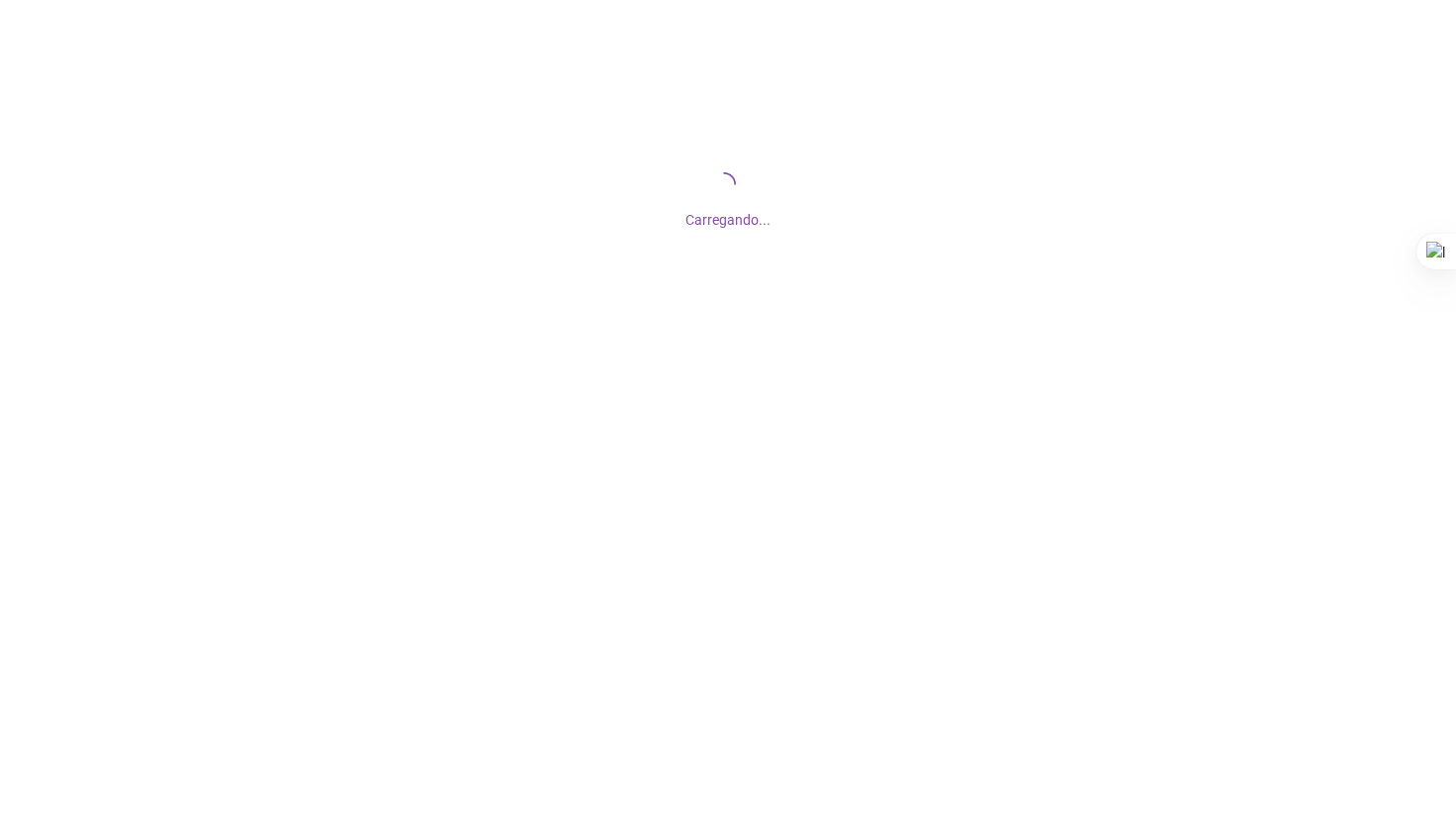 scroll, scrollTop: 0, scrollLeft: 0, axis: both 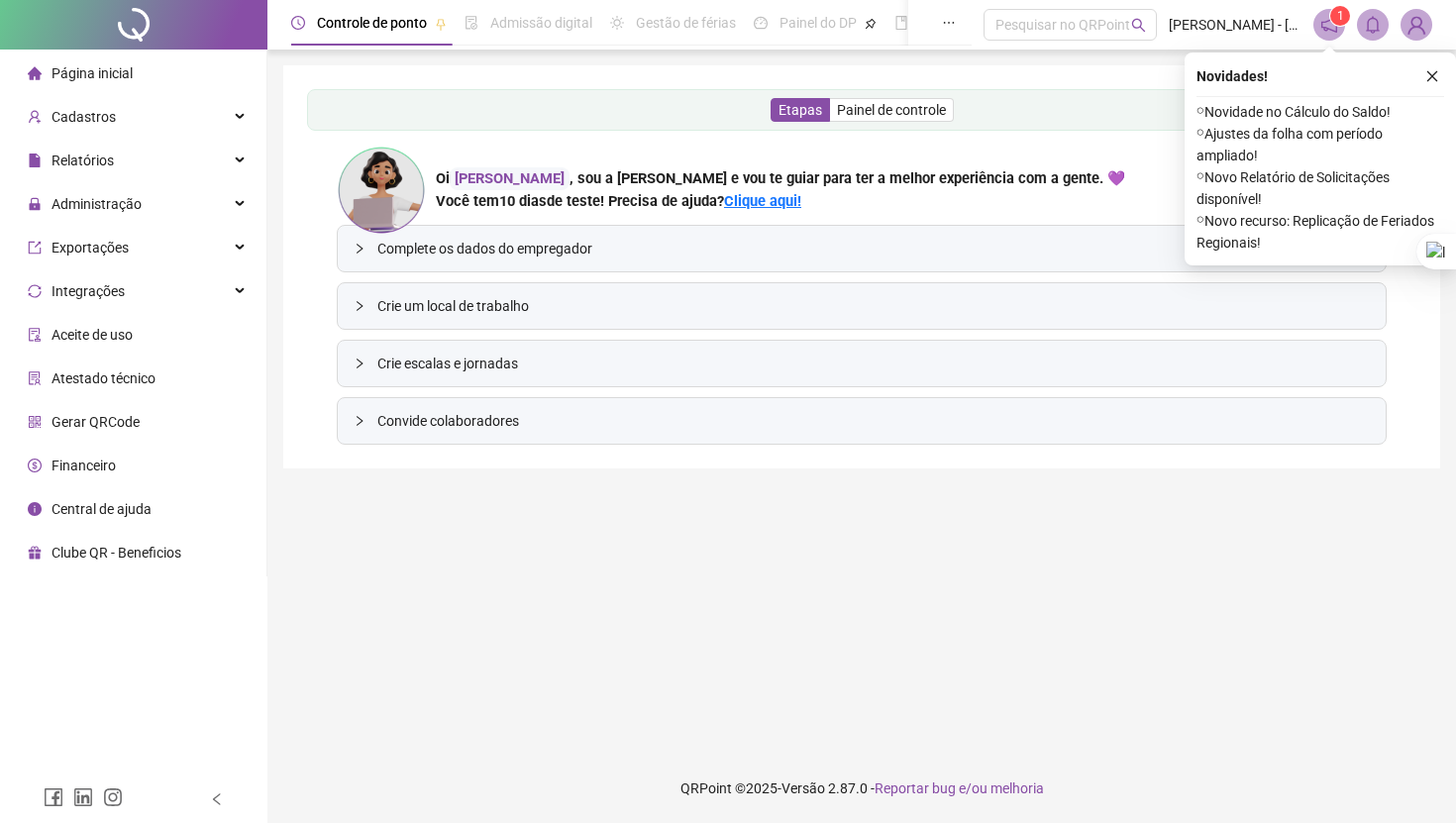 click 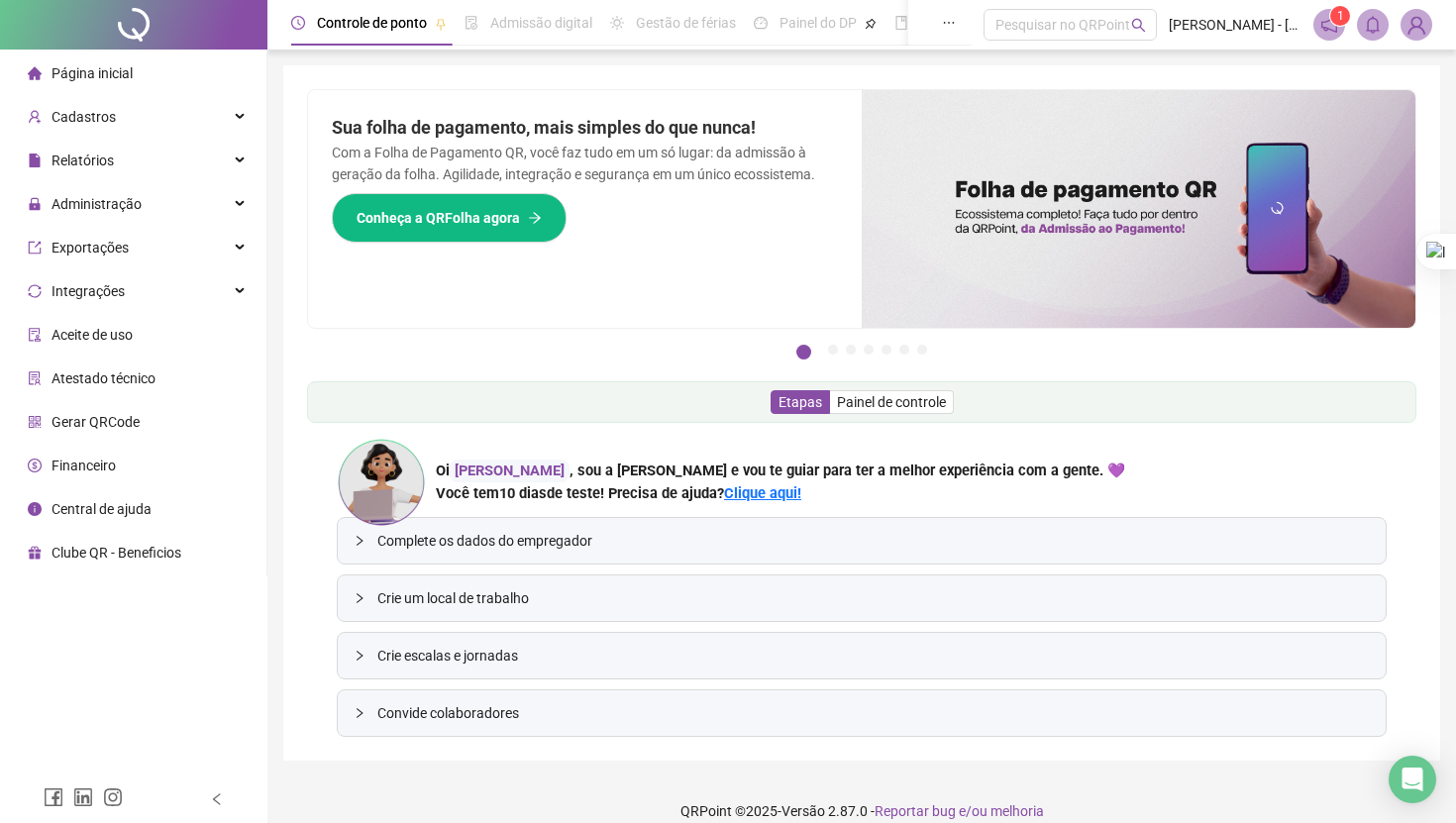 click on "Crie um local de trabalho" at bounding box center [874, 598] 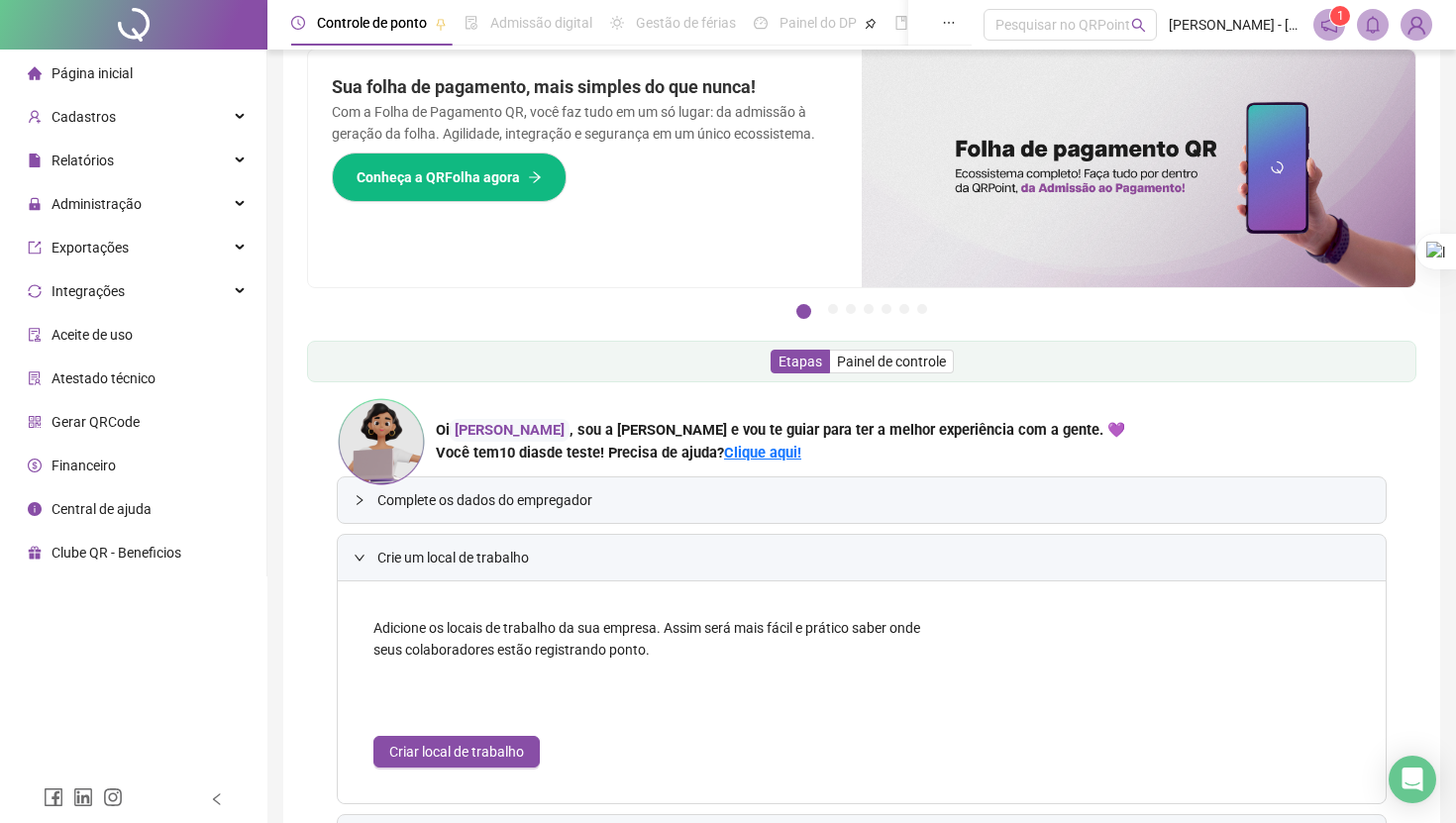 scroll, scrollTop: 146, scrollLeft: 0, axis: vertical 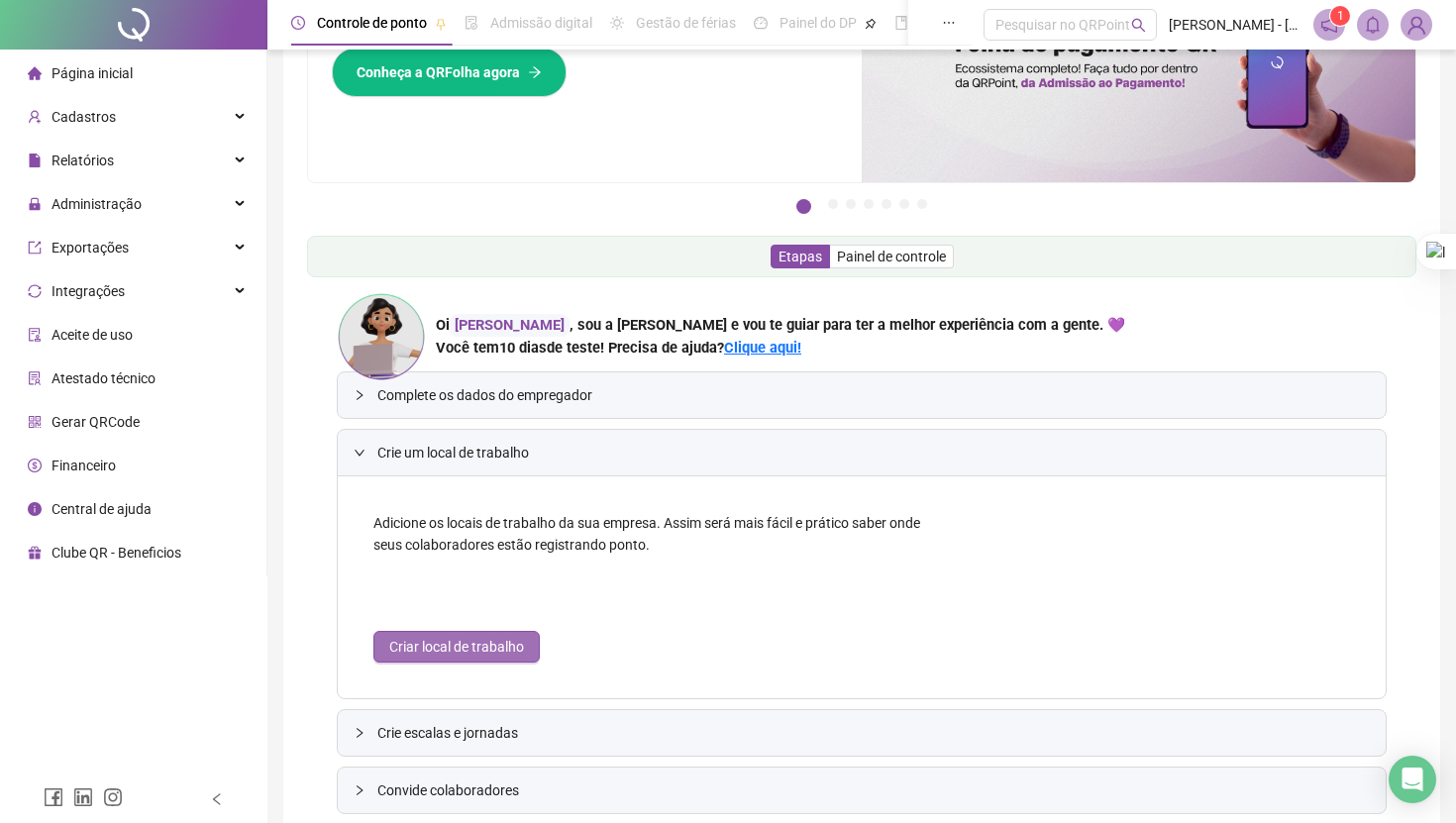 click on "Criar local de trabalho" at bounding box center (457, 647) 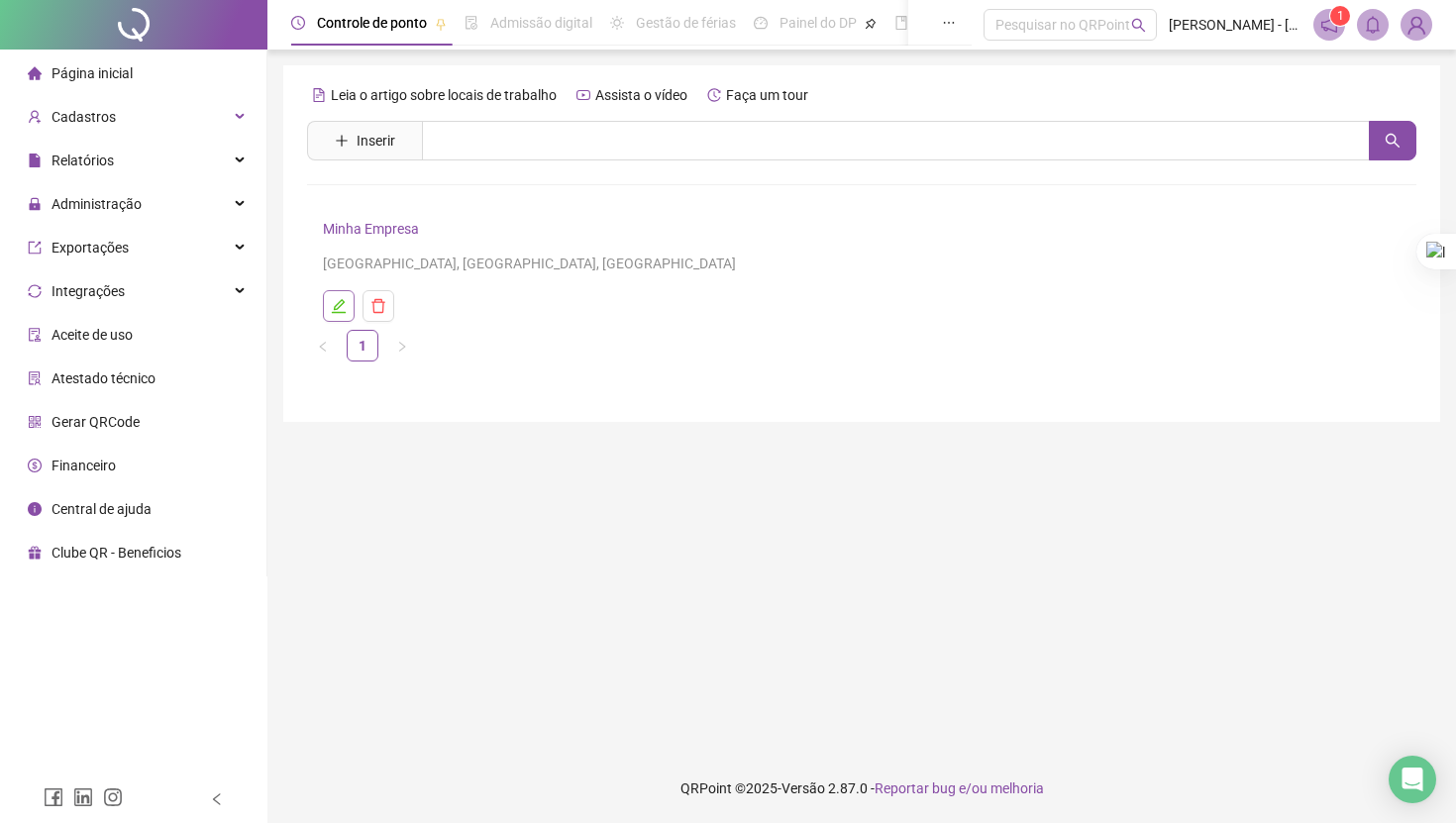 click 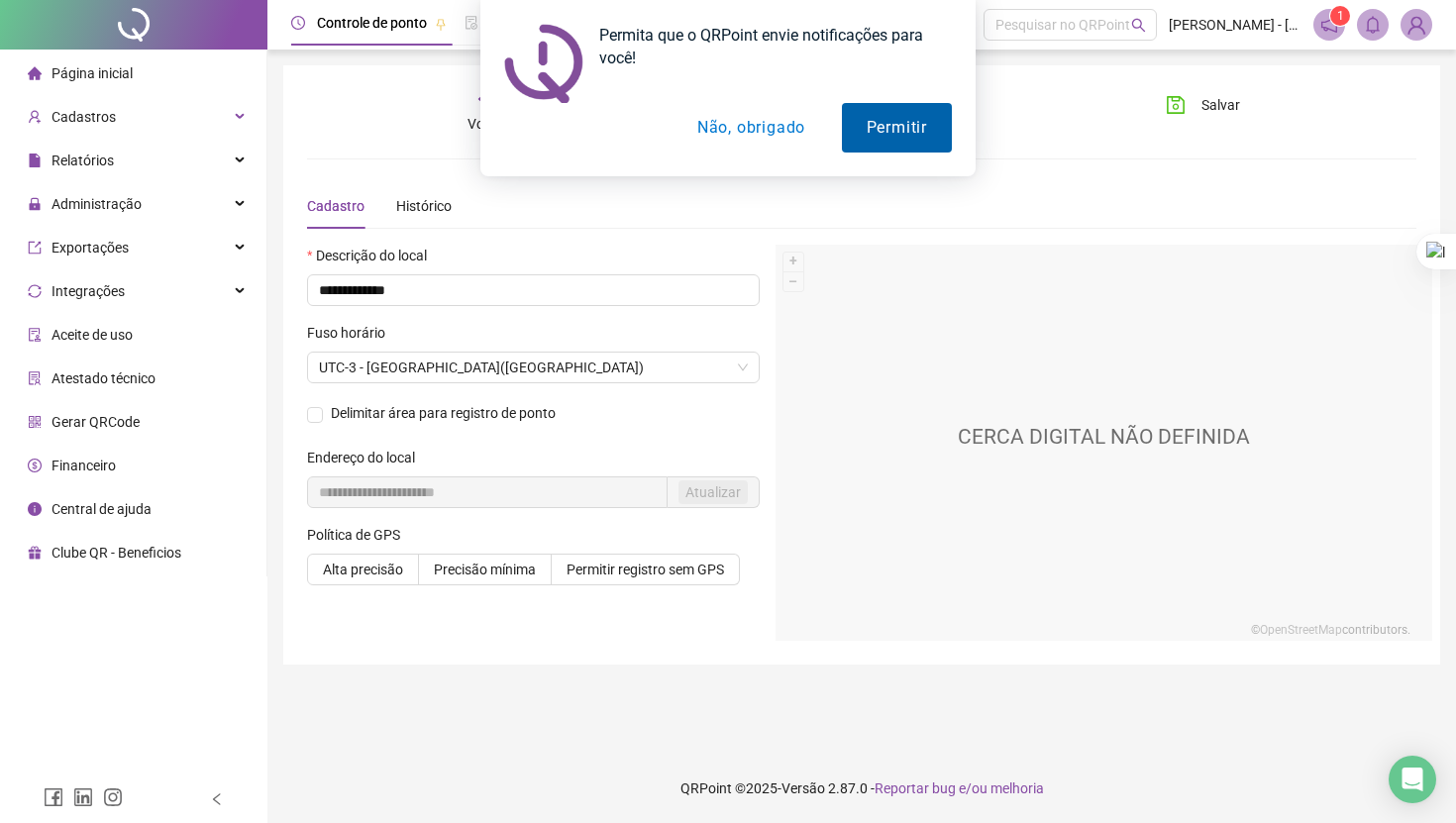 click on "Permitir" at bounding box center [896, 128] 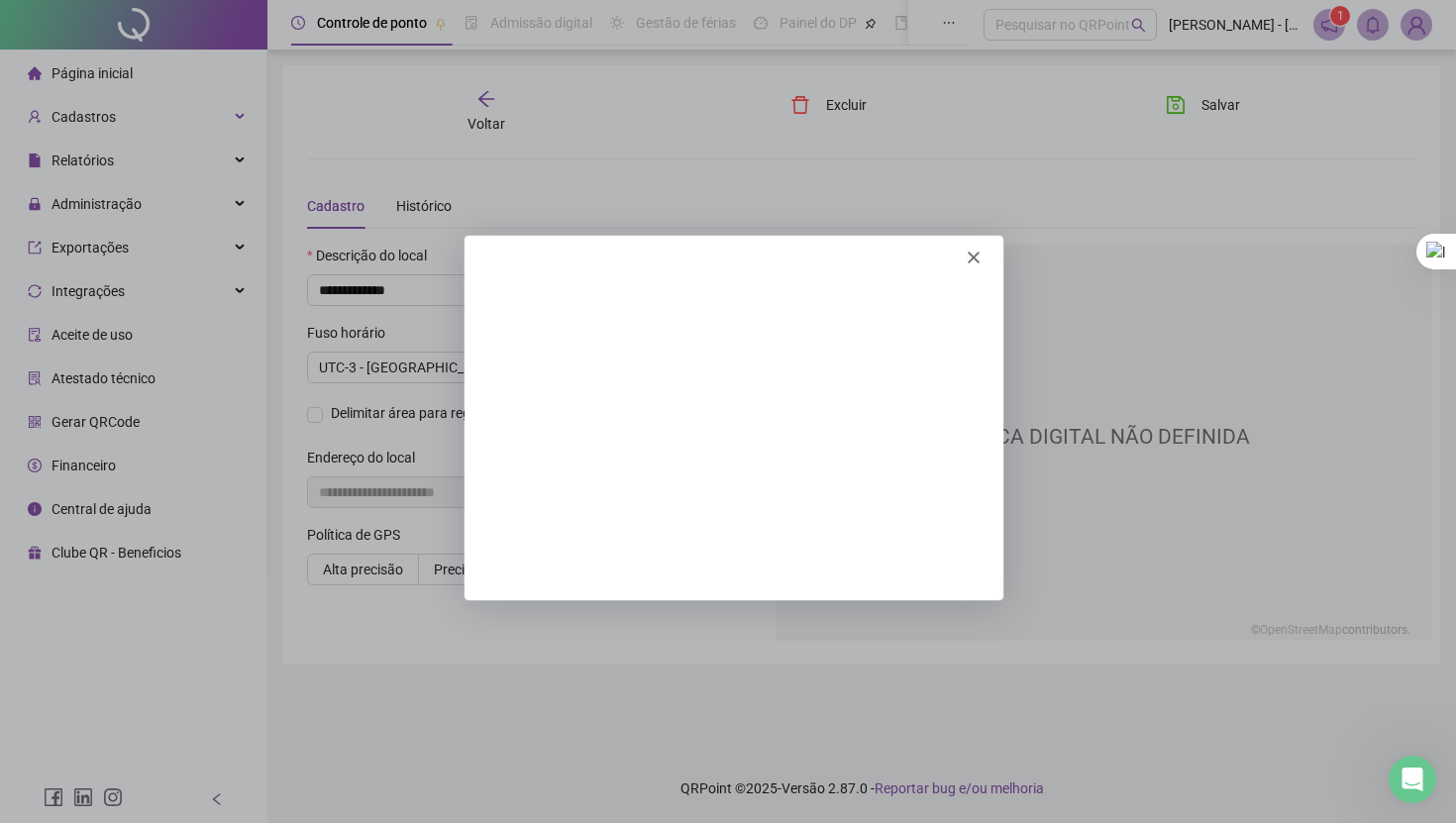 scroll, scrollTop: 0, scrollLeft: 0, axis: both 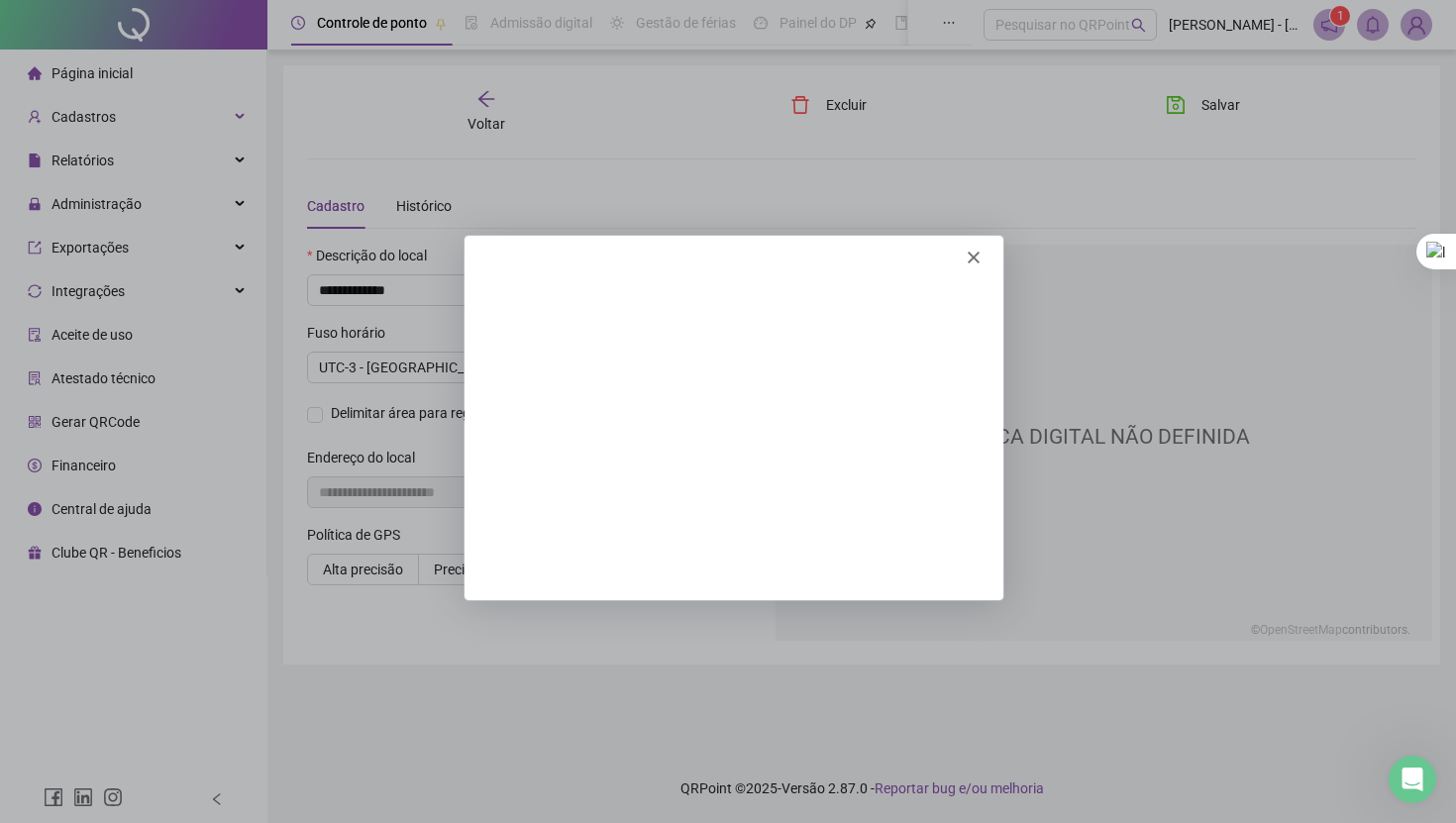 click at bounding box center (733, 248) 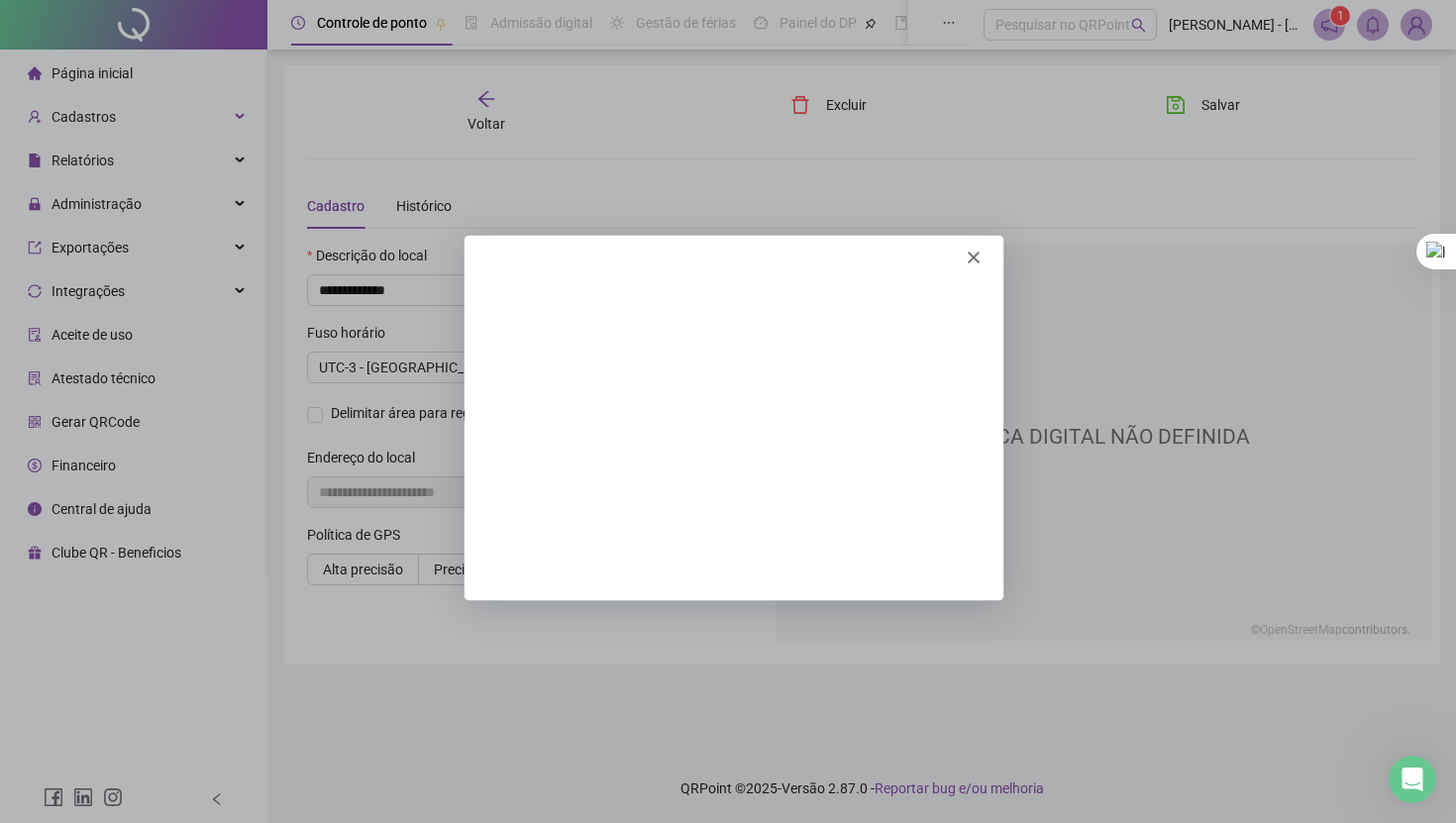 click at bounding box center (733, 248) 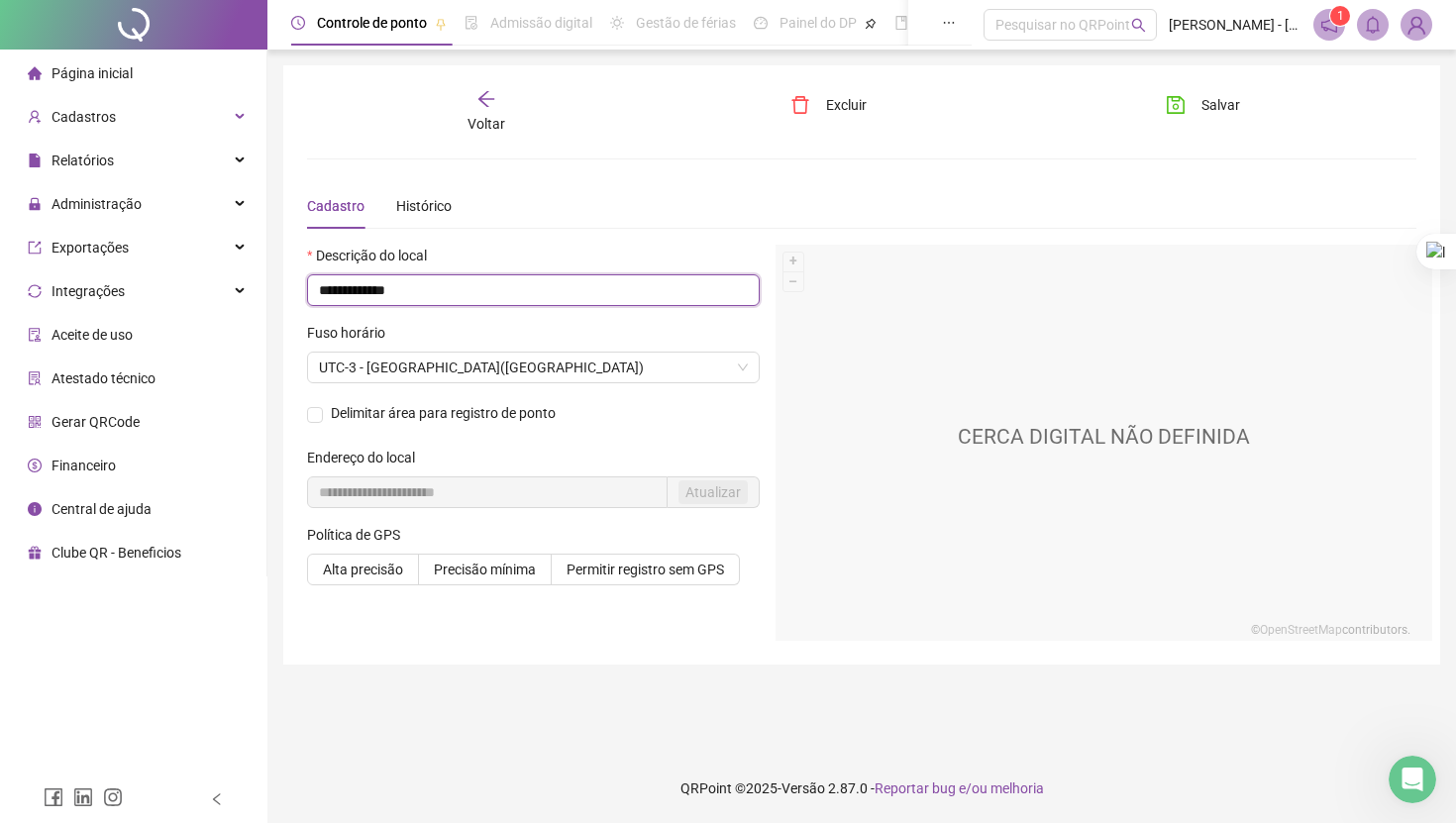 click on "**********" at bounding box center (533, 290) 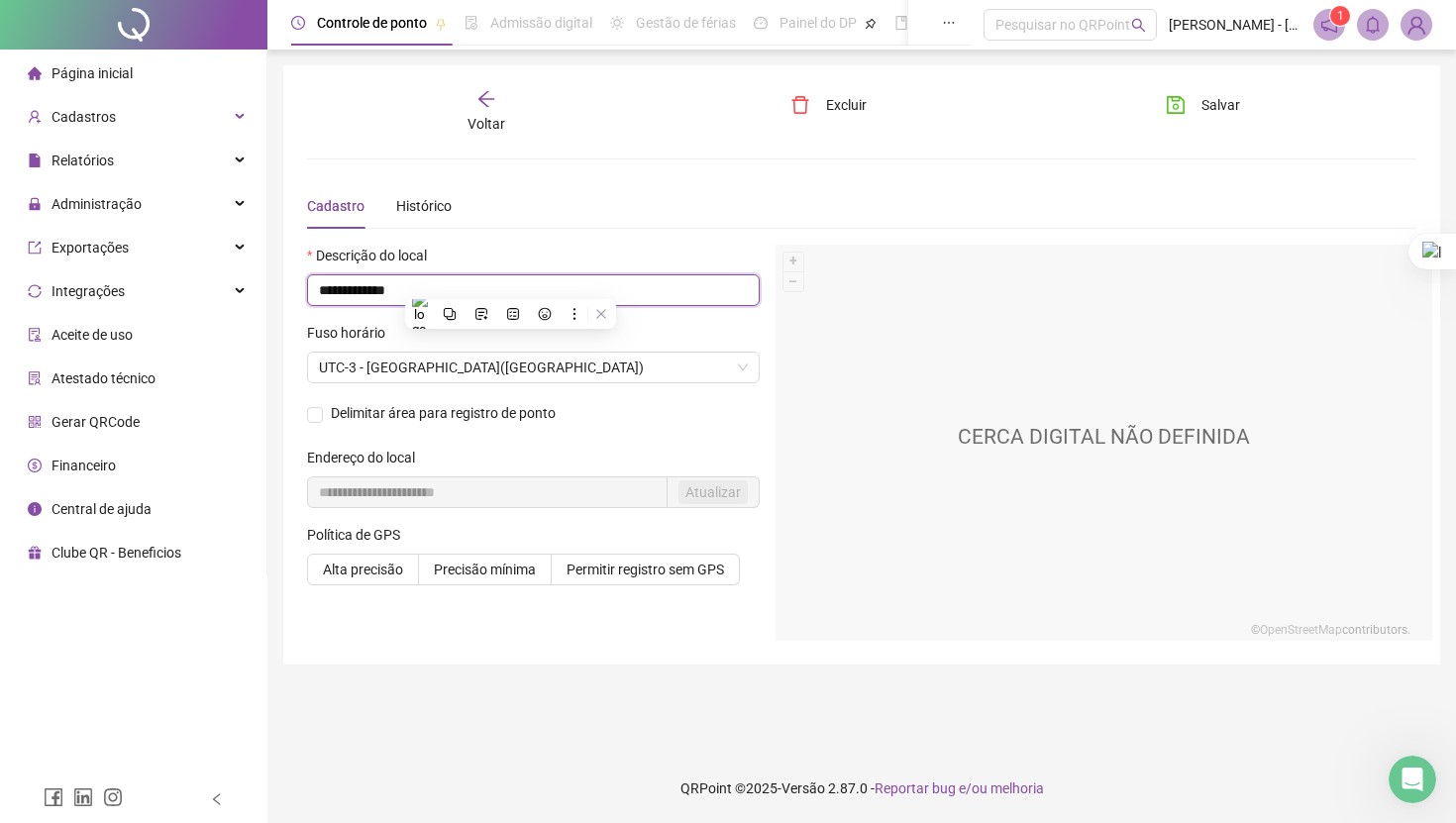 click on "**********" at bounding box center [533, 290] 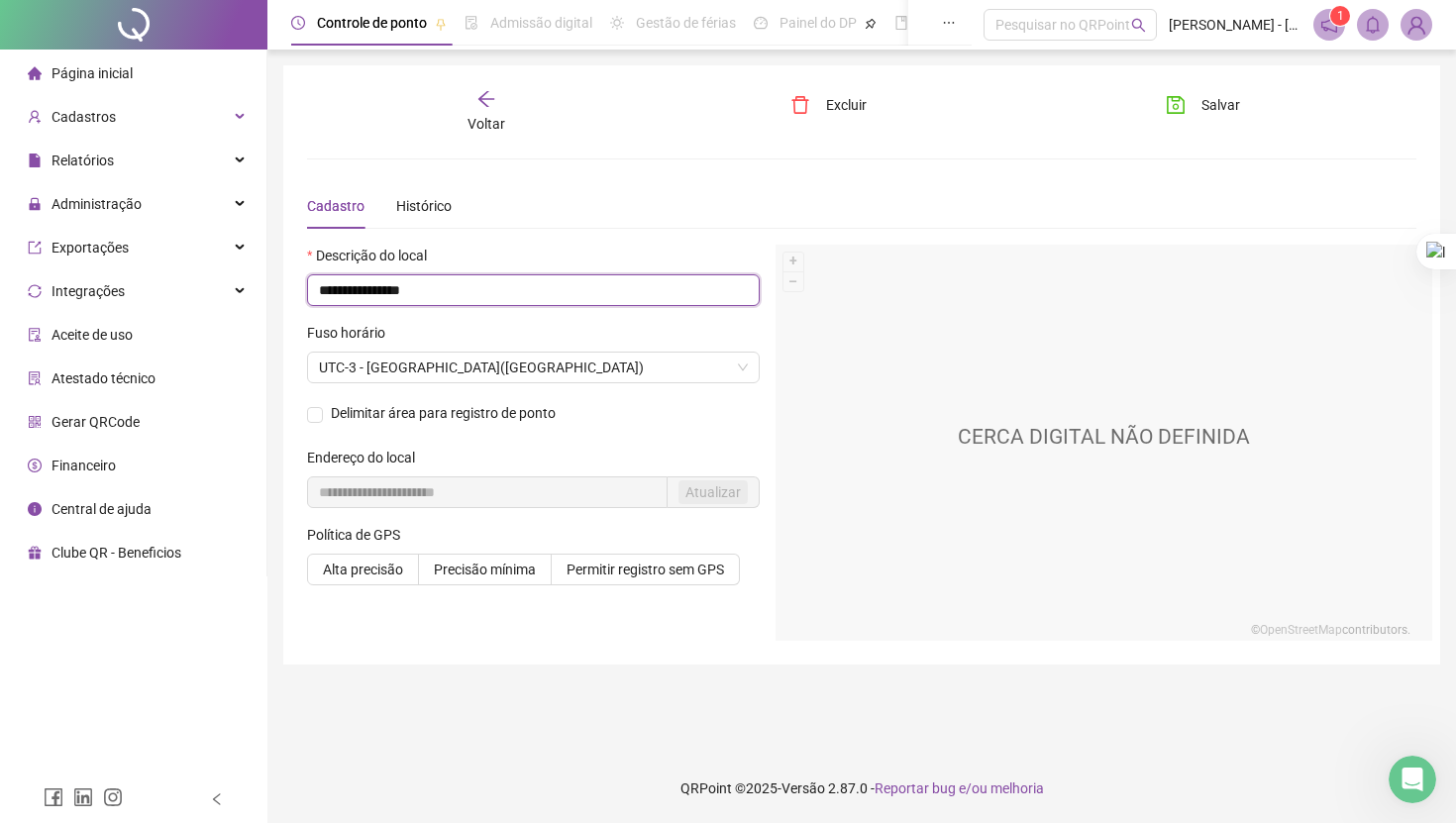 type on "**********" 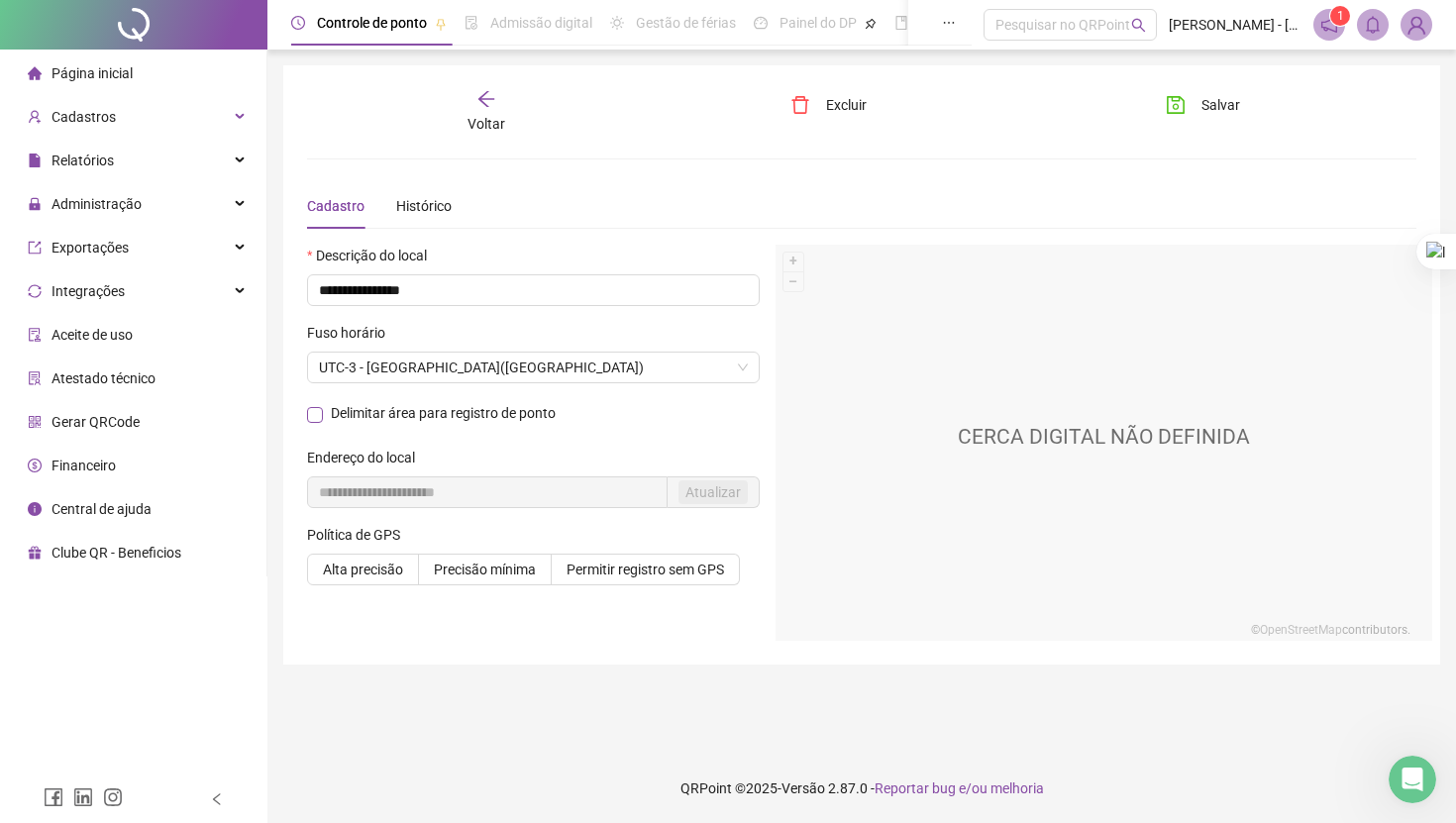 click at bounding box center [315, 415] 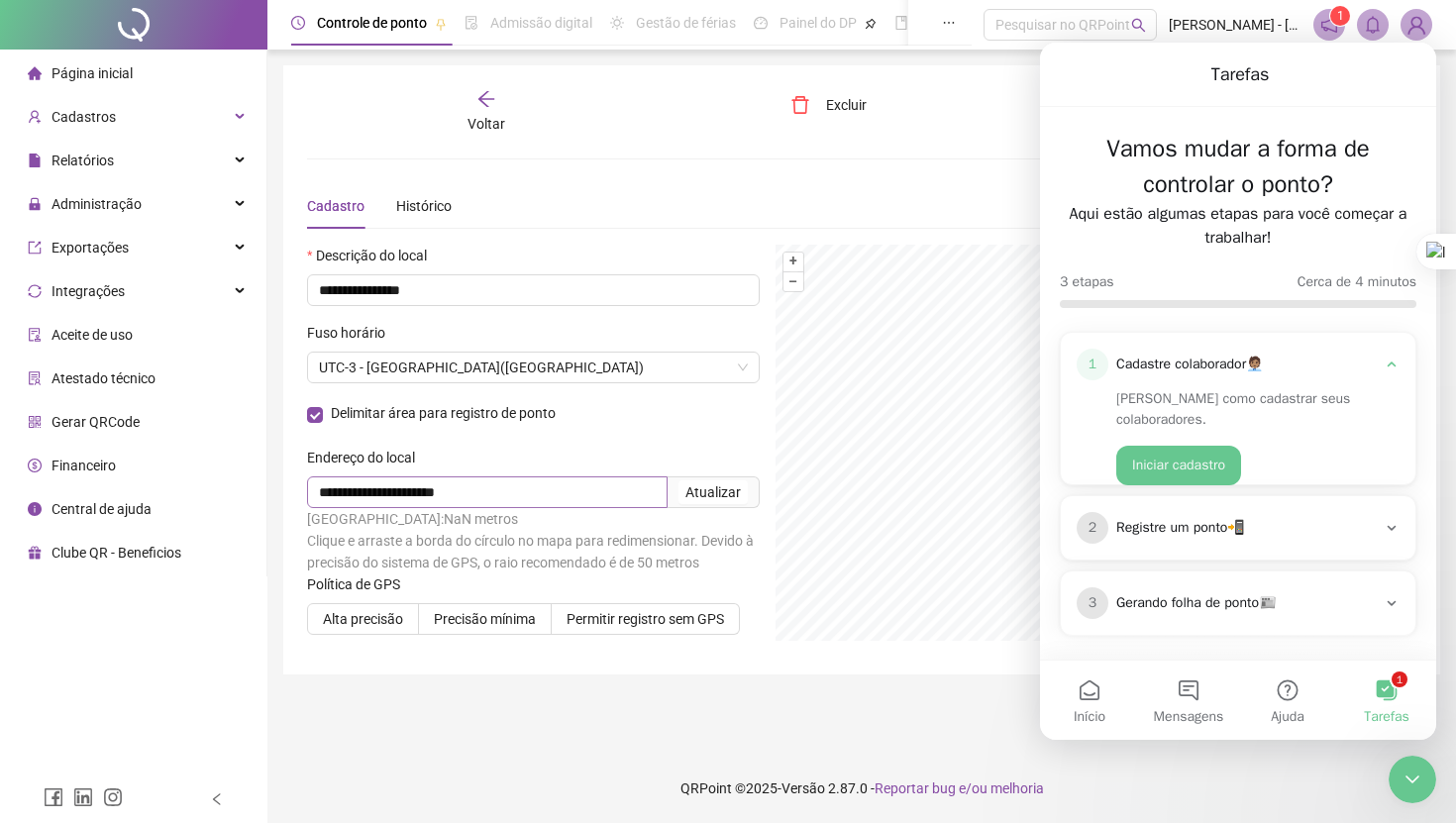 scroll, scrollTop: 0, scrollLeft: 0, axis: both 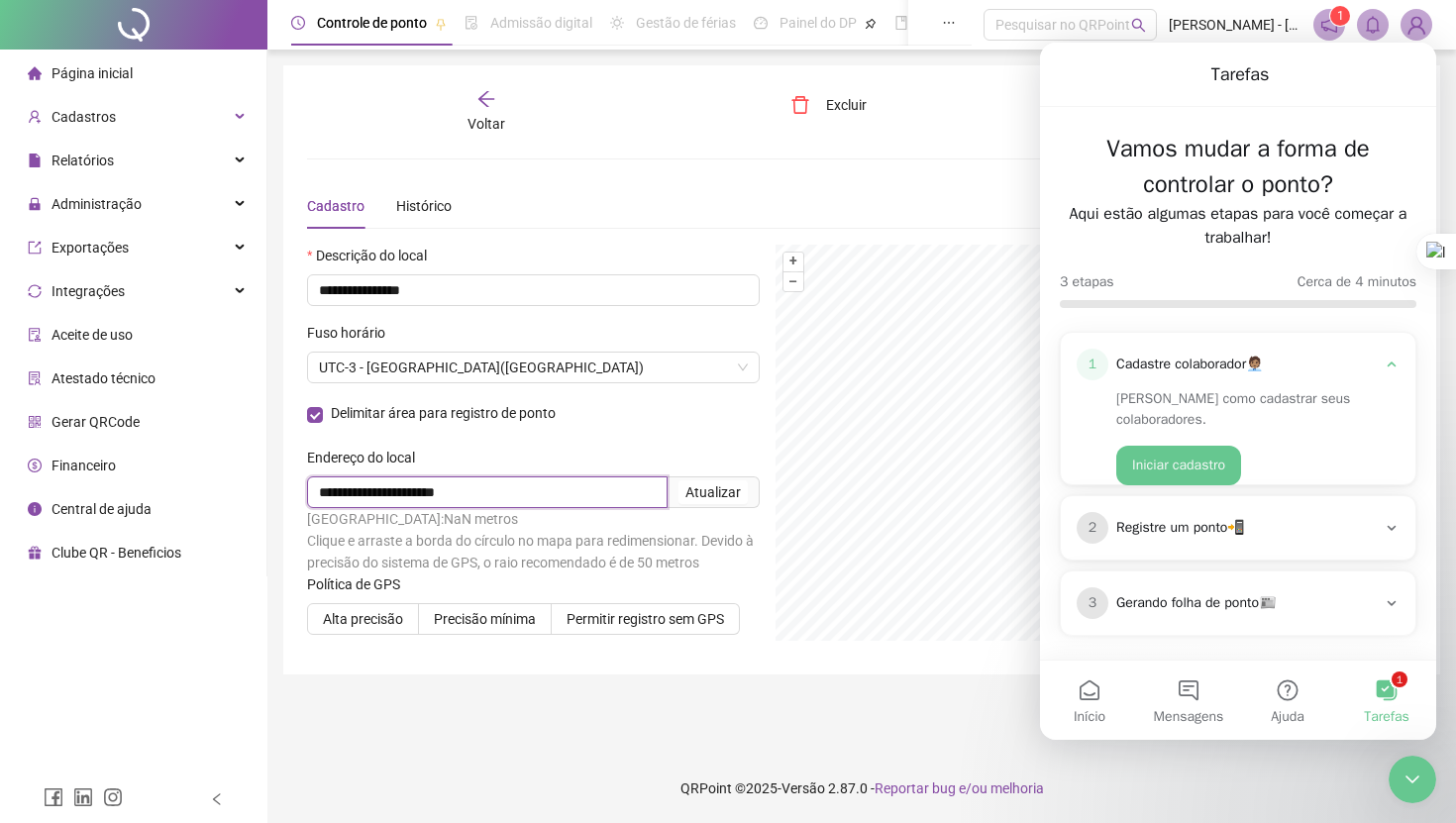 click on "**********" at bounding box center (487, 492) 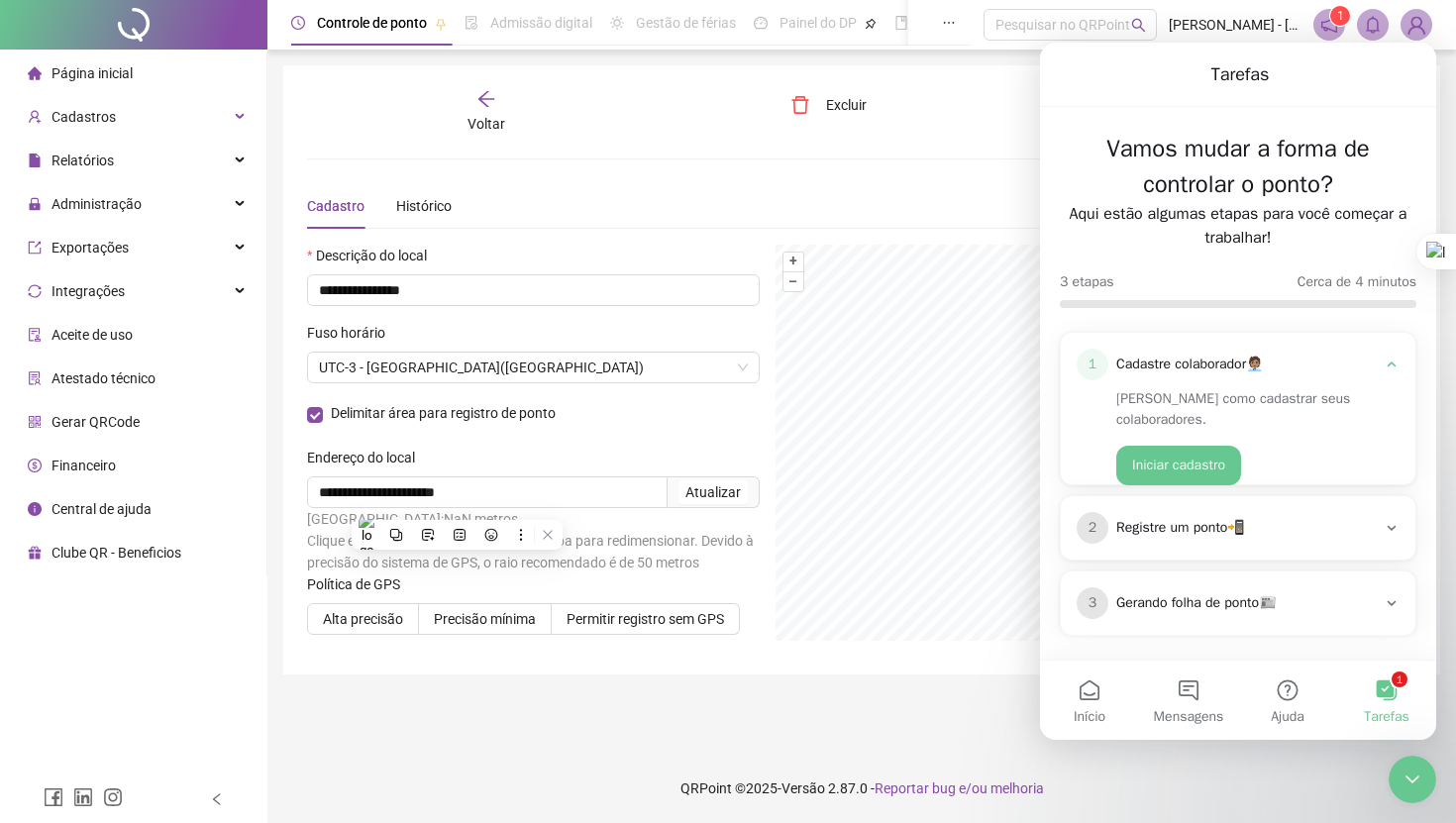 click on "Excluir" at bounding box center [861, 112] 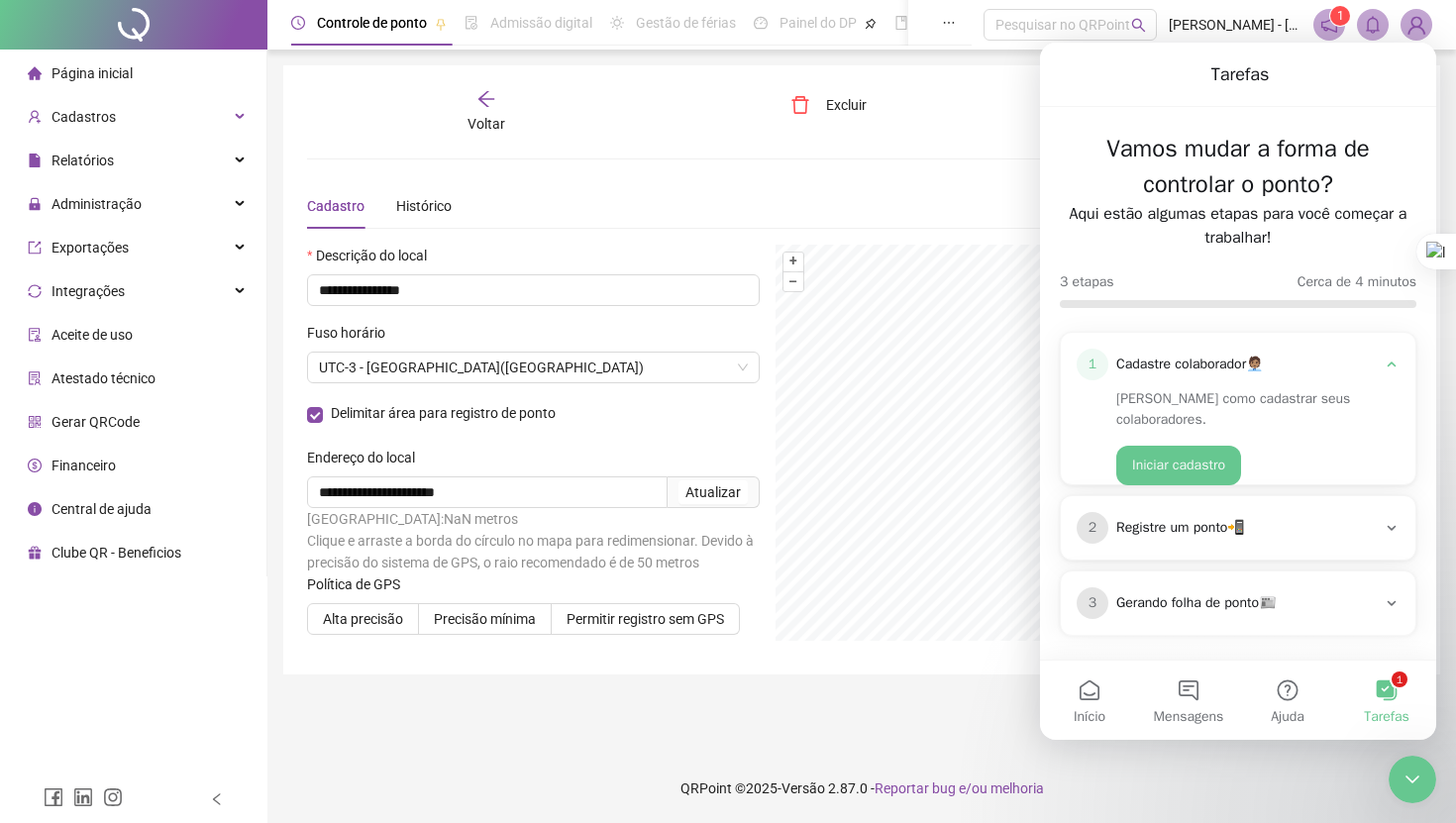 click 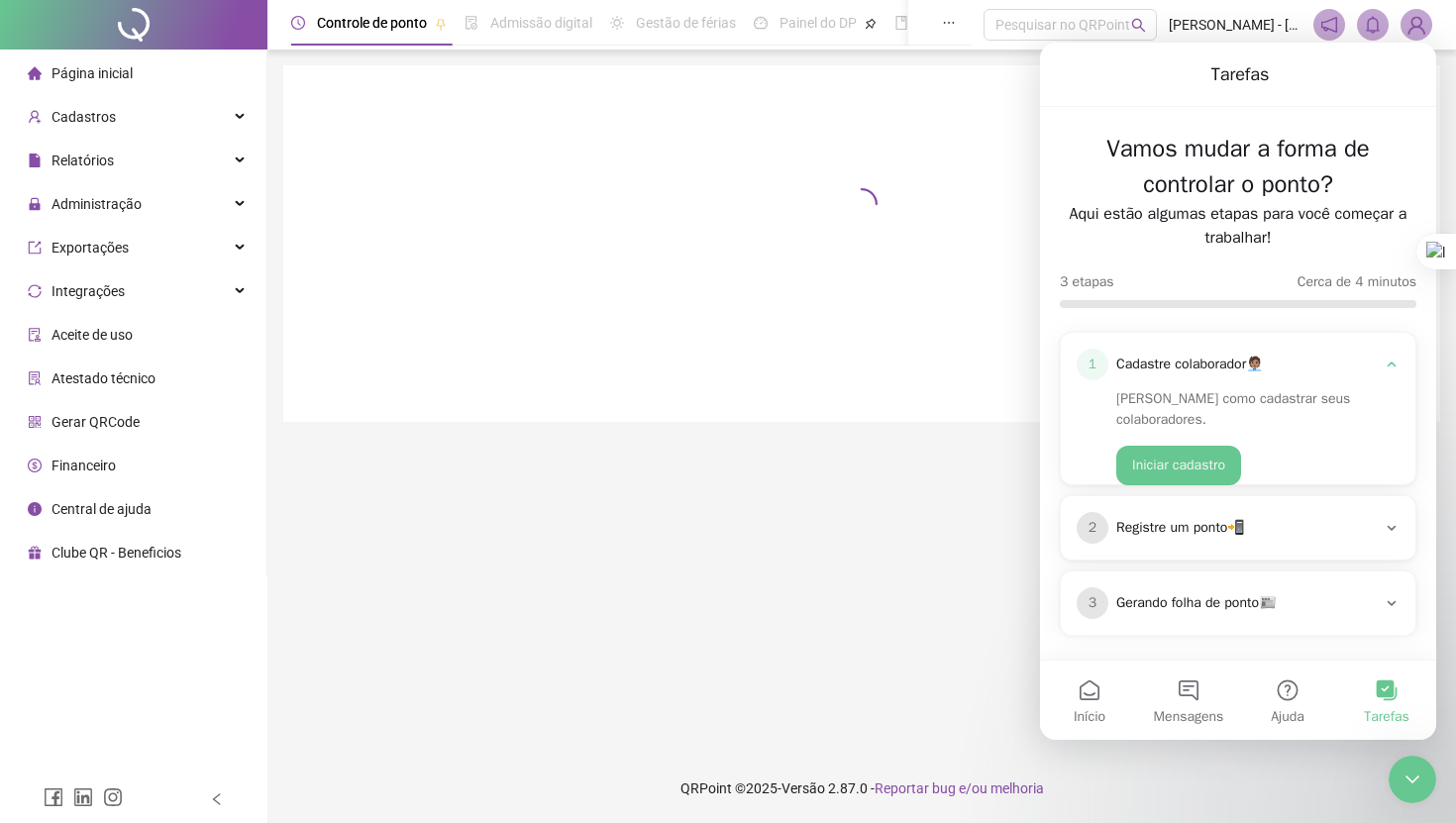 click 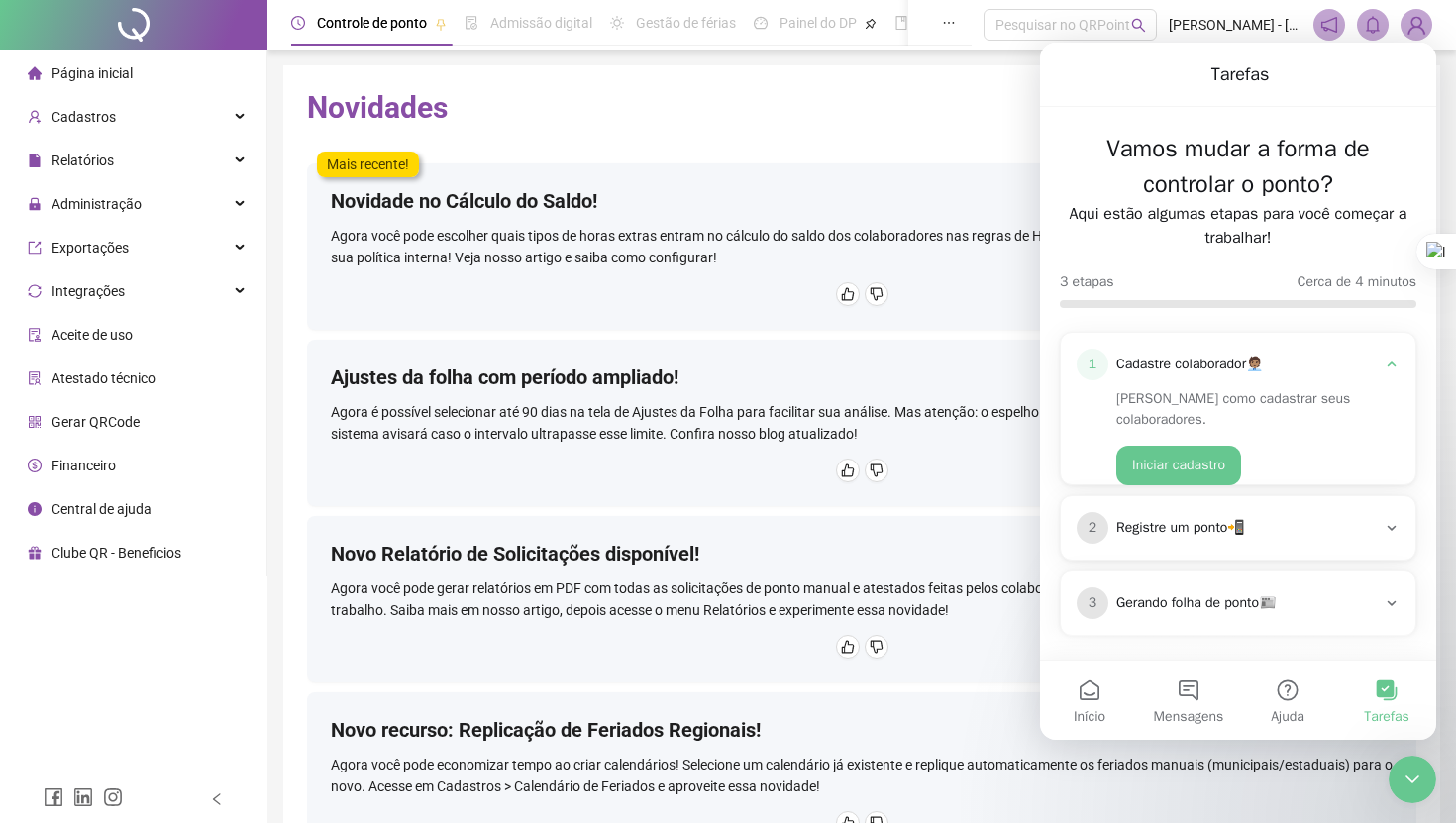 click 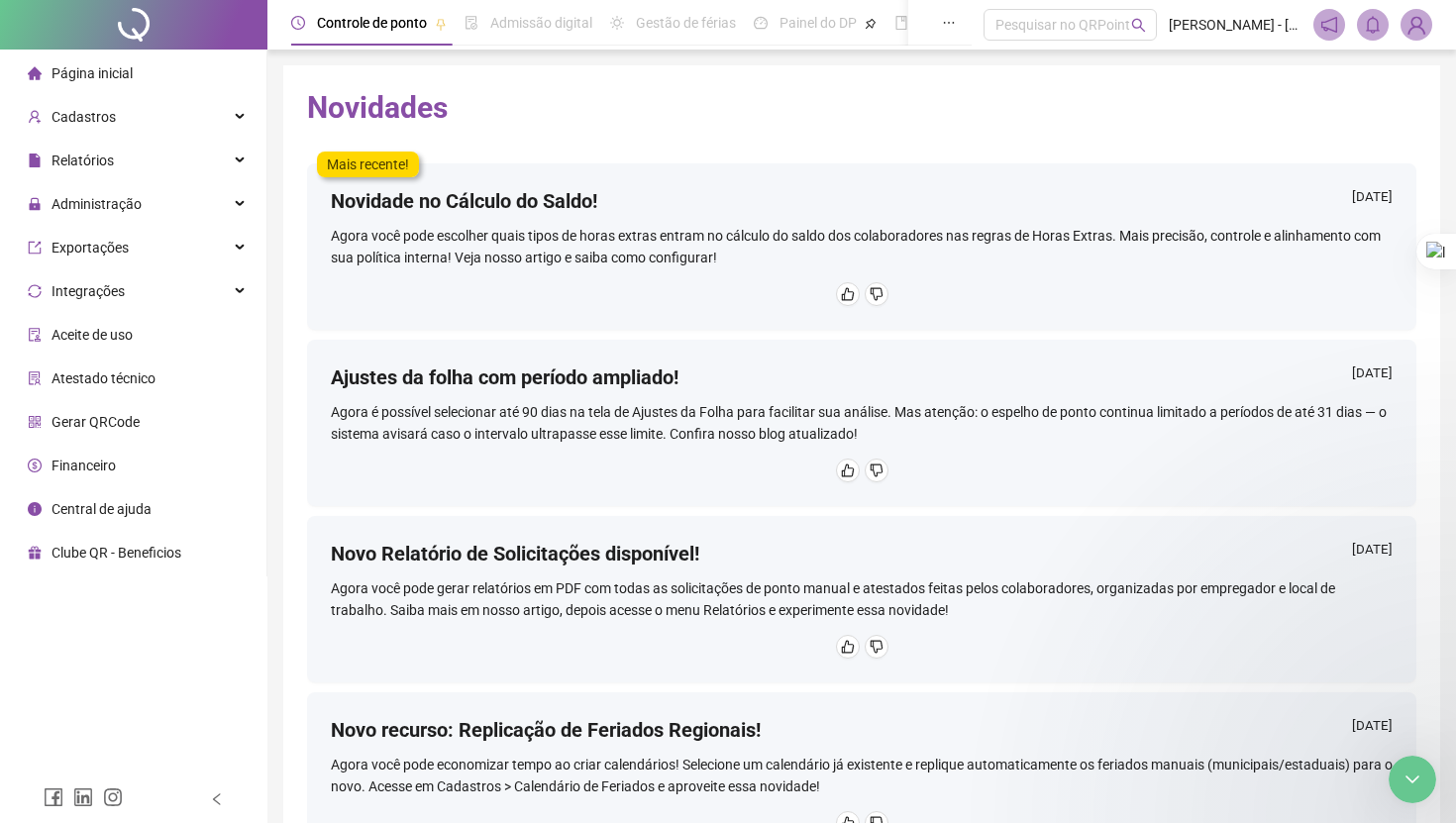 scroll, scrollTop: 0, scrollLeft: 0, axis: both 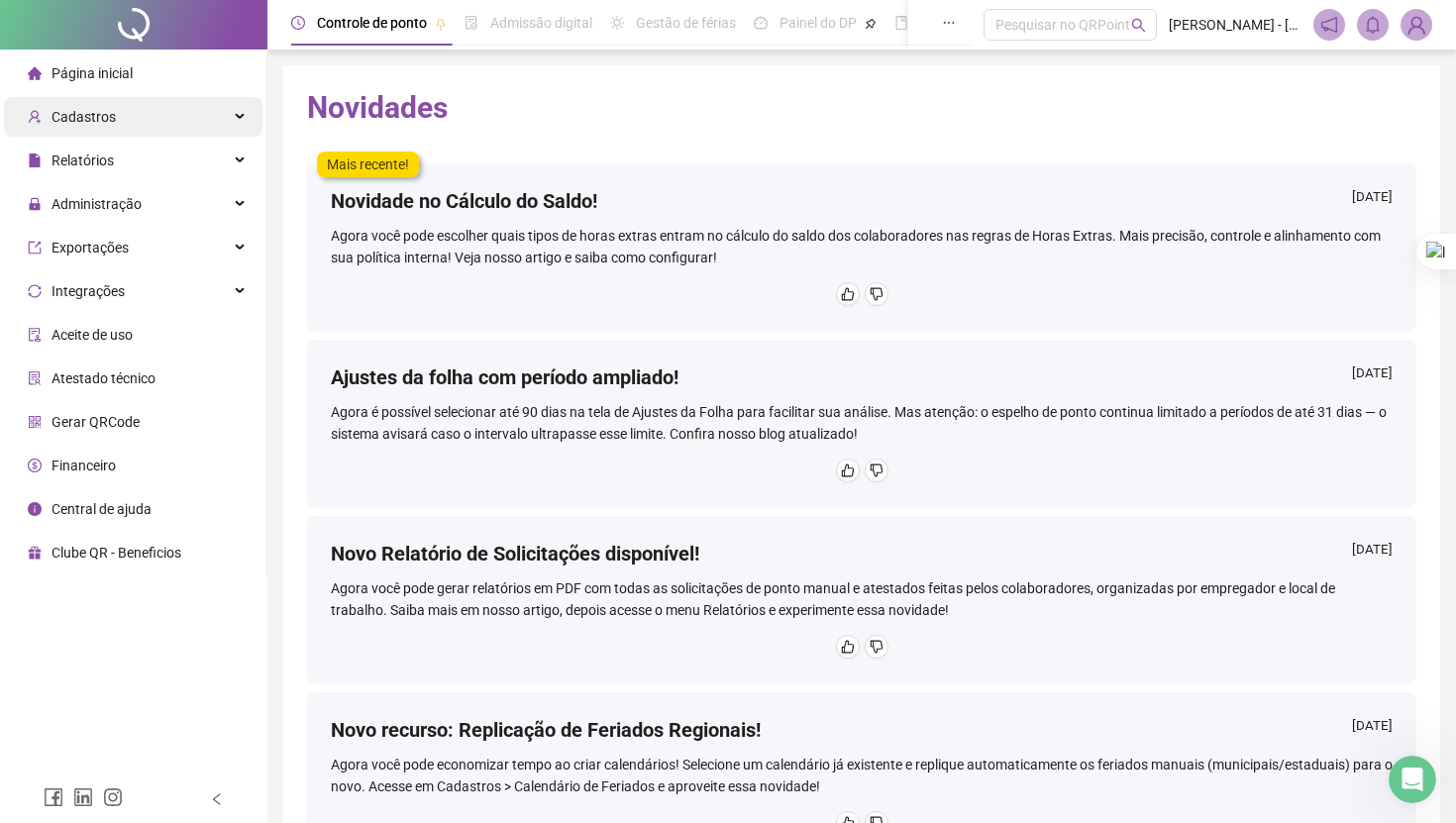 click on "Cadastros" at bounding box center (83, 117) 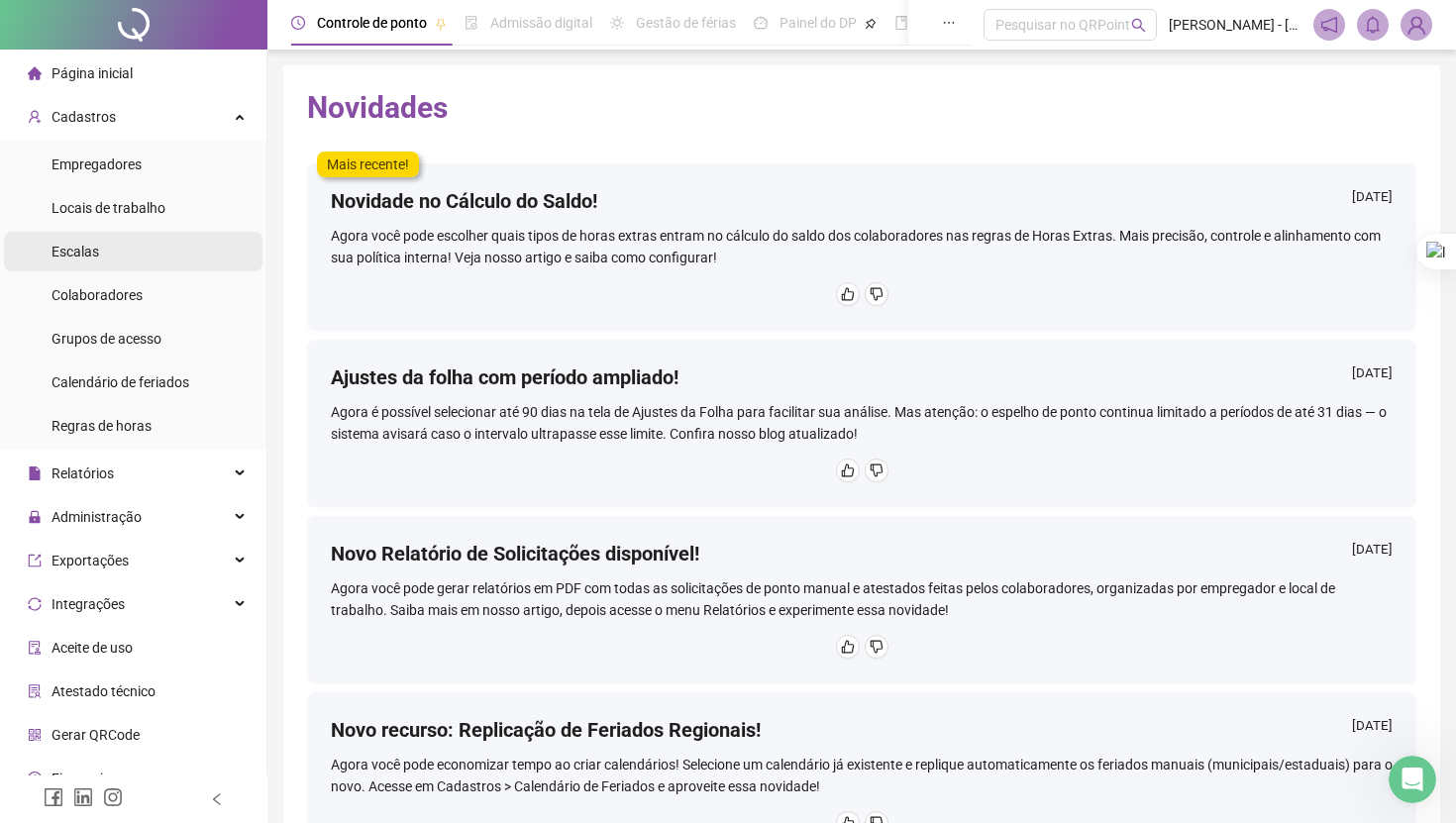 click on "Escalas" at bounding box center (133, 252) 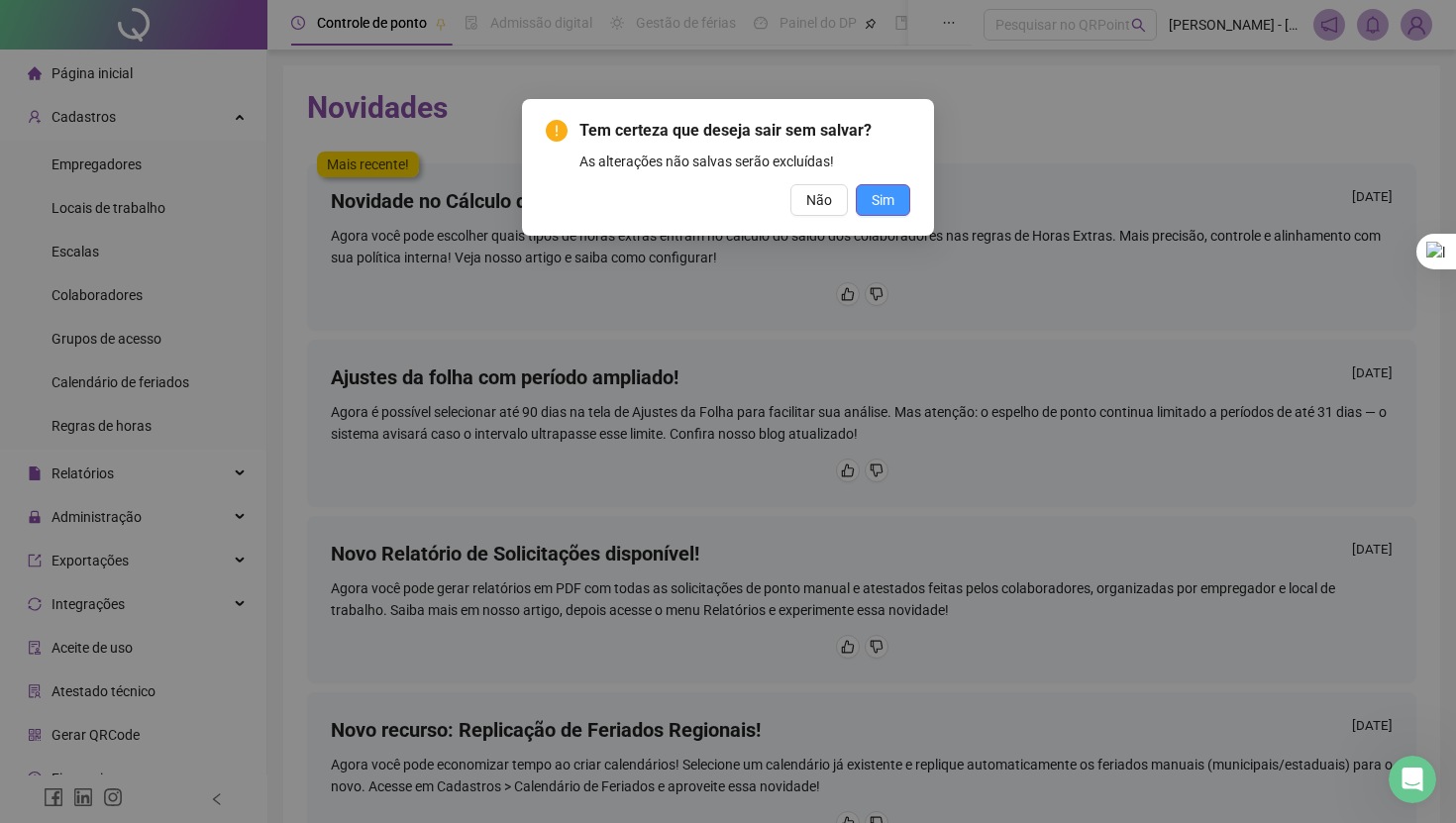 click on "Sim" at bounding box center [883, 200] 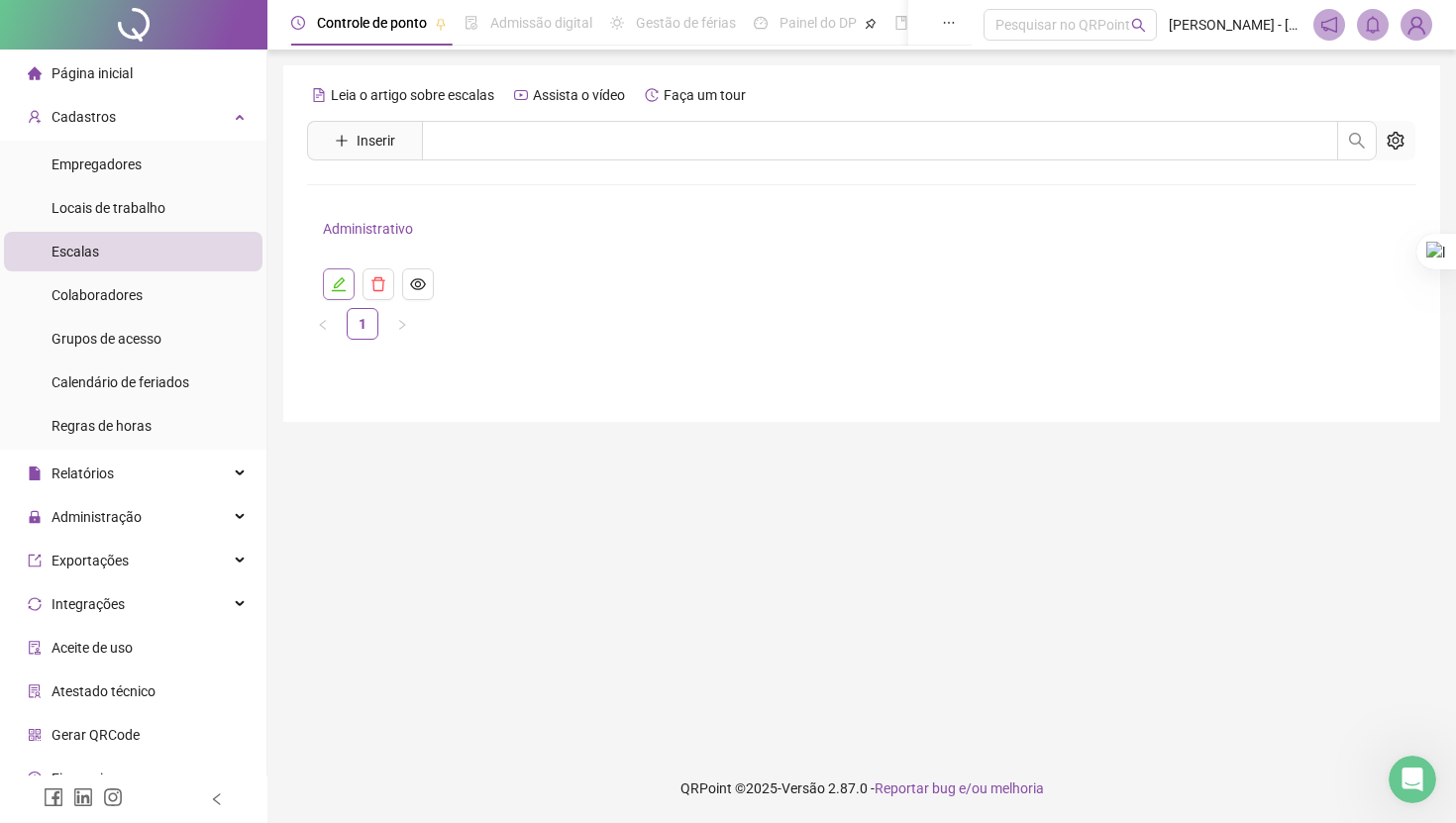 click 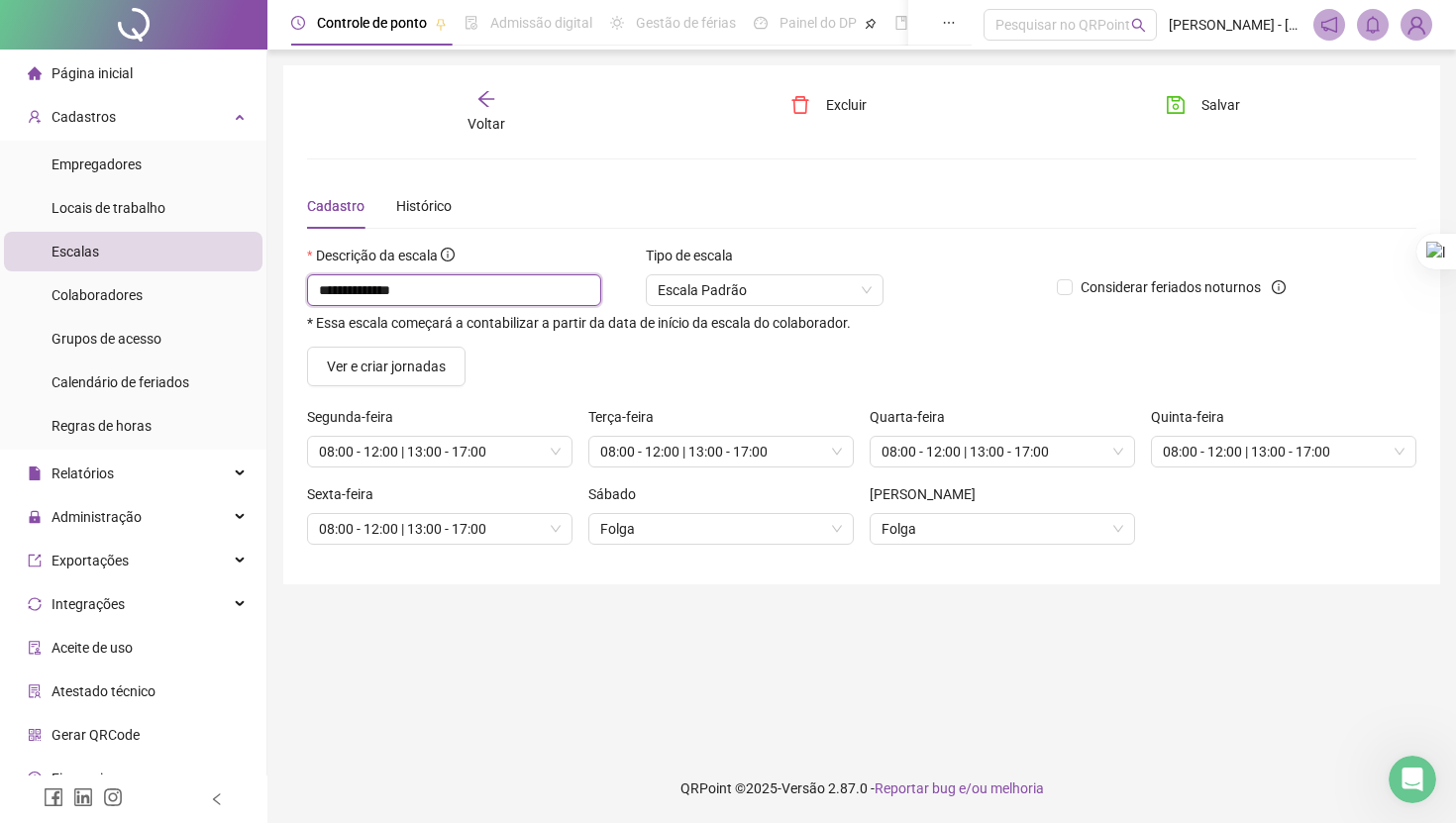 click on "**********" at bounding box center [454, 290] 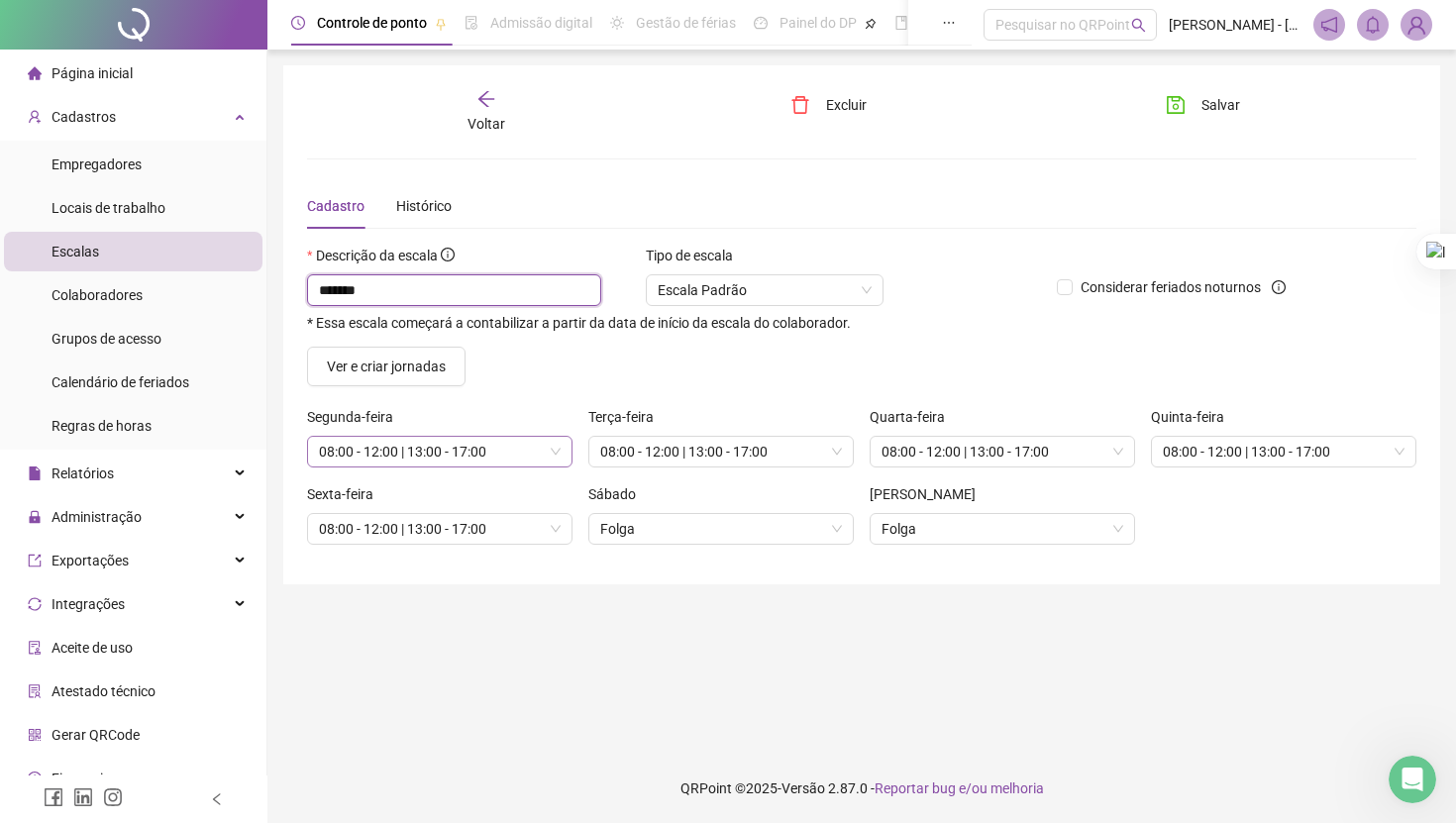 click on "08:00 - 12:00 | 13:00 - 17:00" at bounding box center [440, 452] 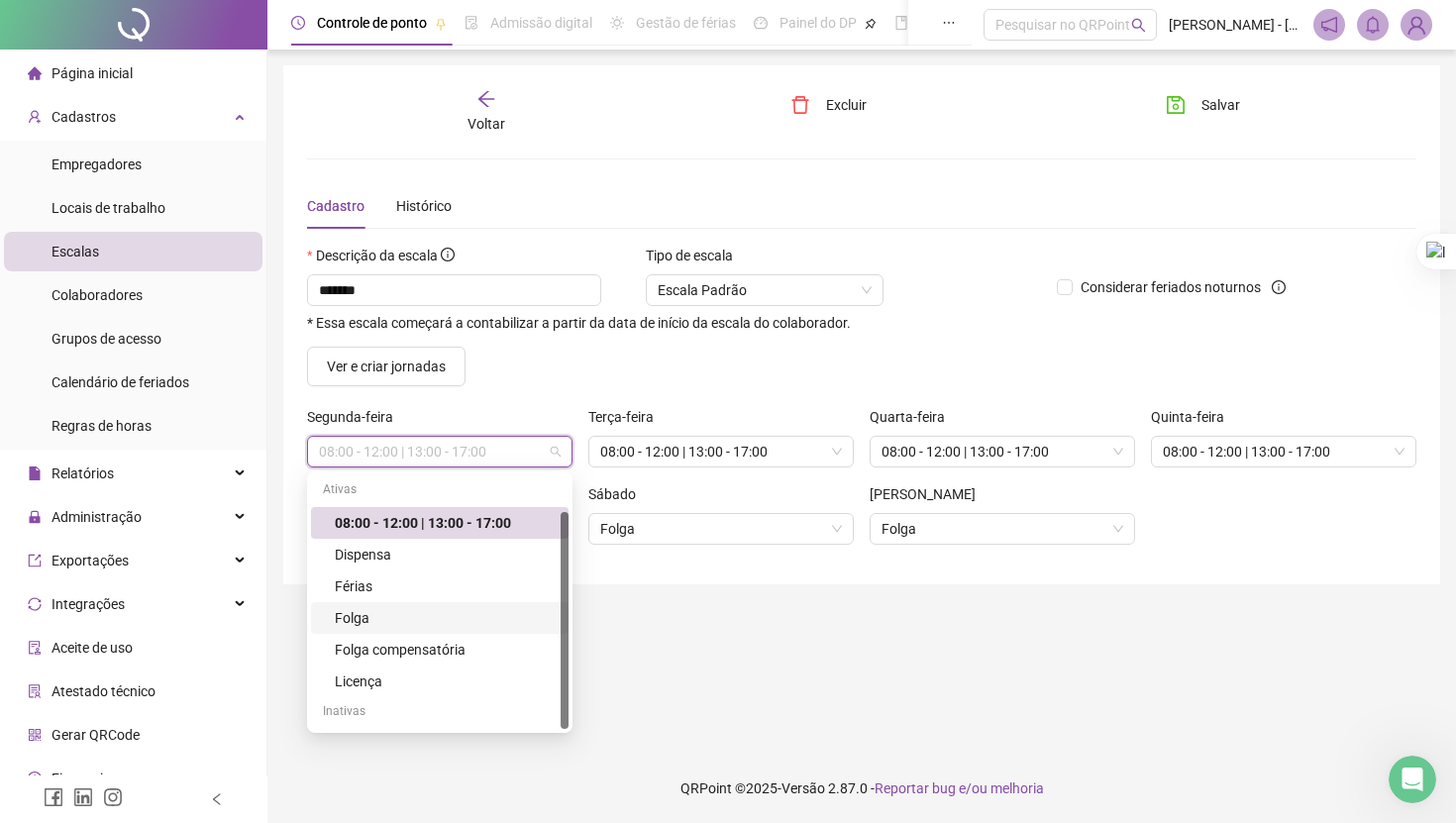scroll, scrollTop: 0, scrollLeft: 0, axis: both 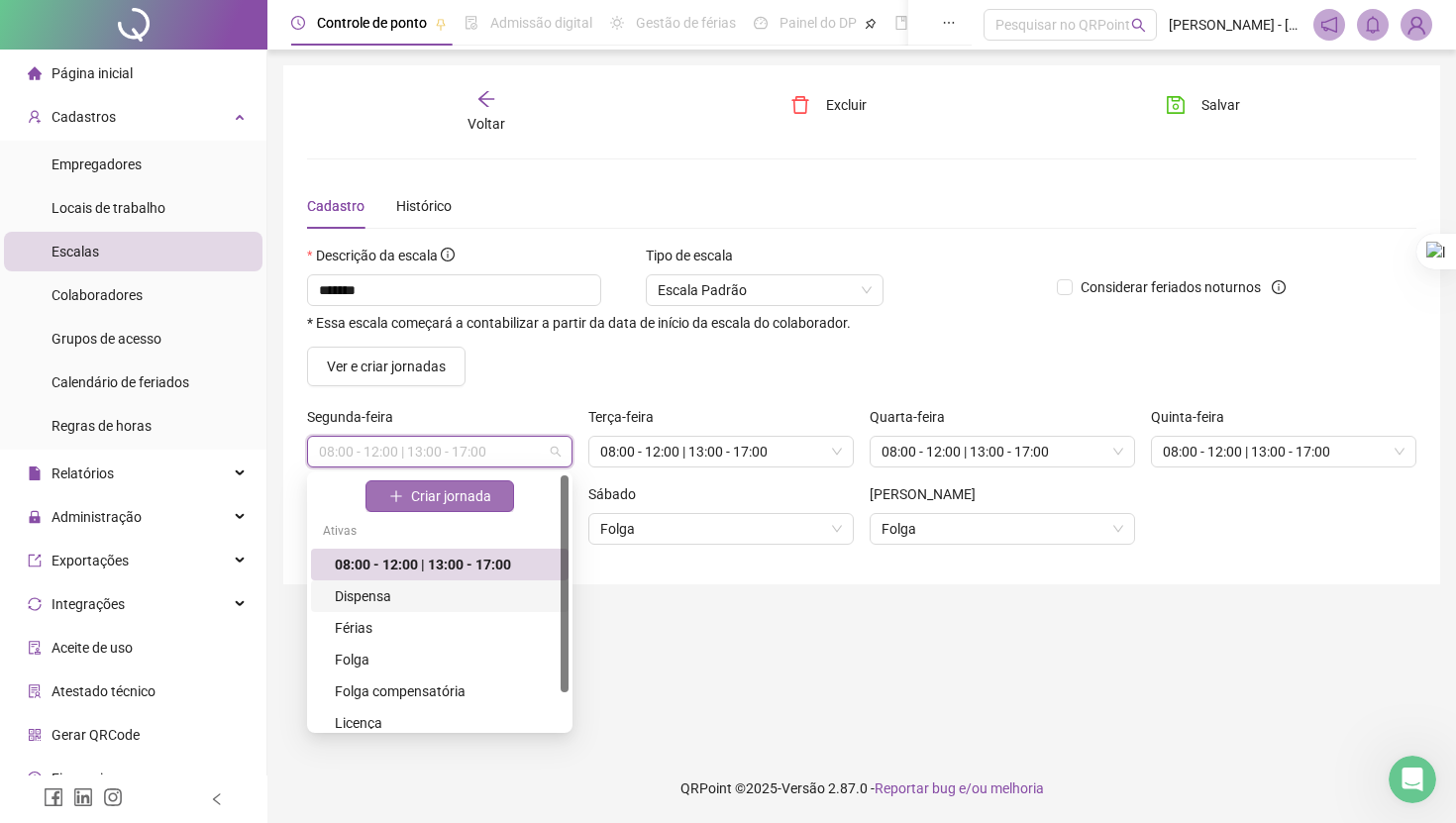 click on "Criar jornada" at bounding box center [451, 496] 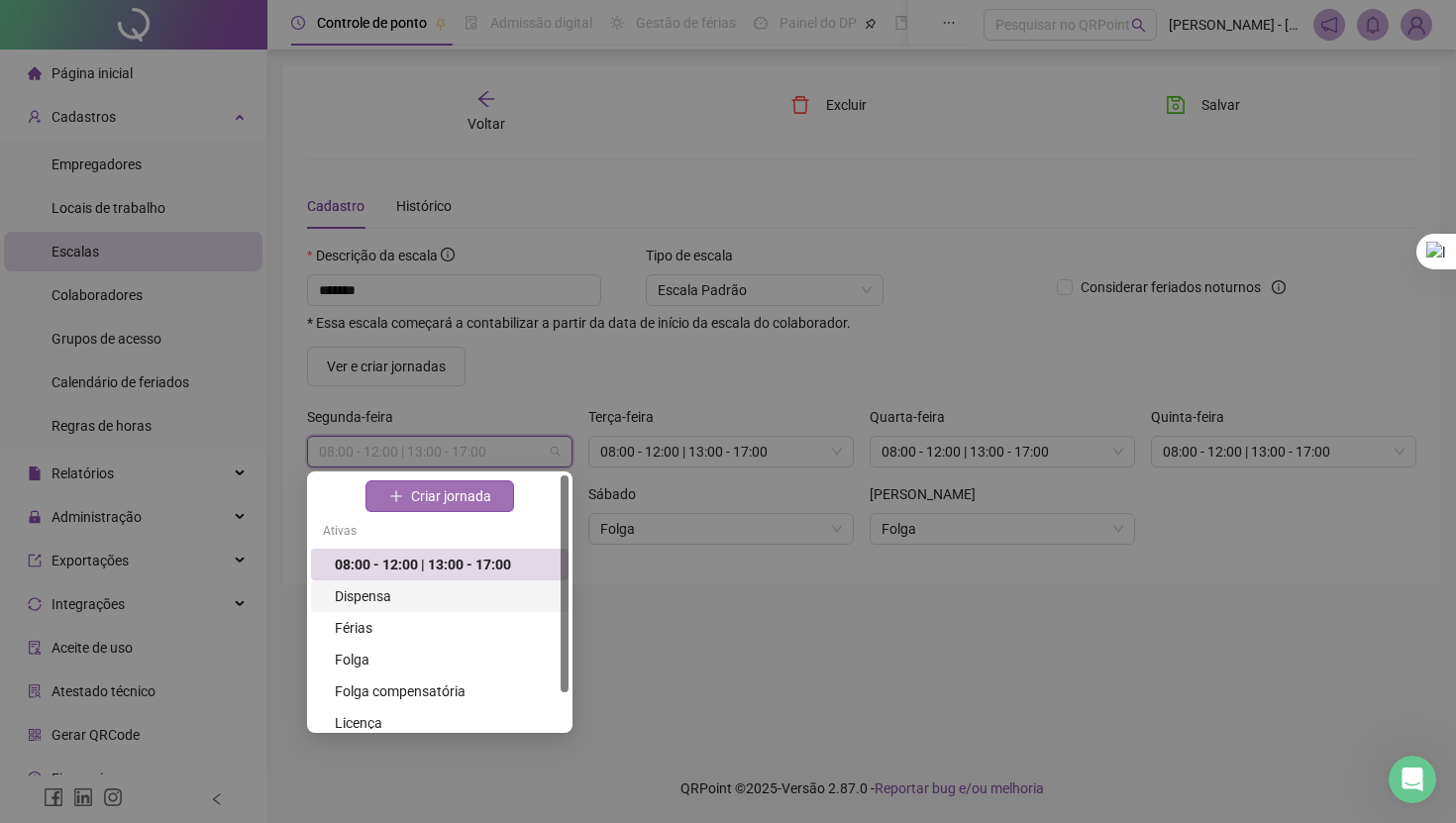 type 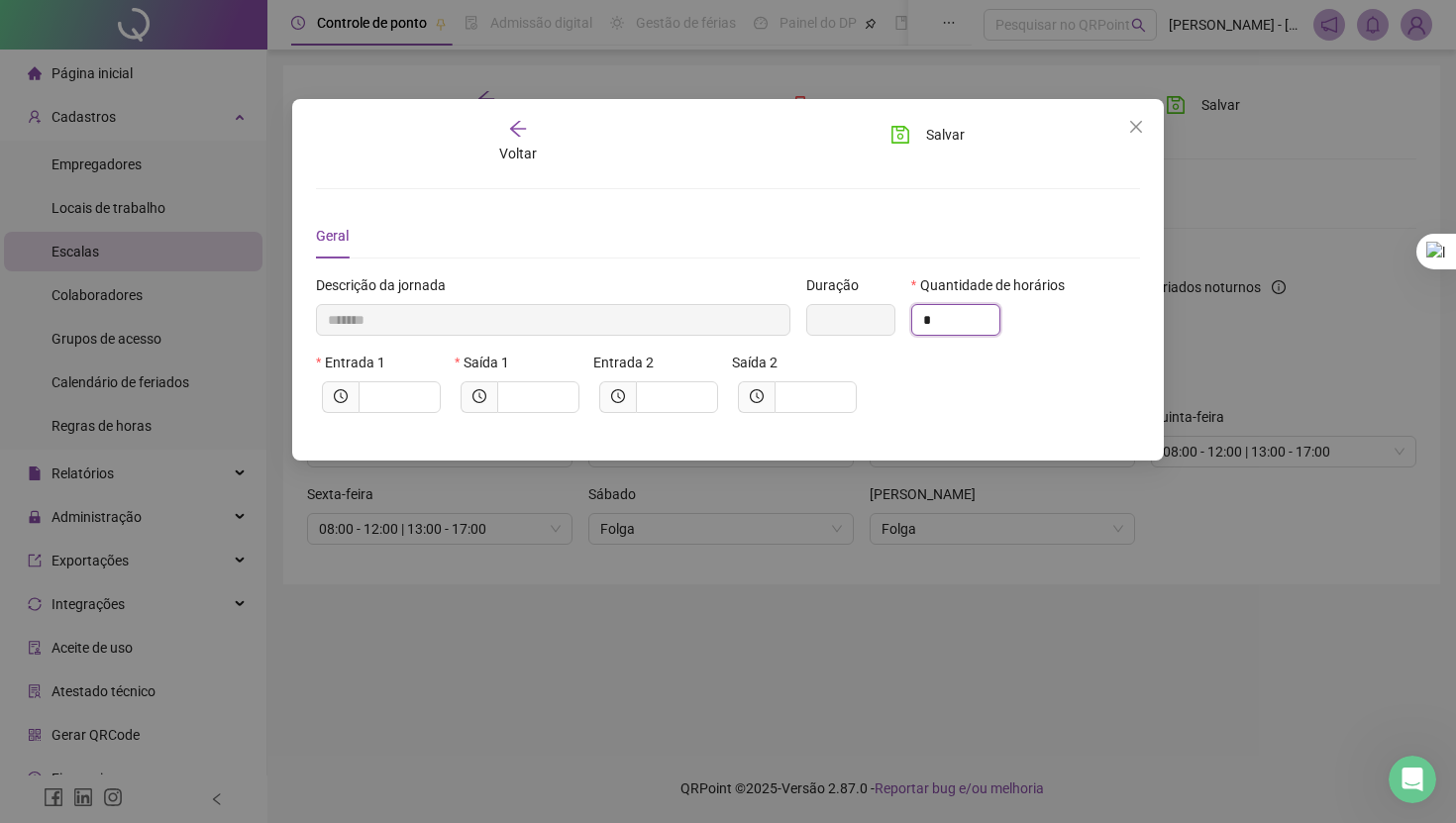 drag, startPoint x: 938, startPoint y: 326, endPoint x: 906, endPoint y: 322, distance: 32.24903 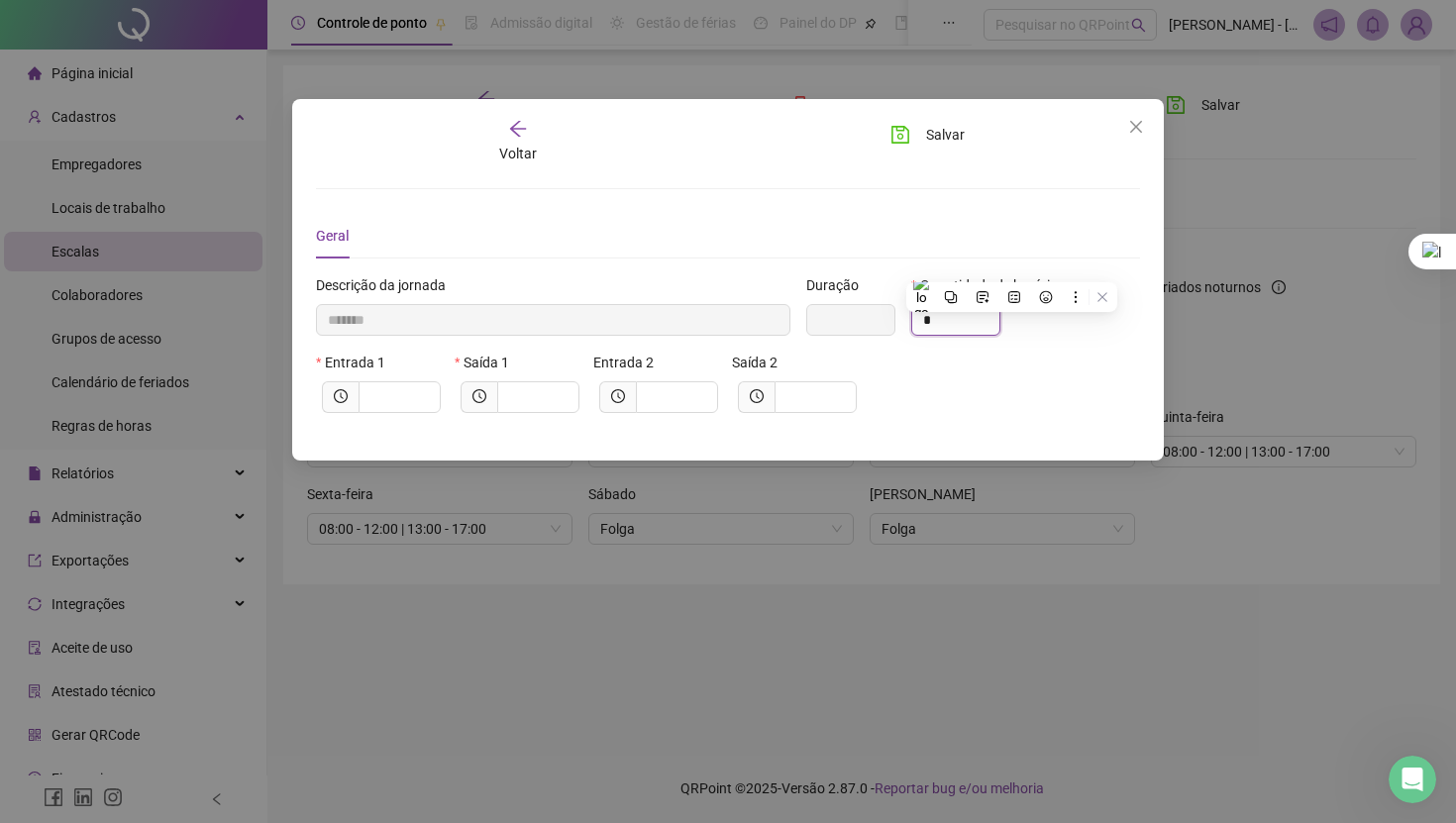 type 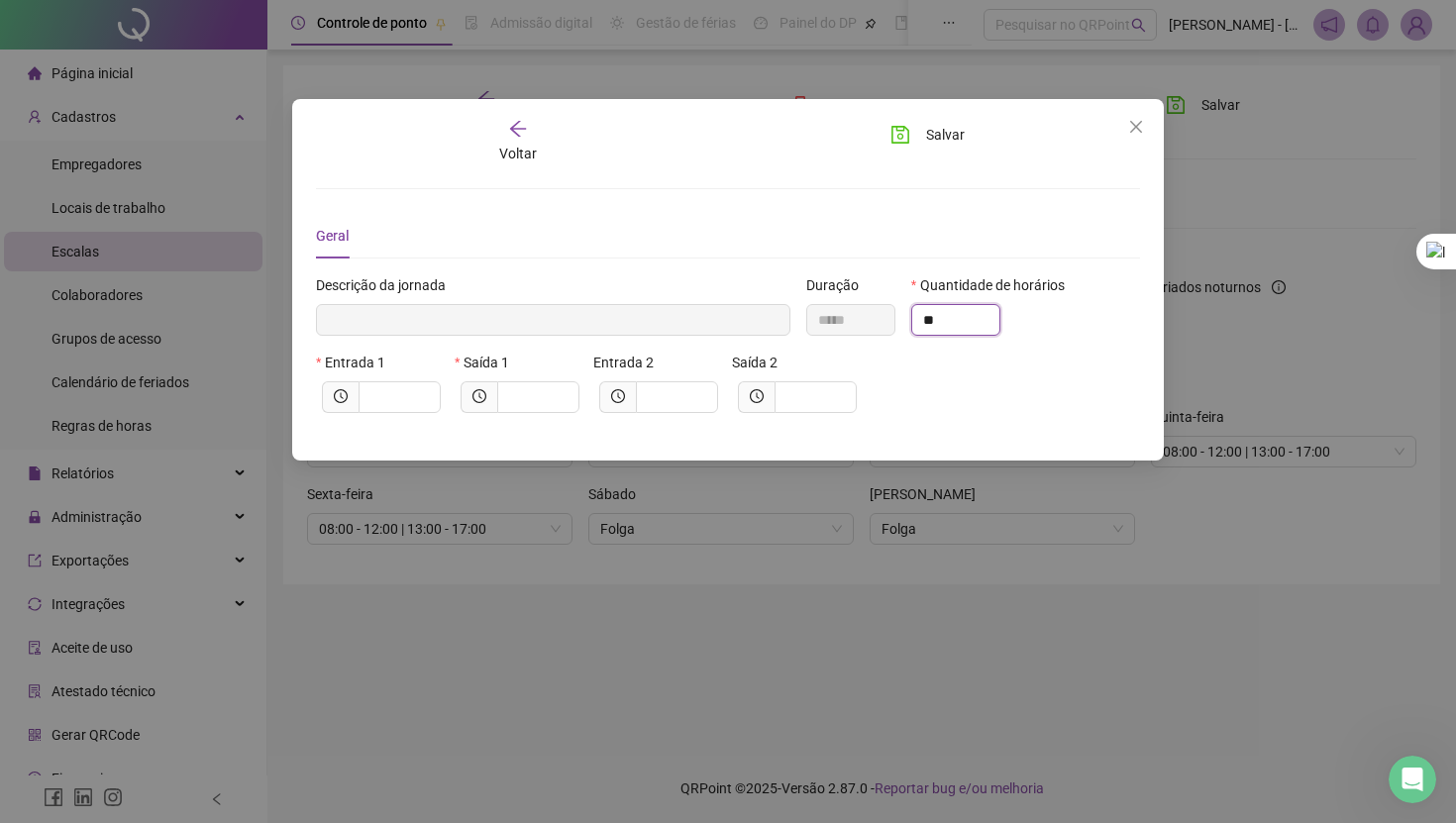 type on "*" 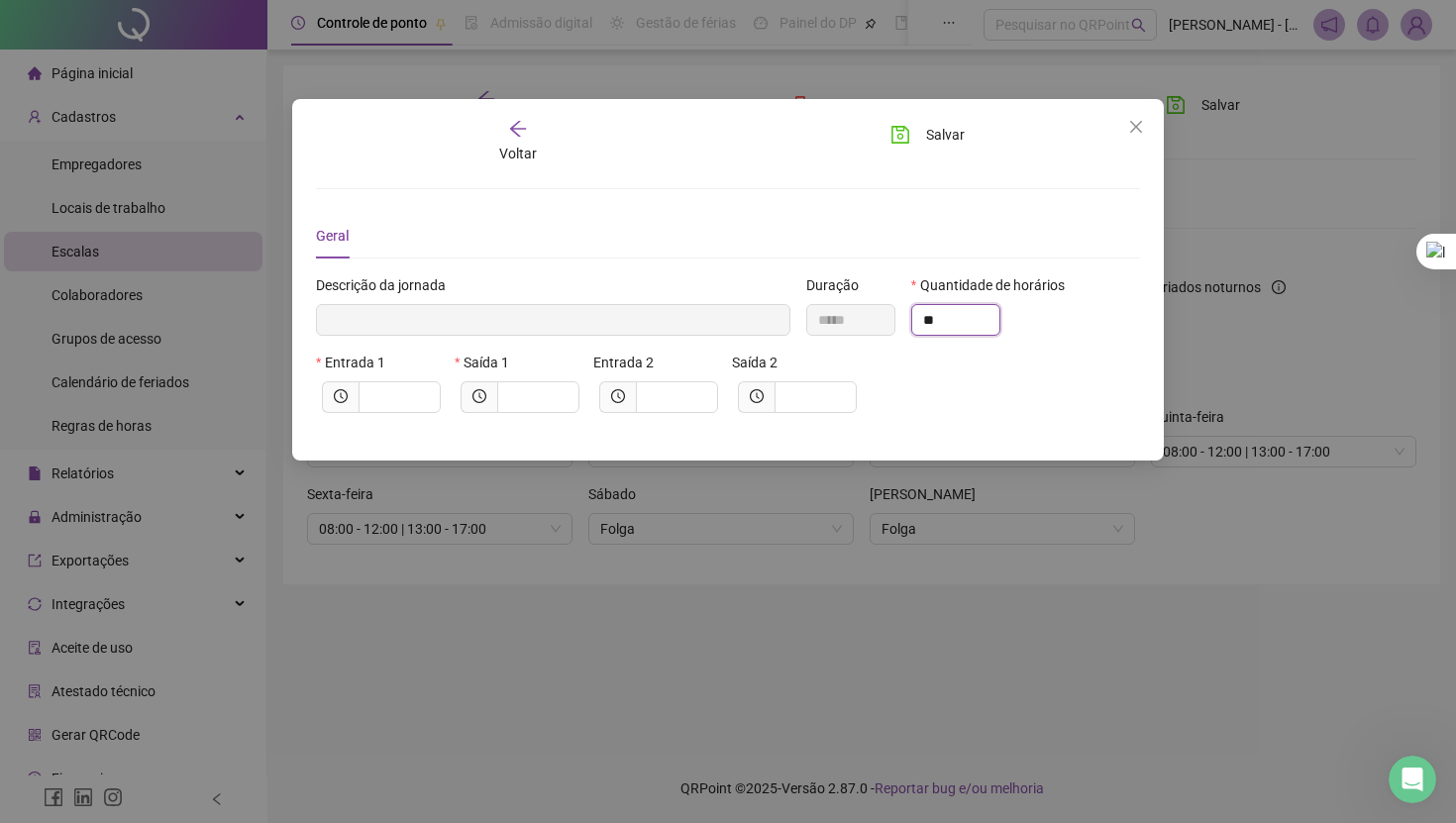 type on "*" 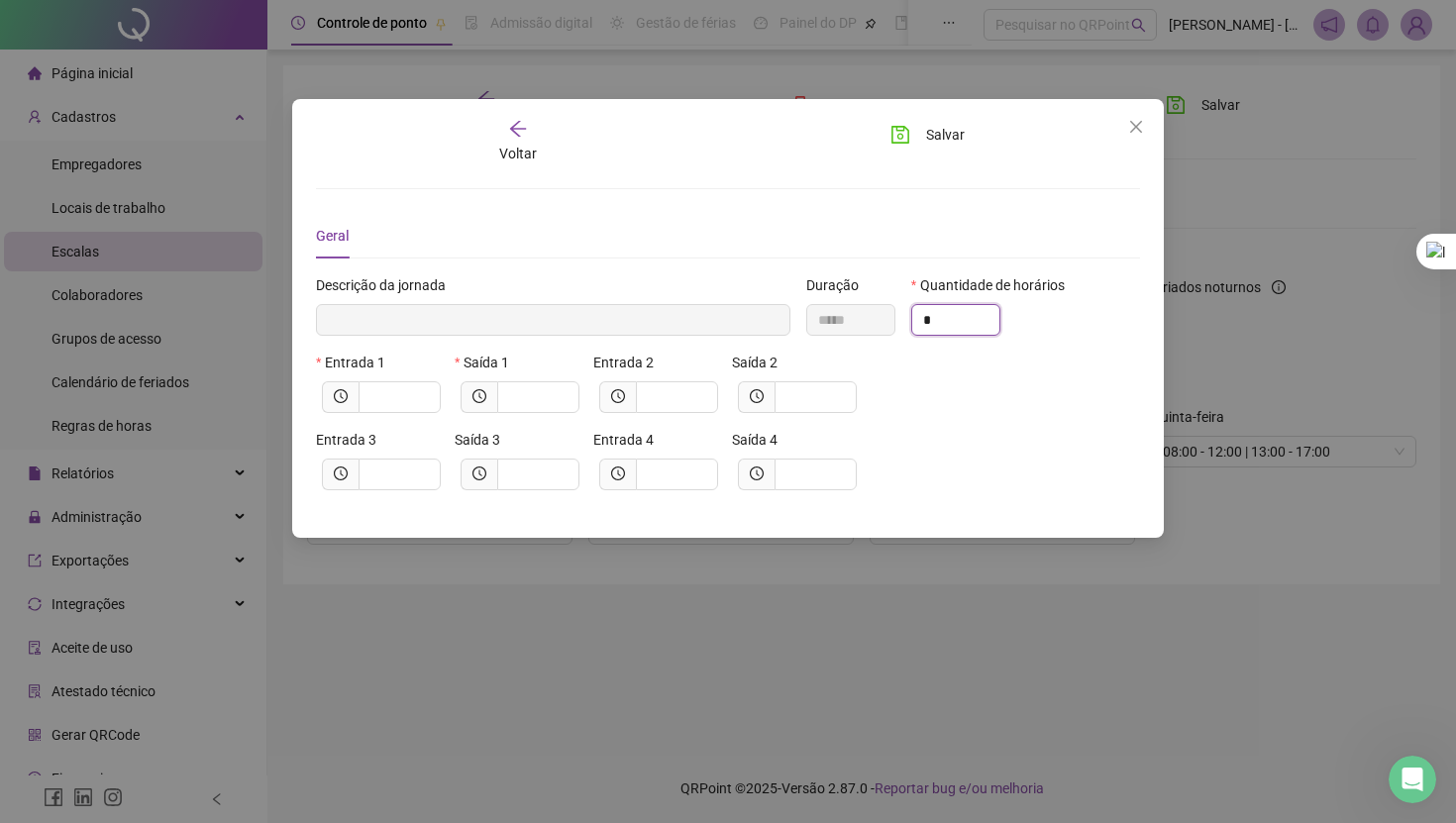 type on "*" 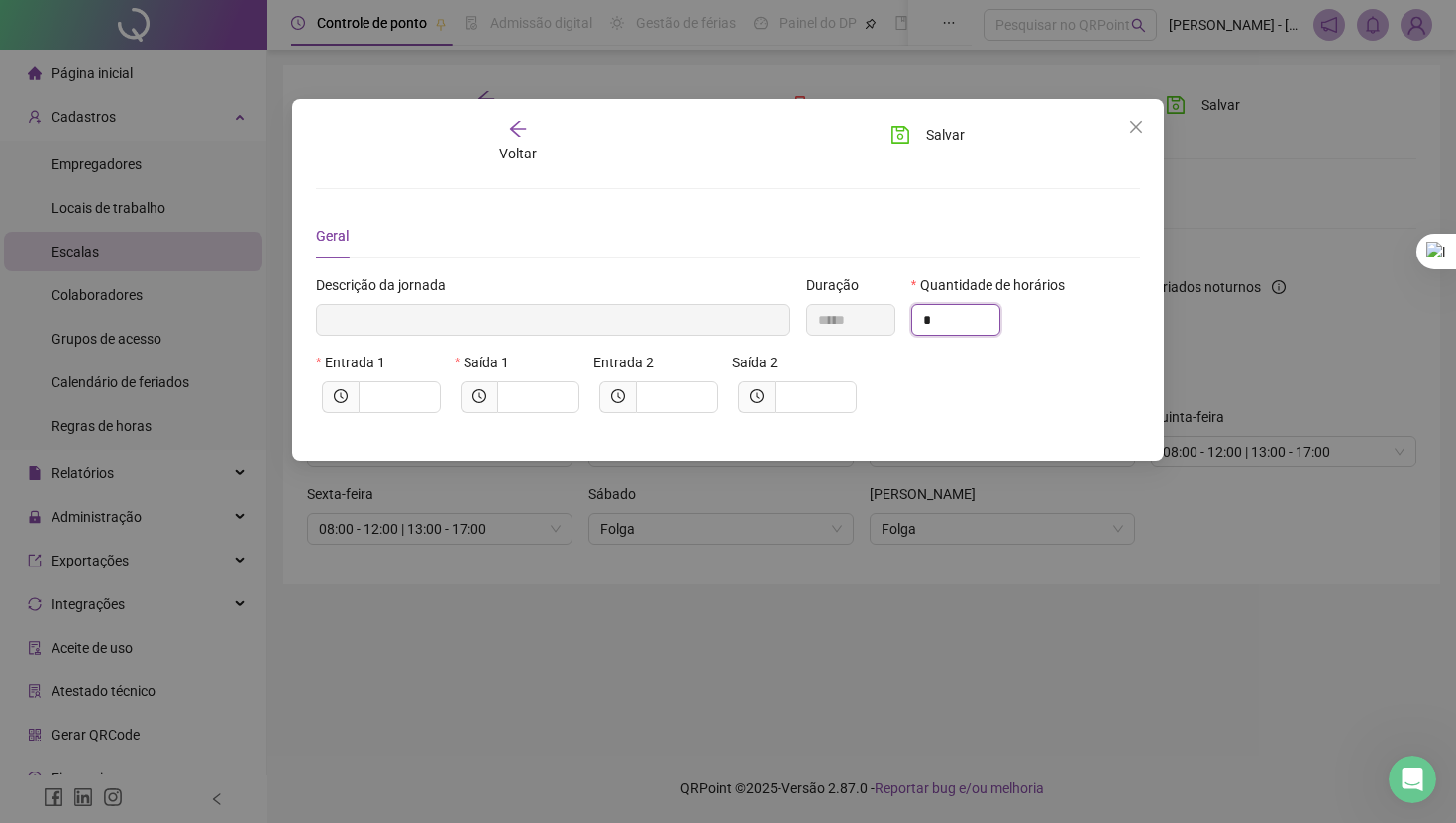 type 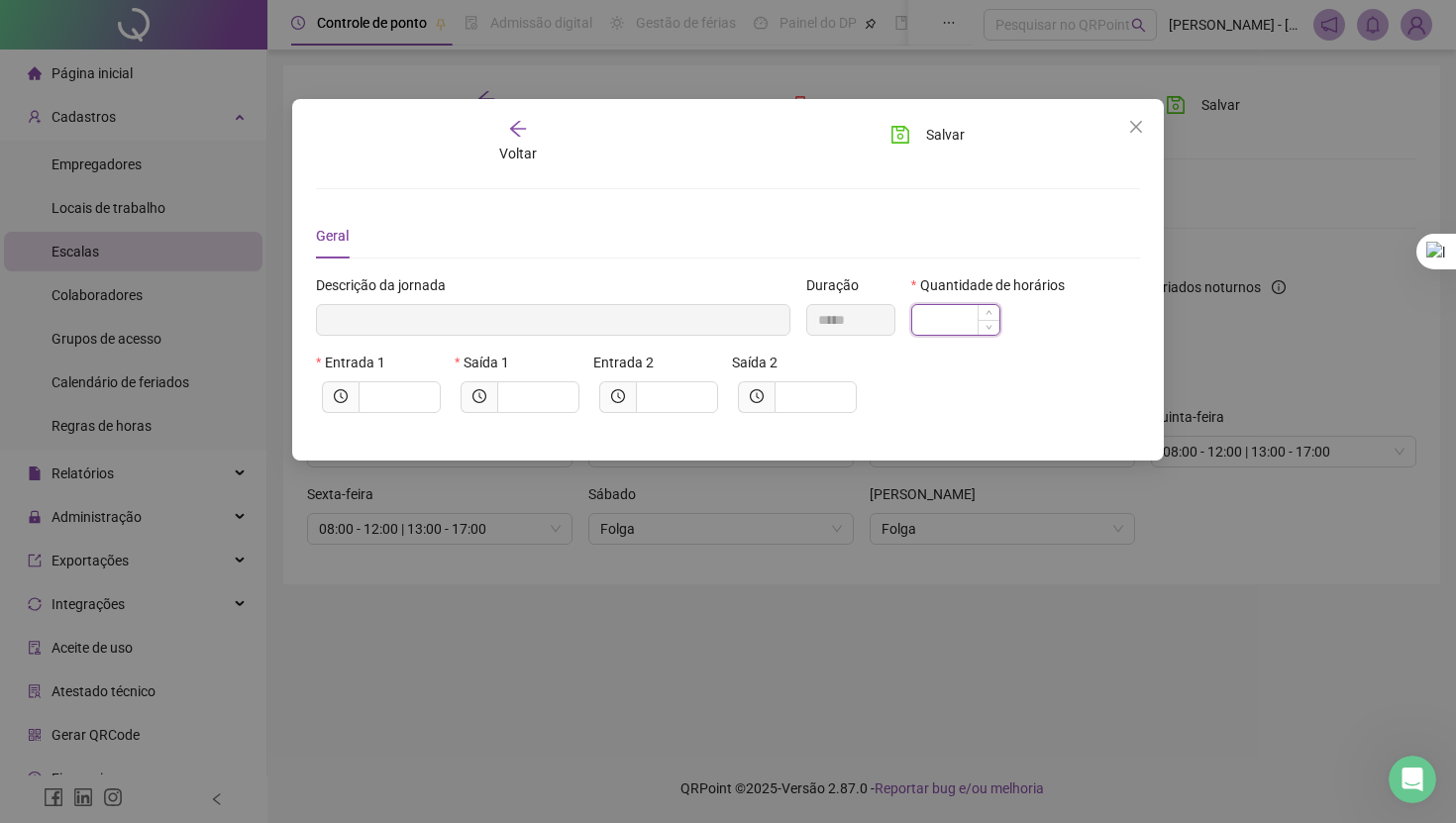 click at bounding box center [956, 320] 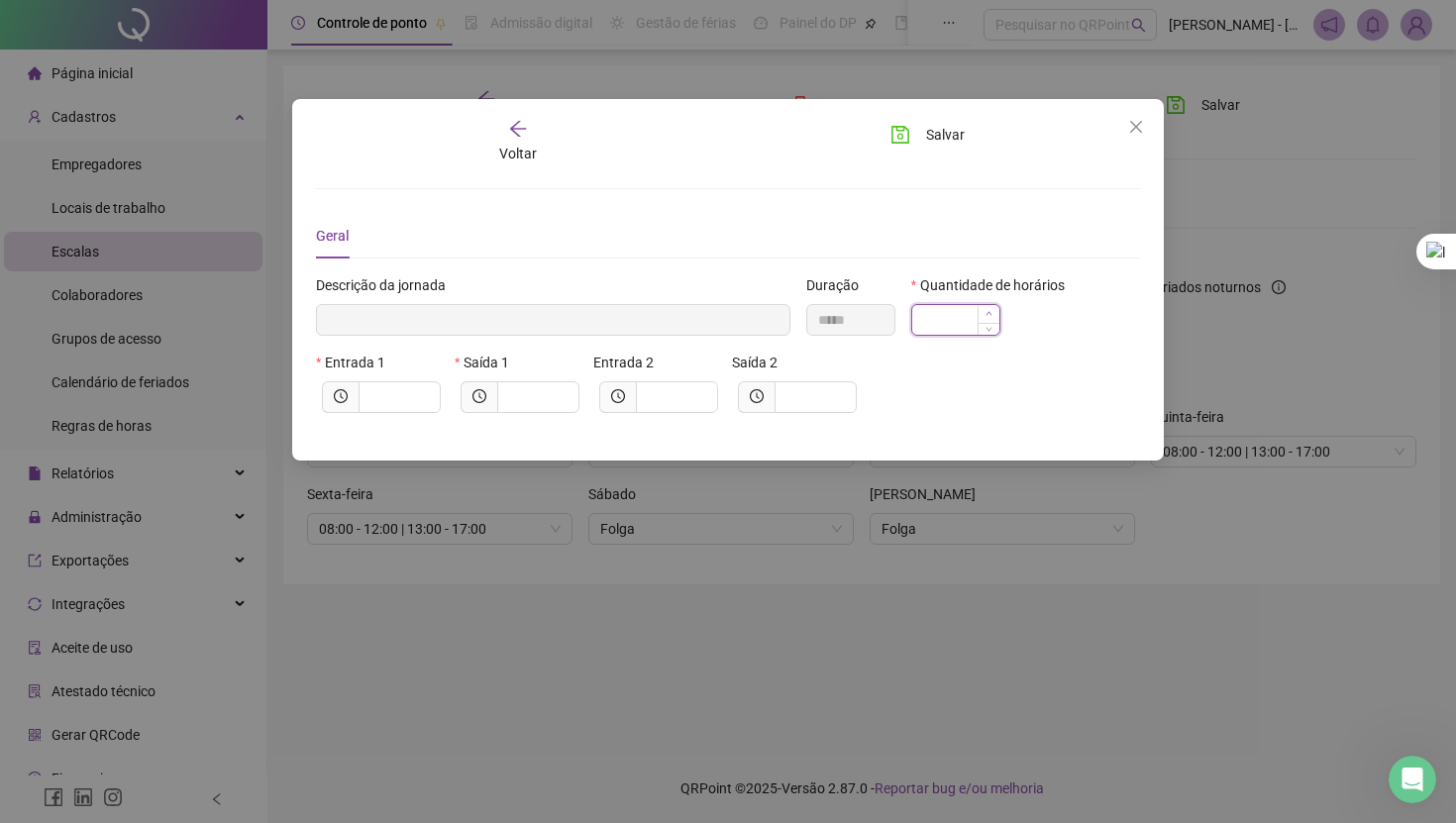 type on "**********" 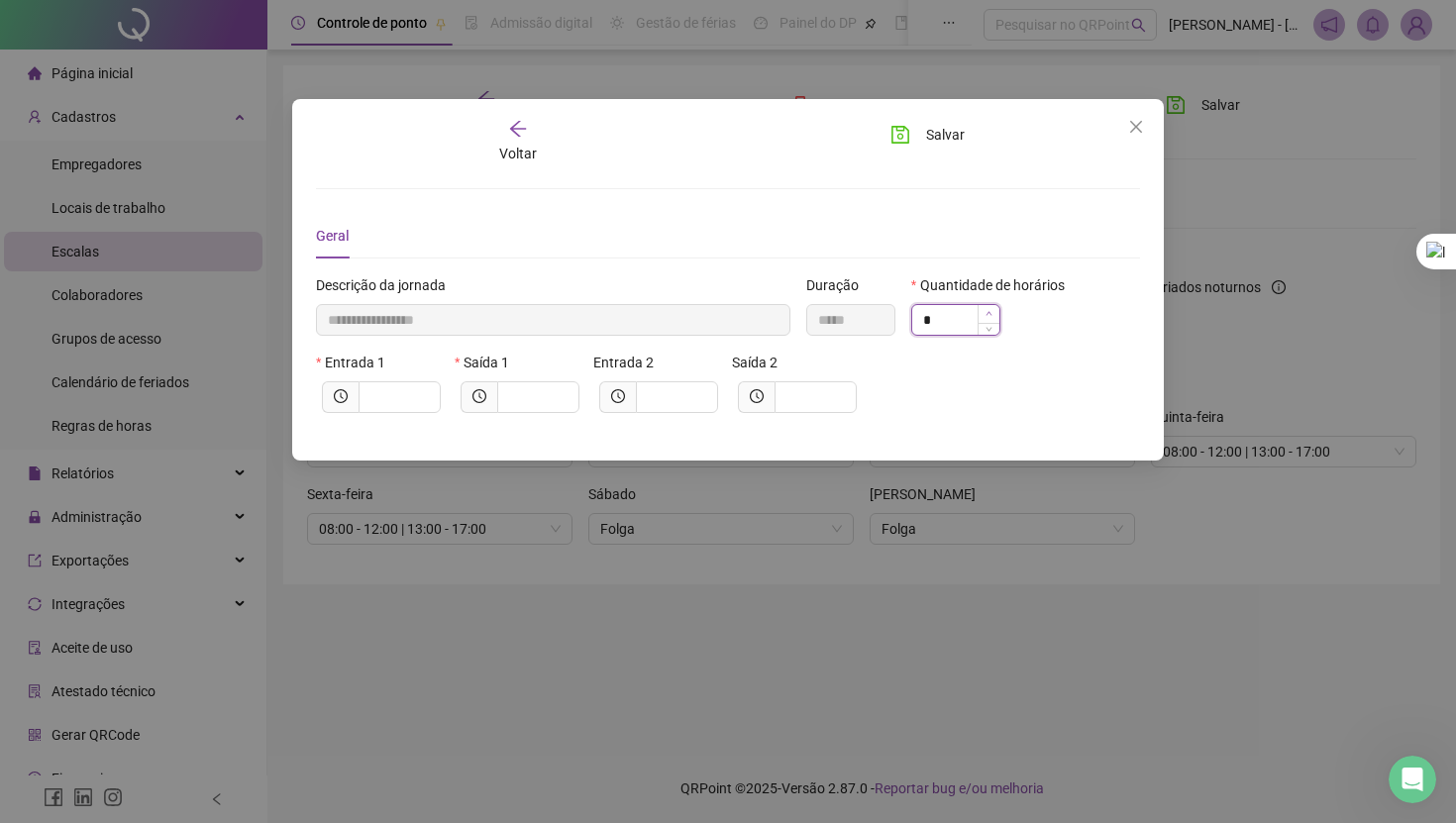 click at bounding box center (988, 314) 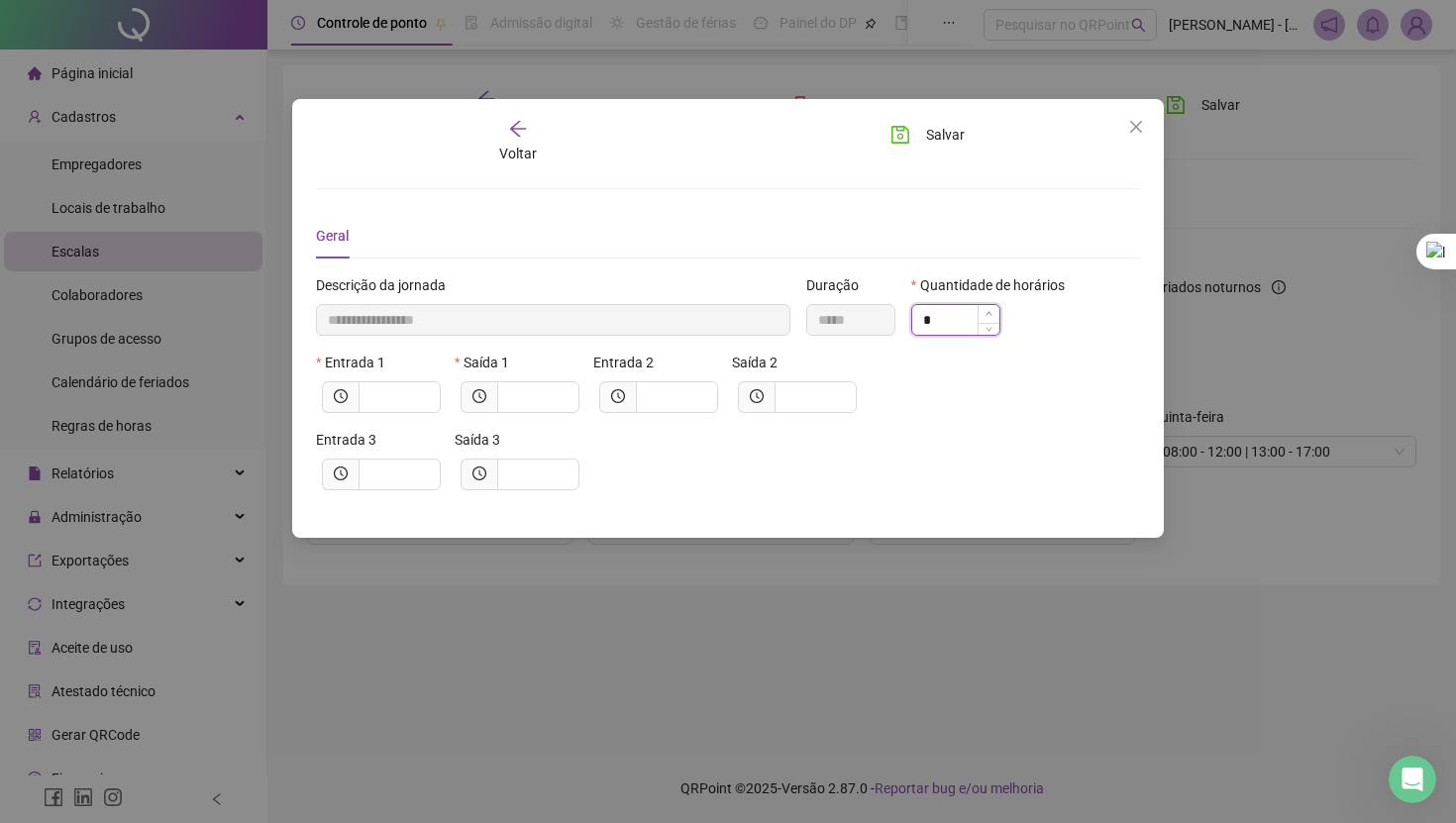 type on "**********" 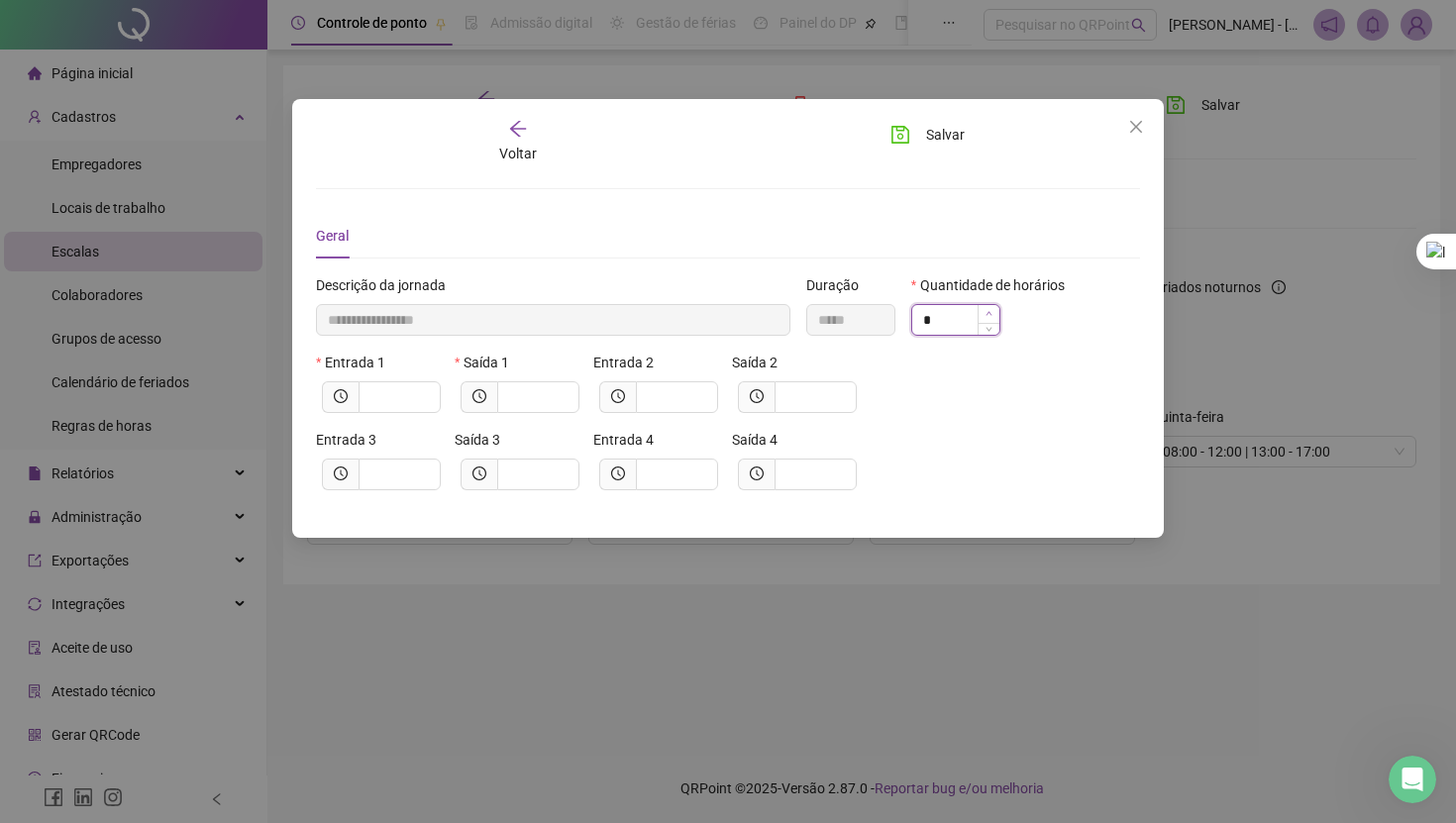 type on "**********" 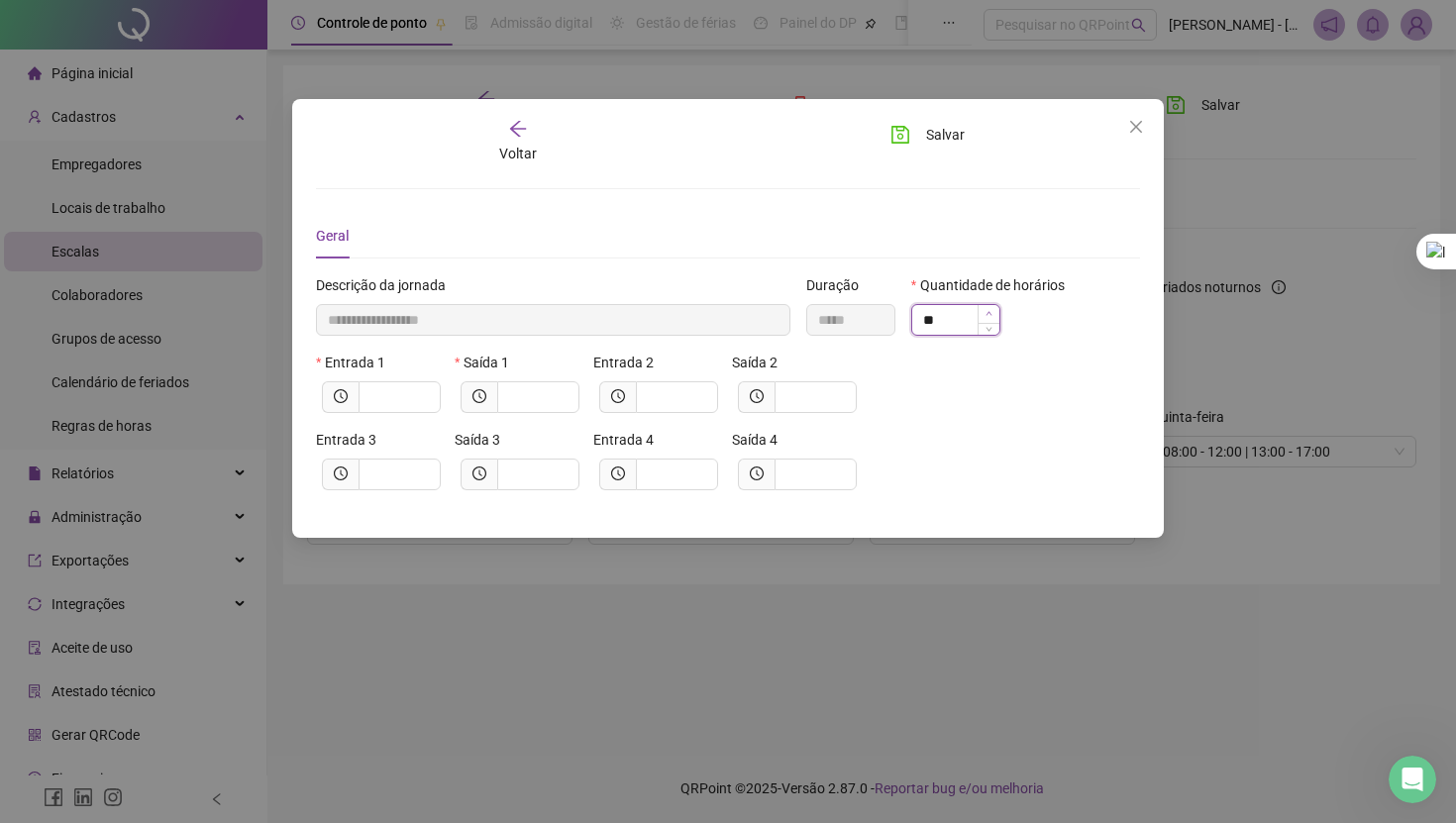 click at bounding box center [988, 314] 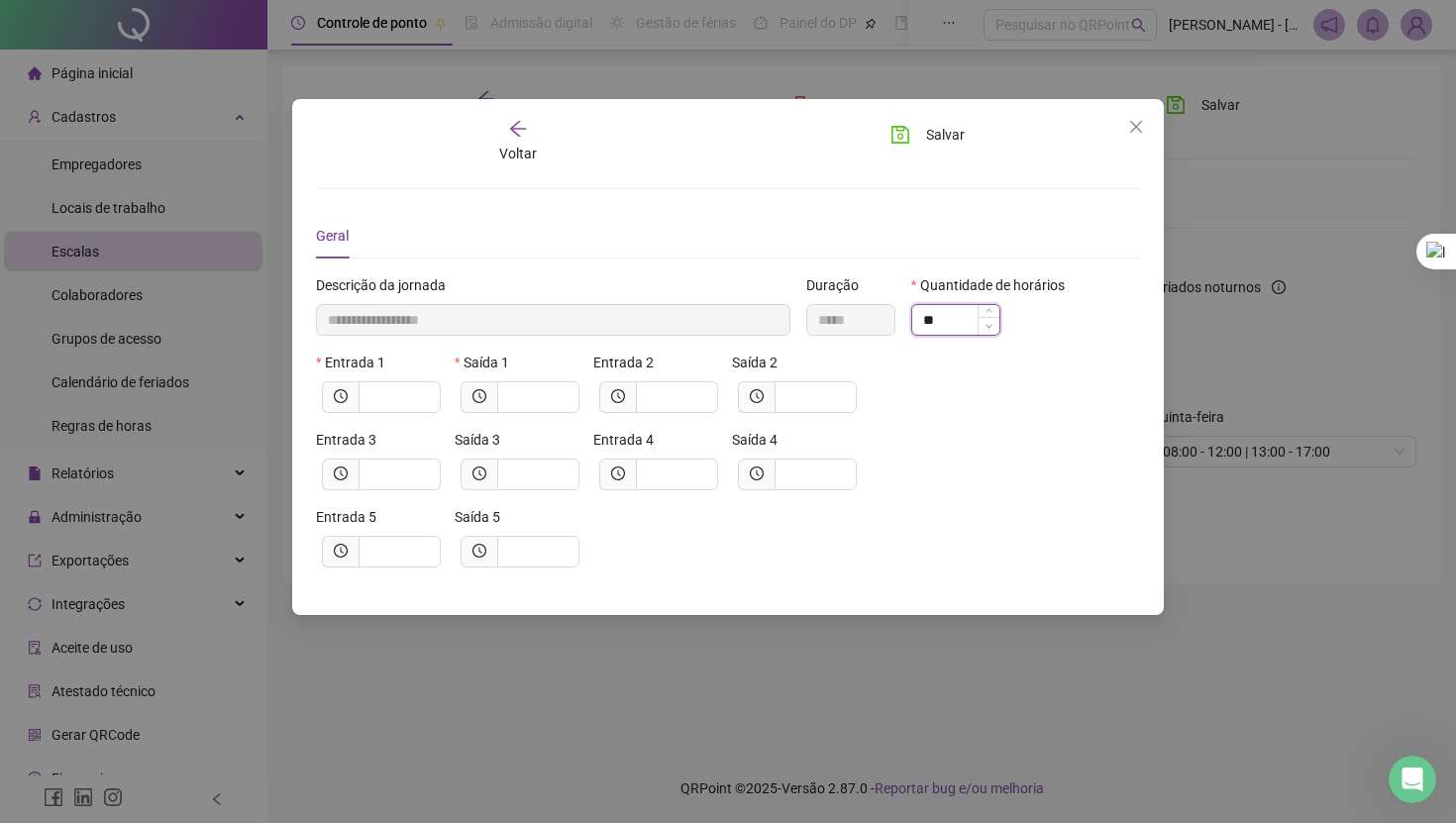 click at bounding box center (988, 326) 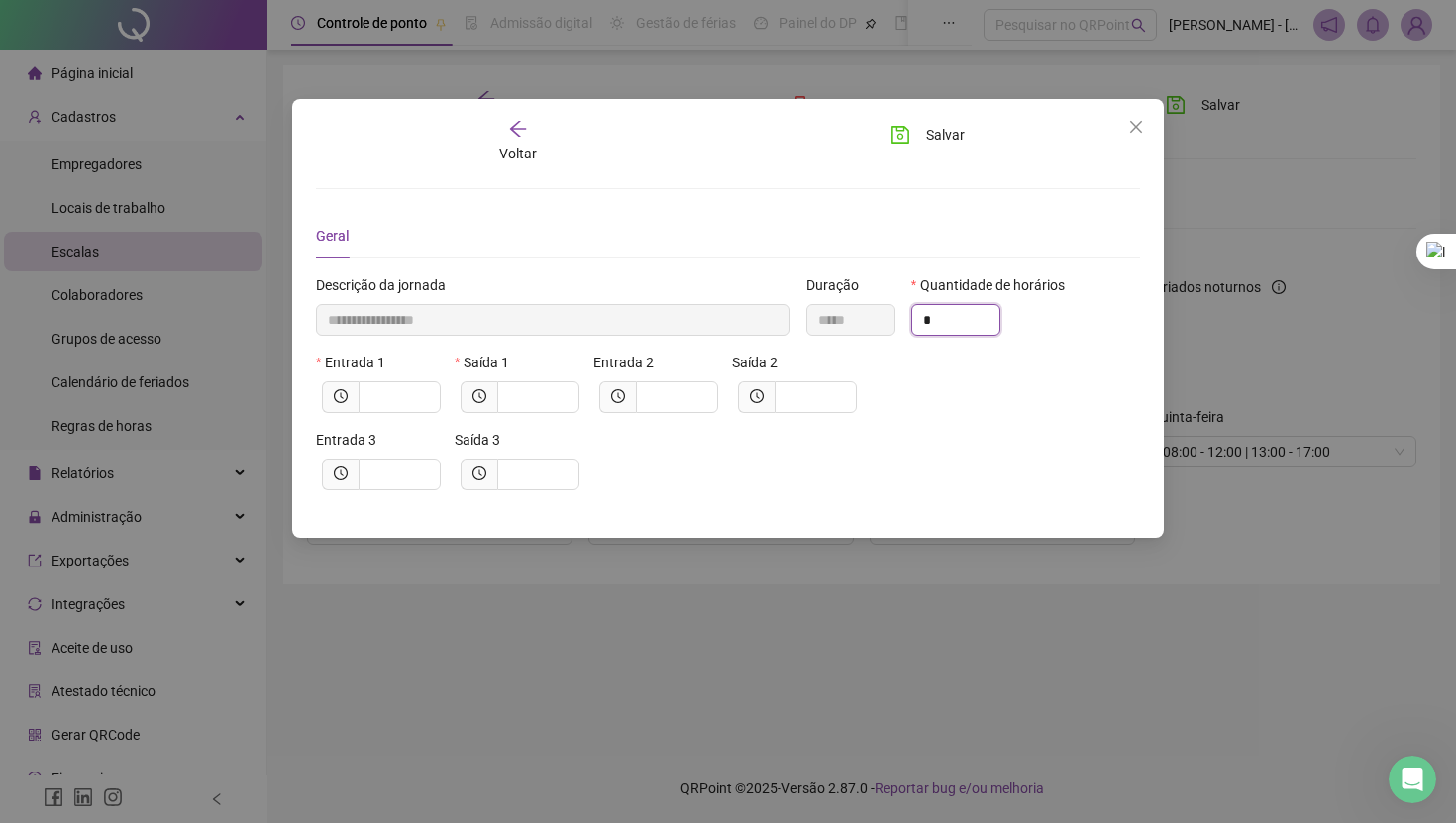 type on "*" 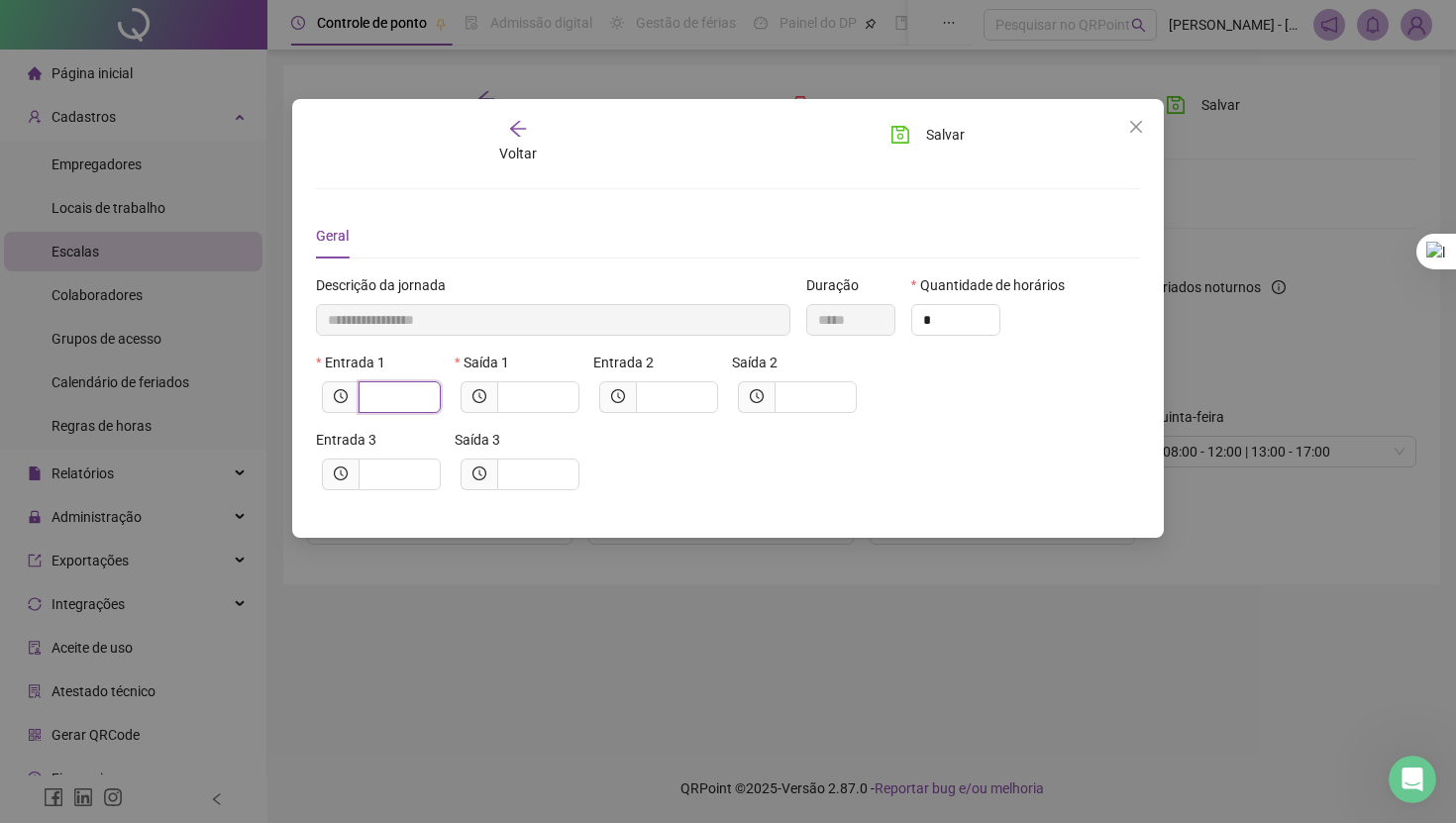 click at bounding box center (397, 397) 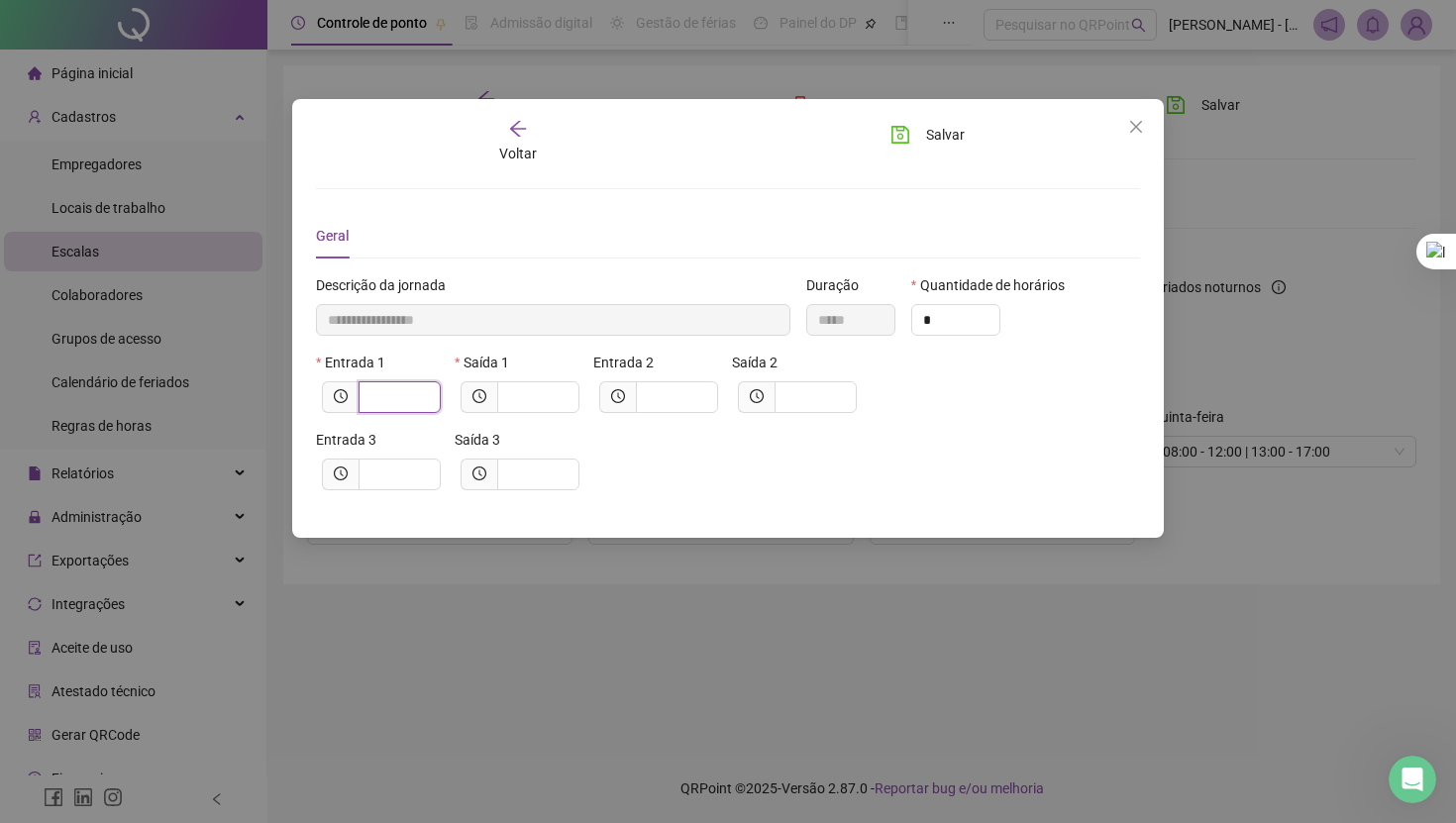 type on "*****" 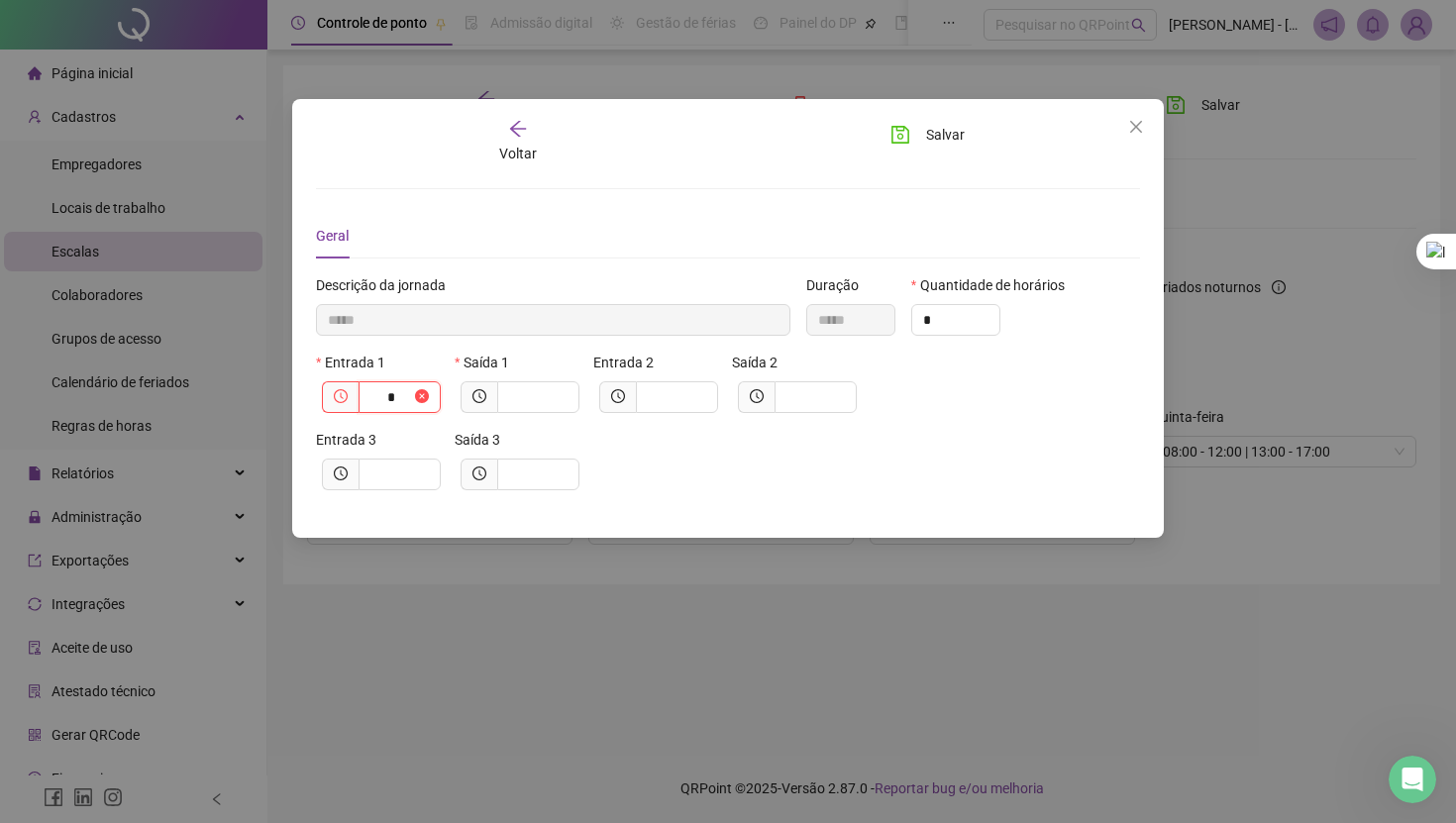 type on "******" 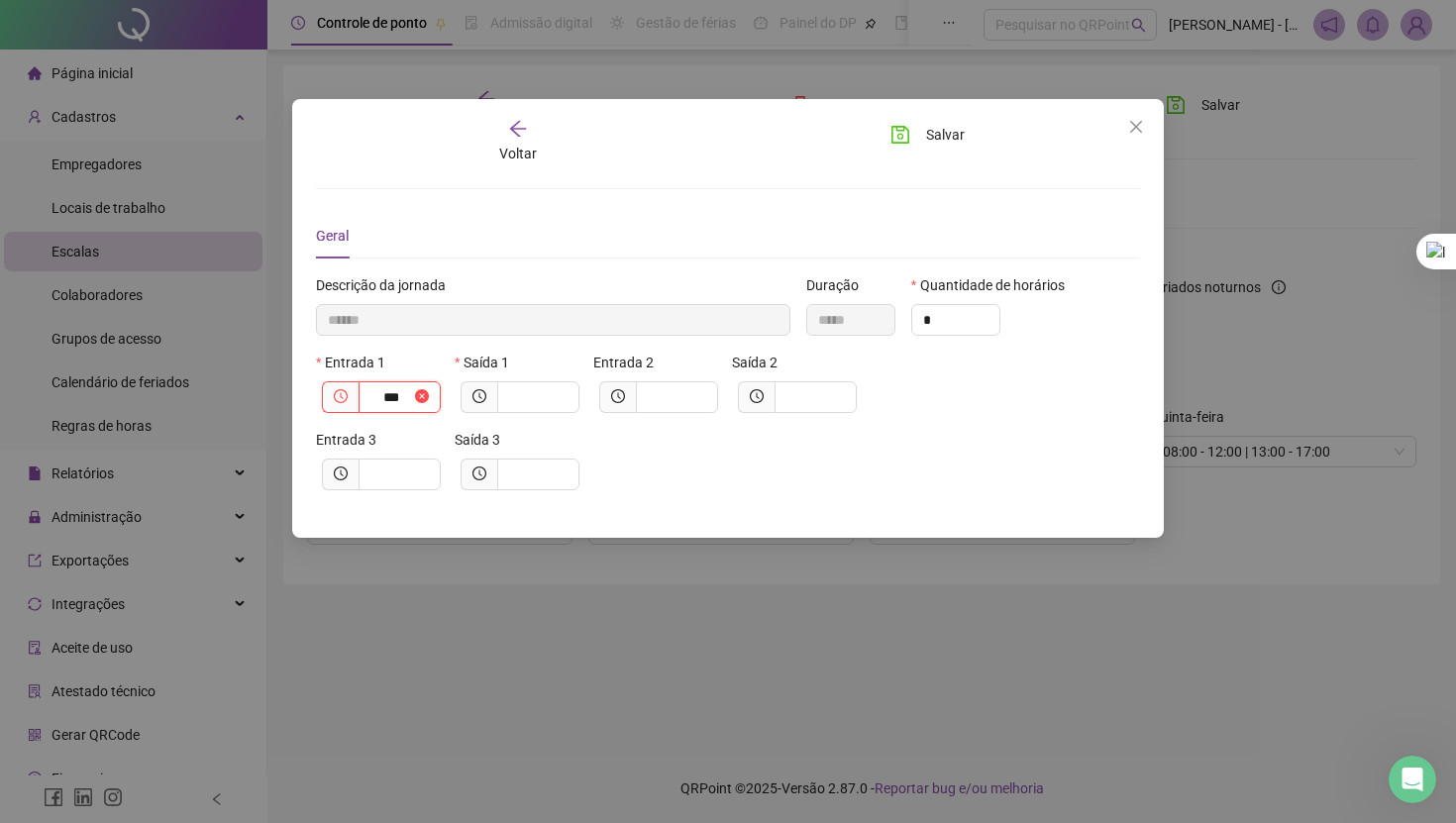type on "****" 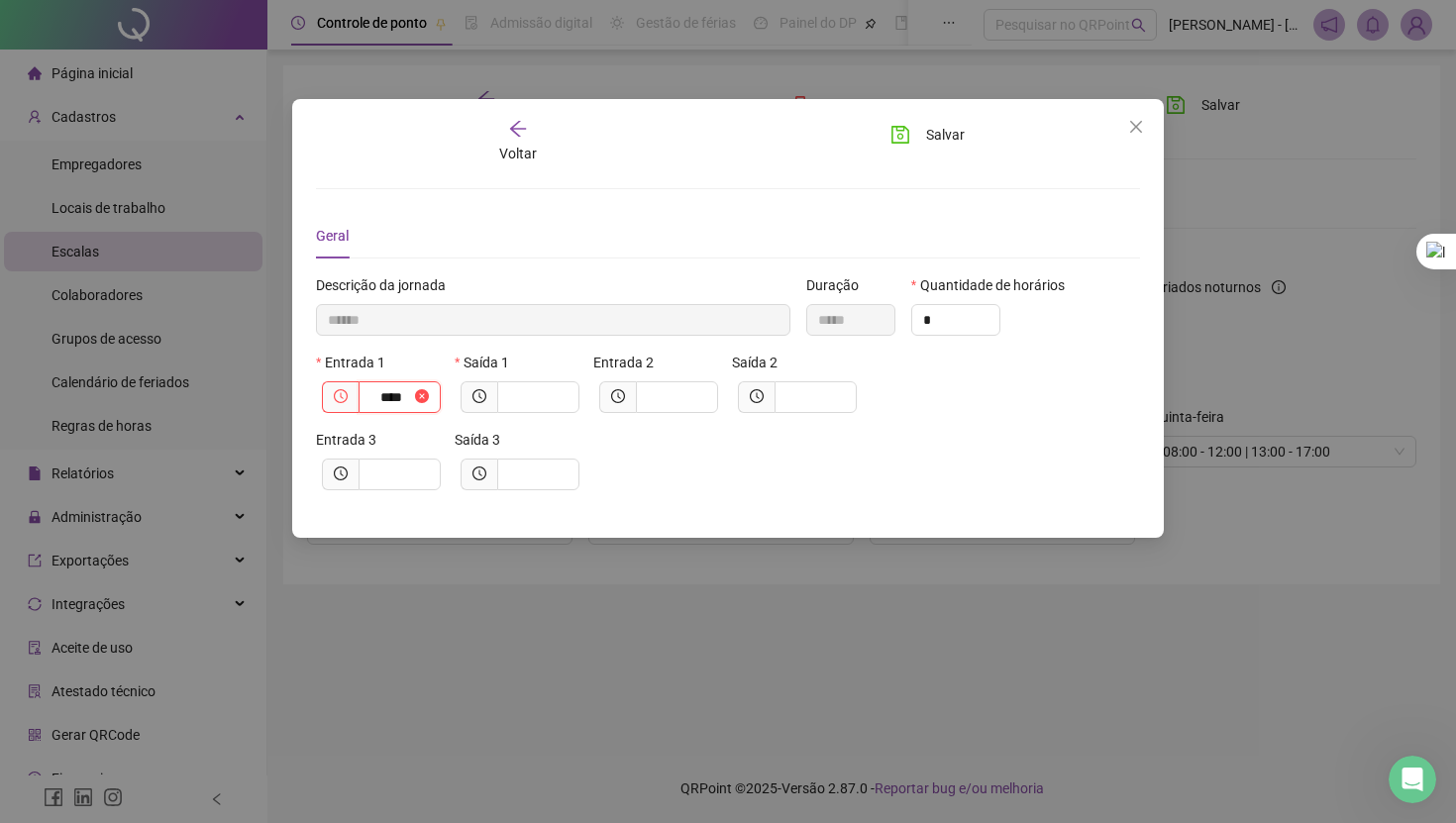 type on "*********" 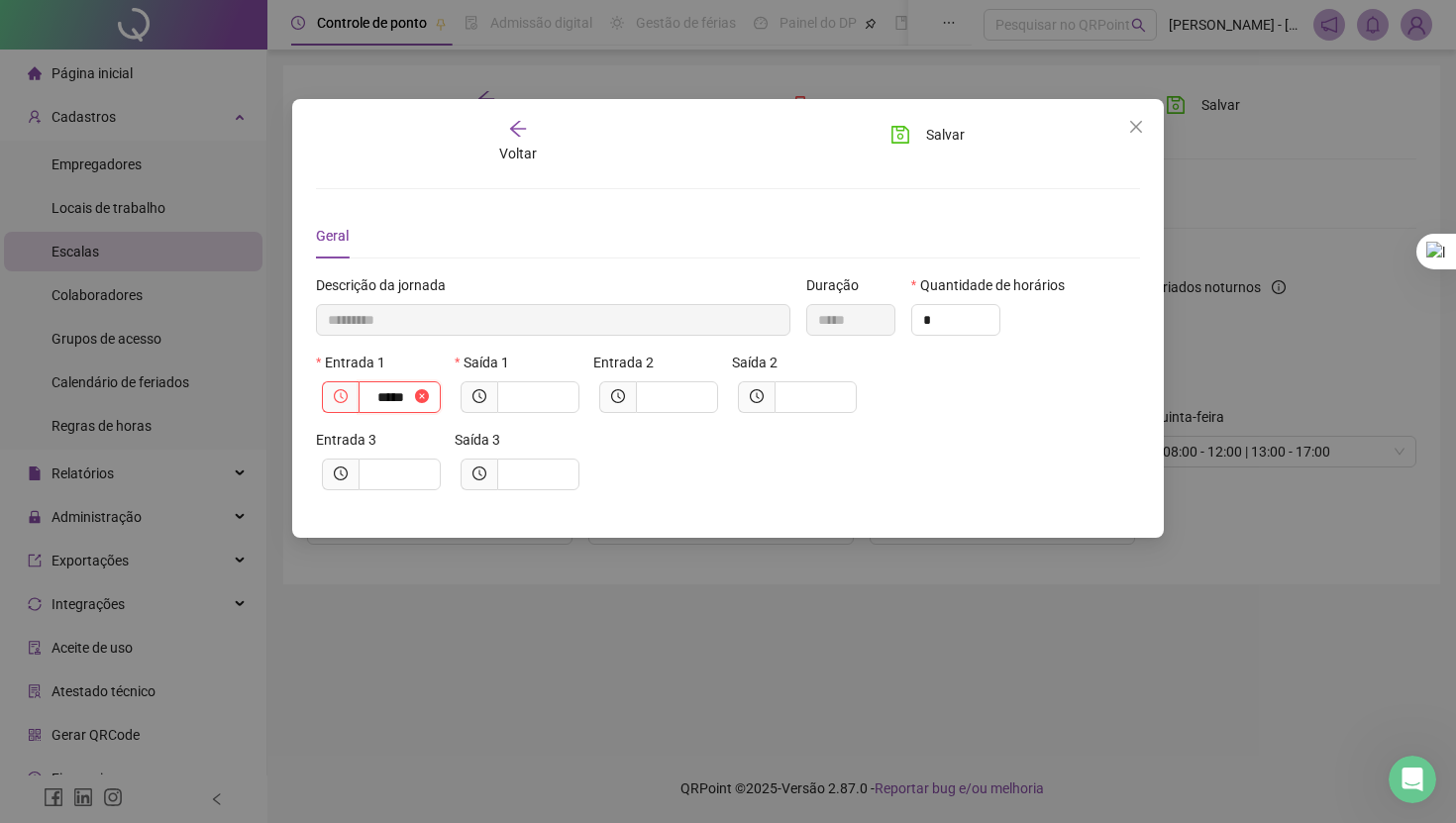type on "********" 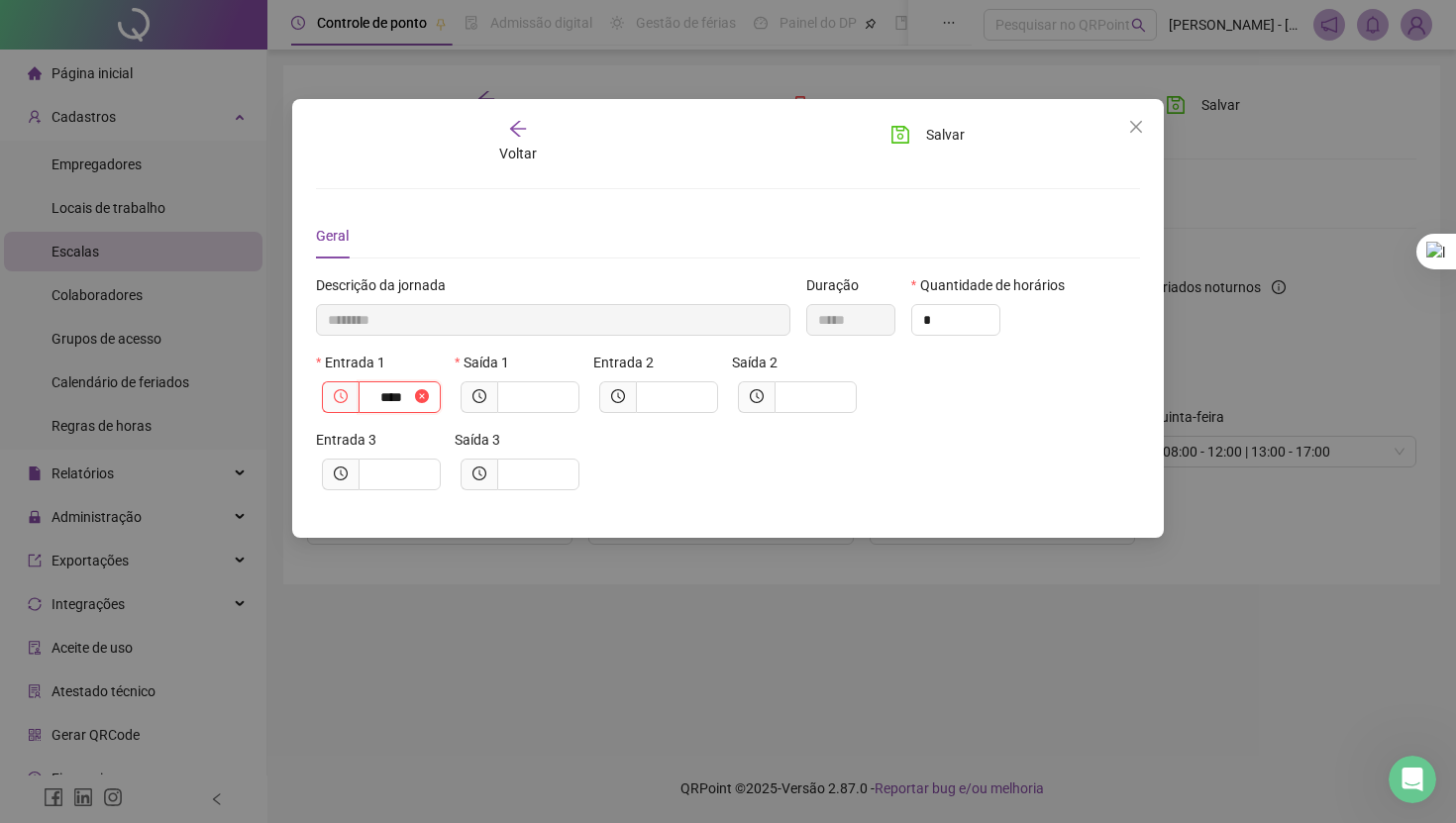type on "******" 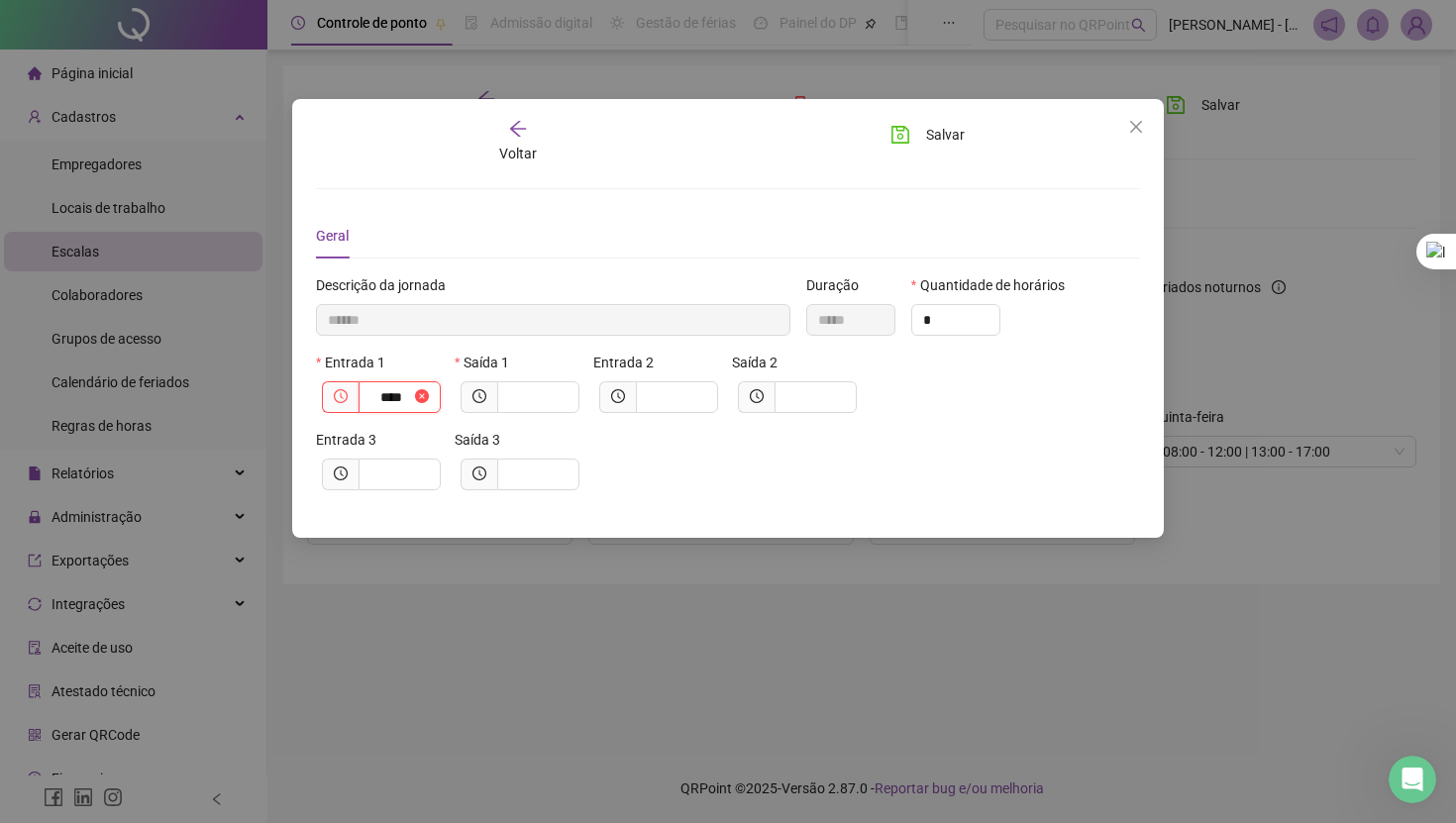 type on "*****" 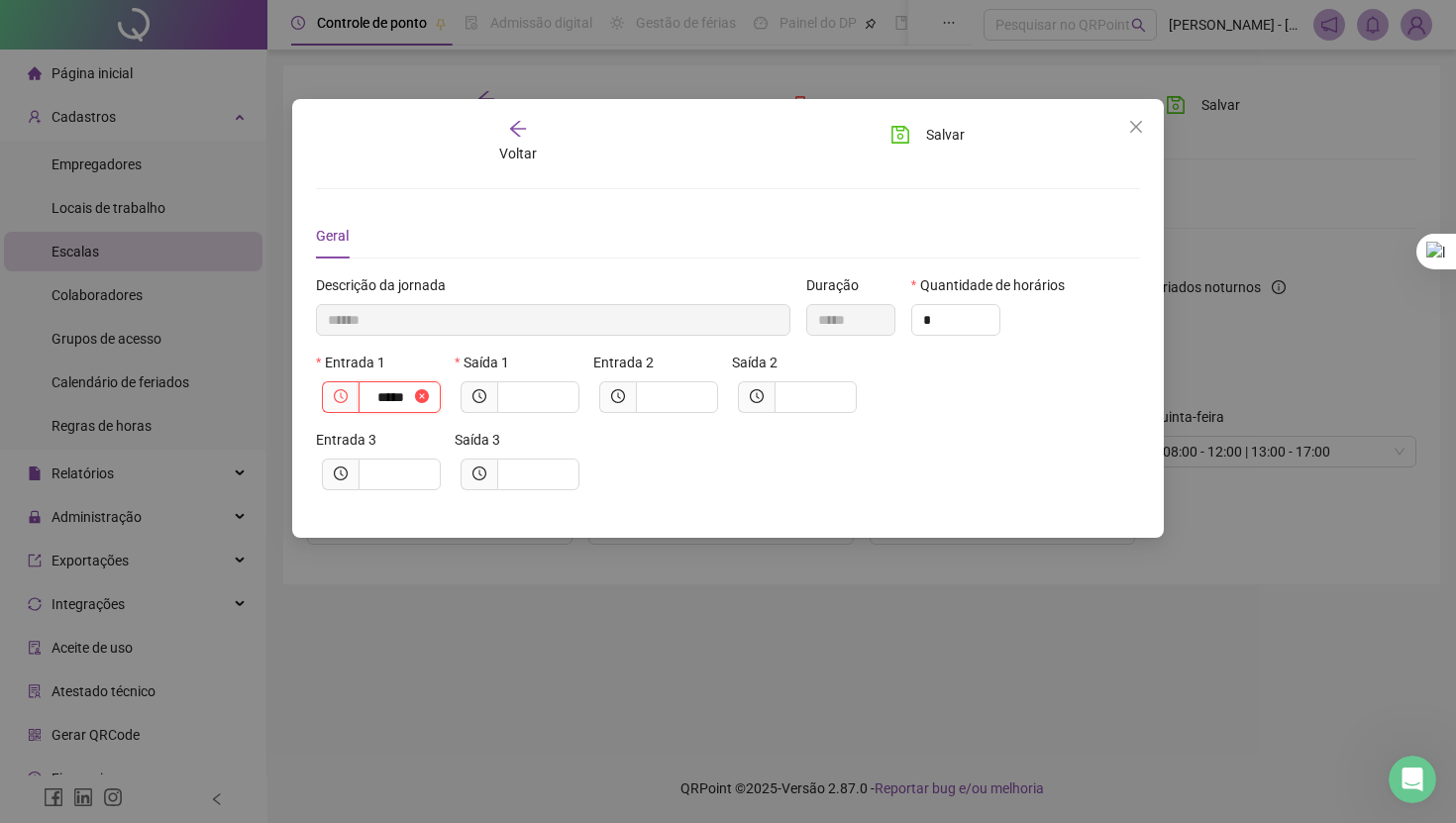 type on "*********" 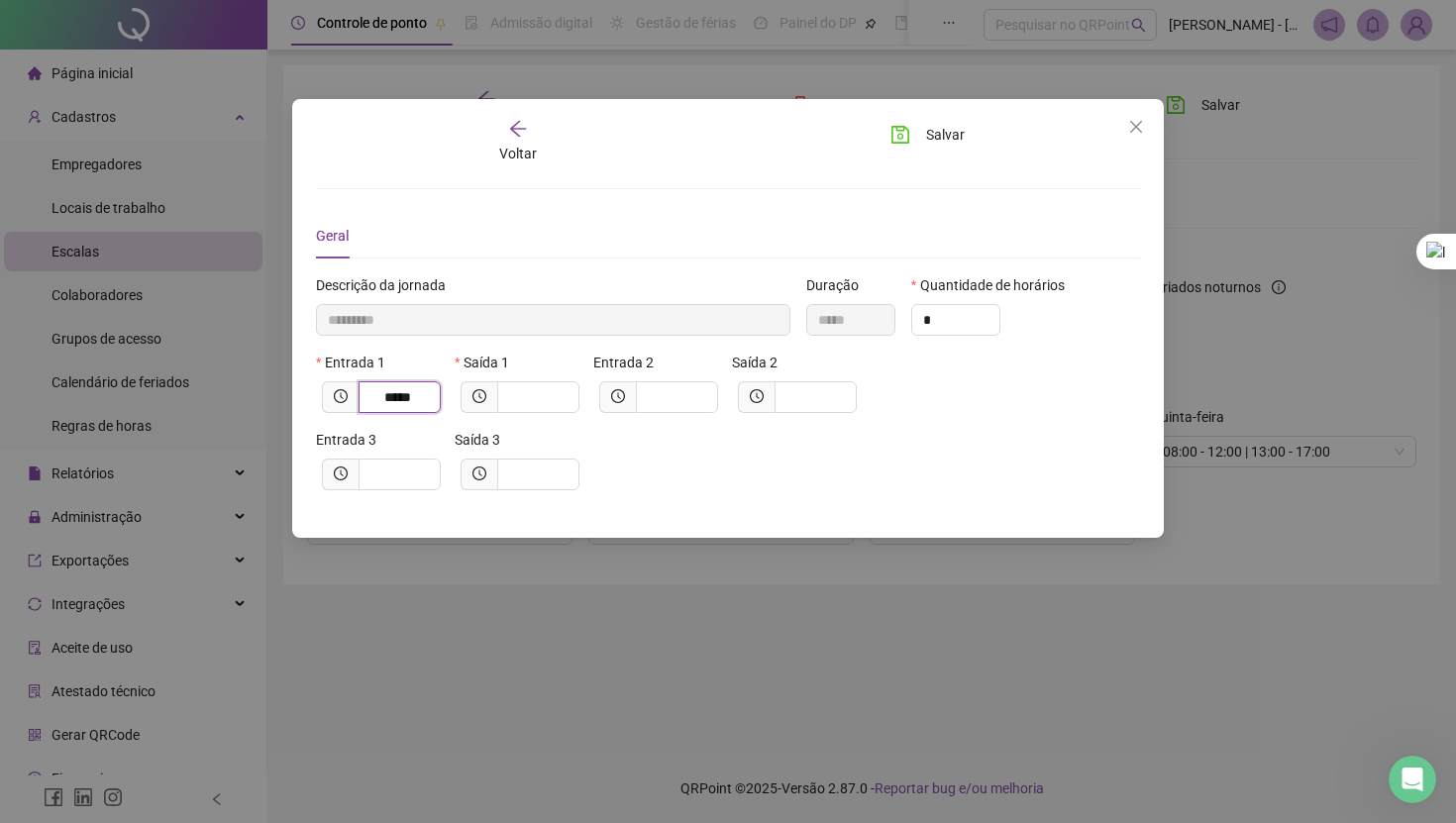 type on "*****" 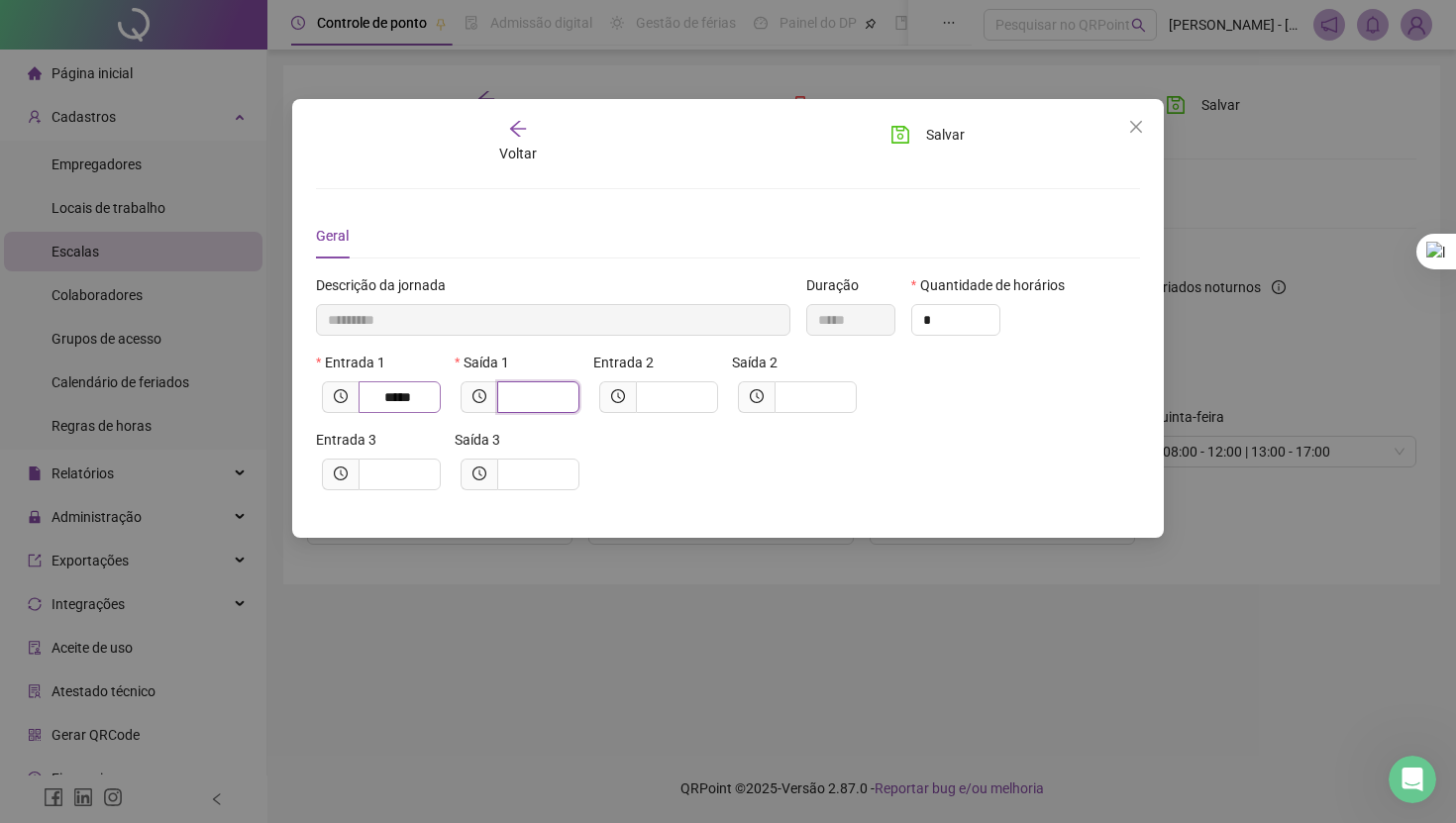 type on "*********" 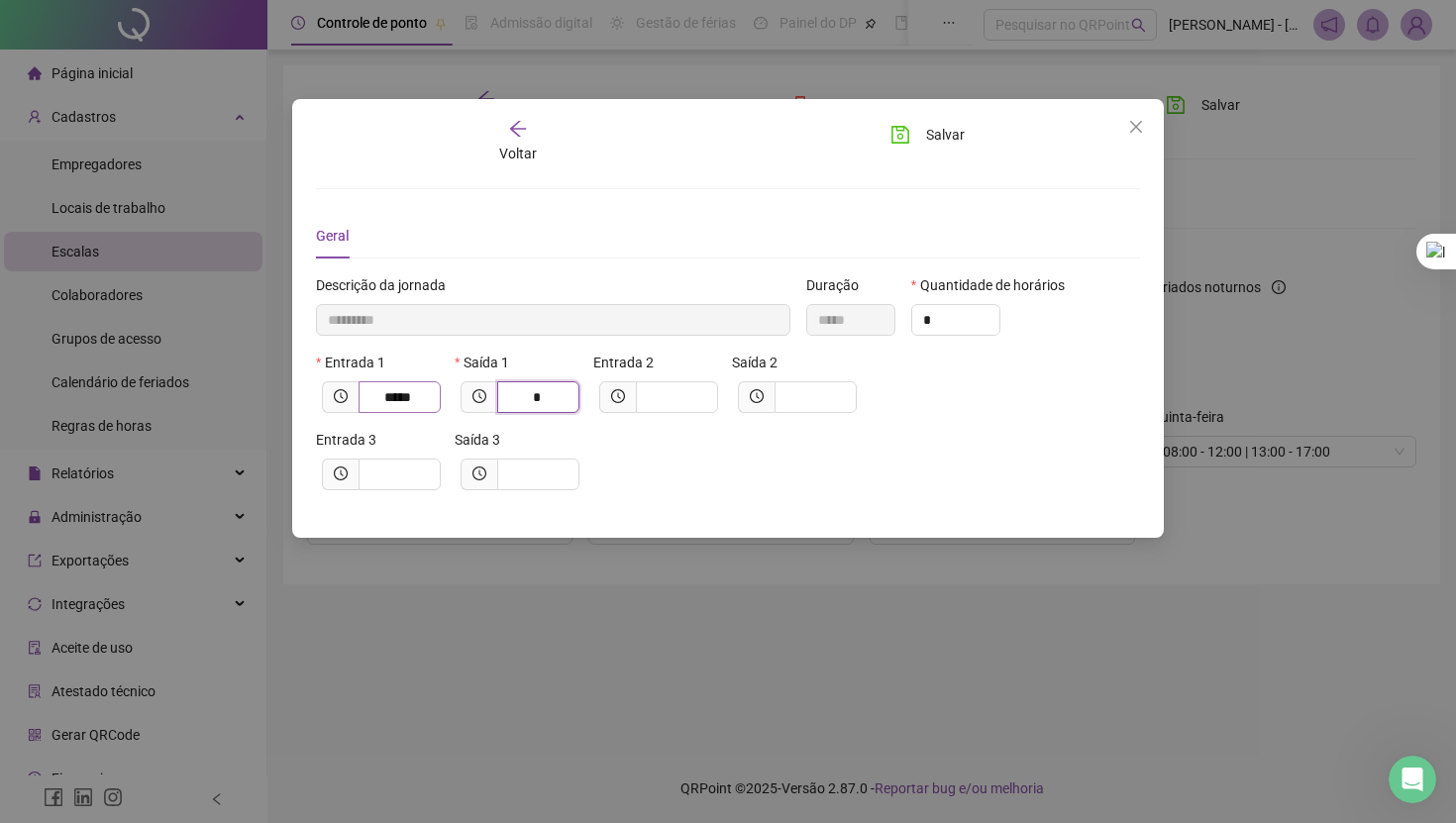 type on "**********" 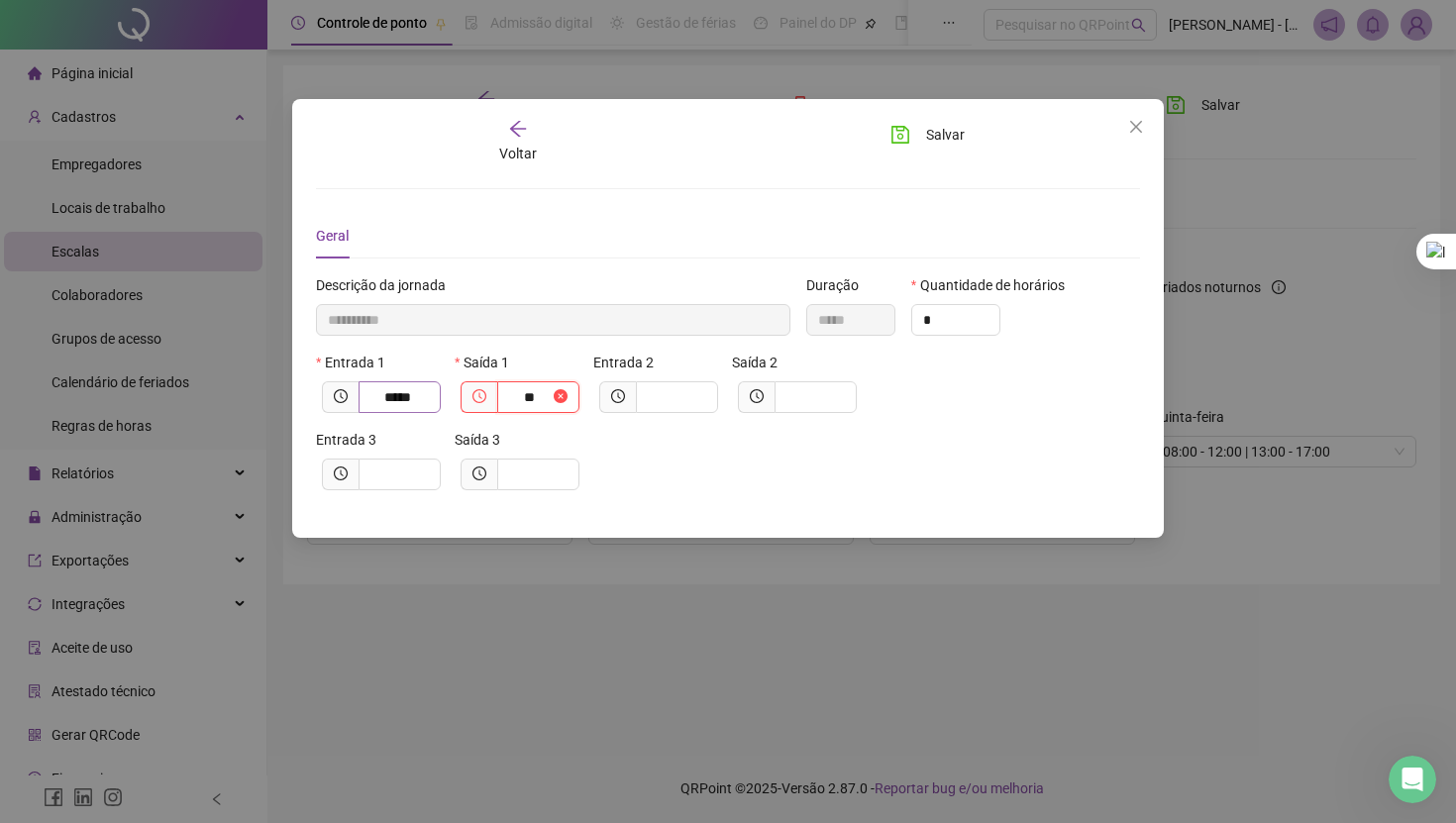 type on "***" 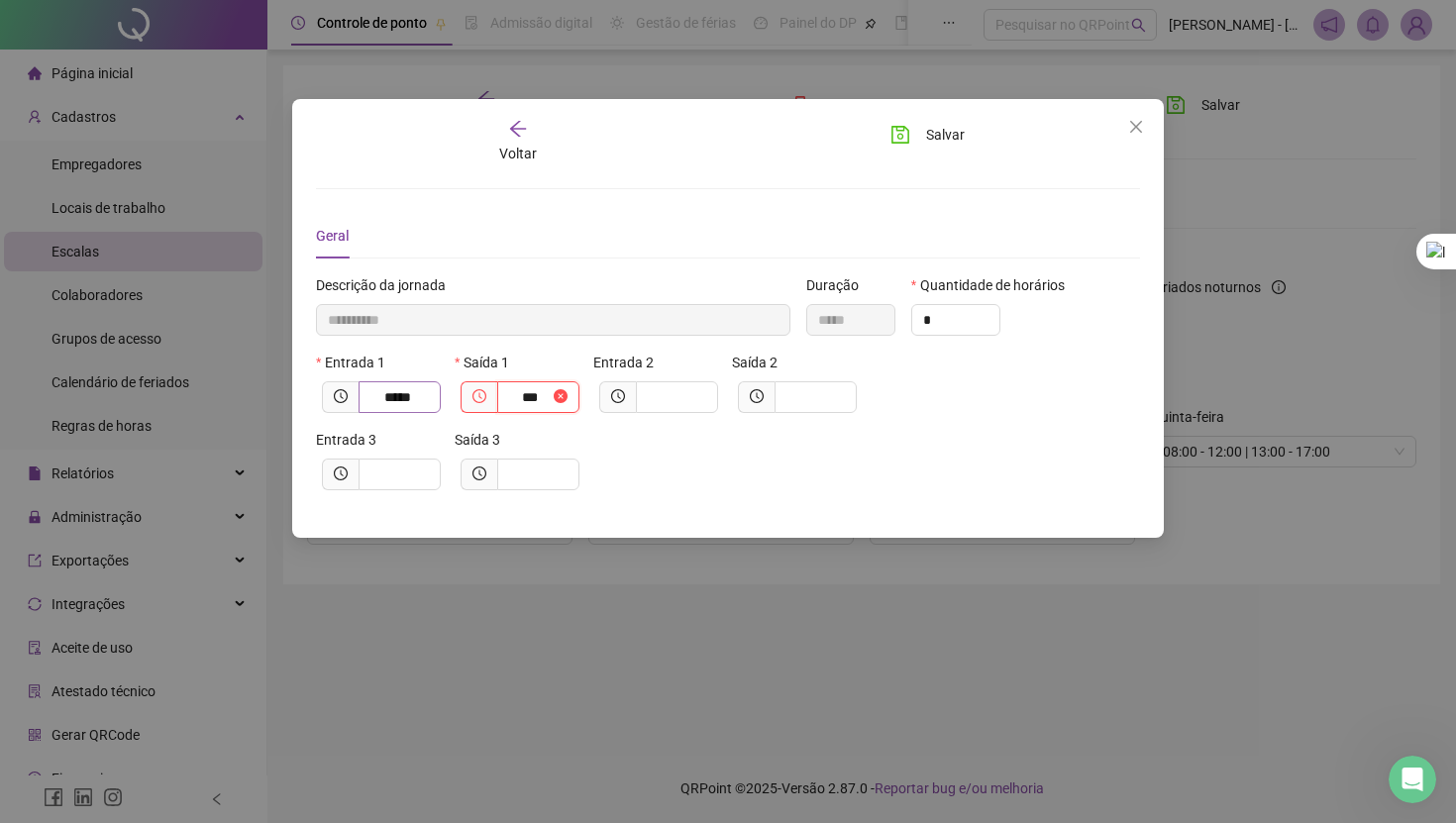 type on "**********" 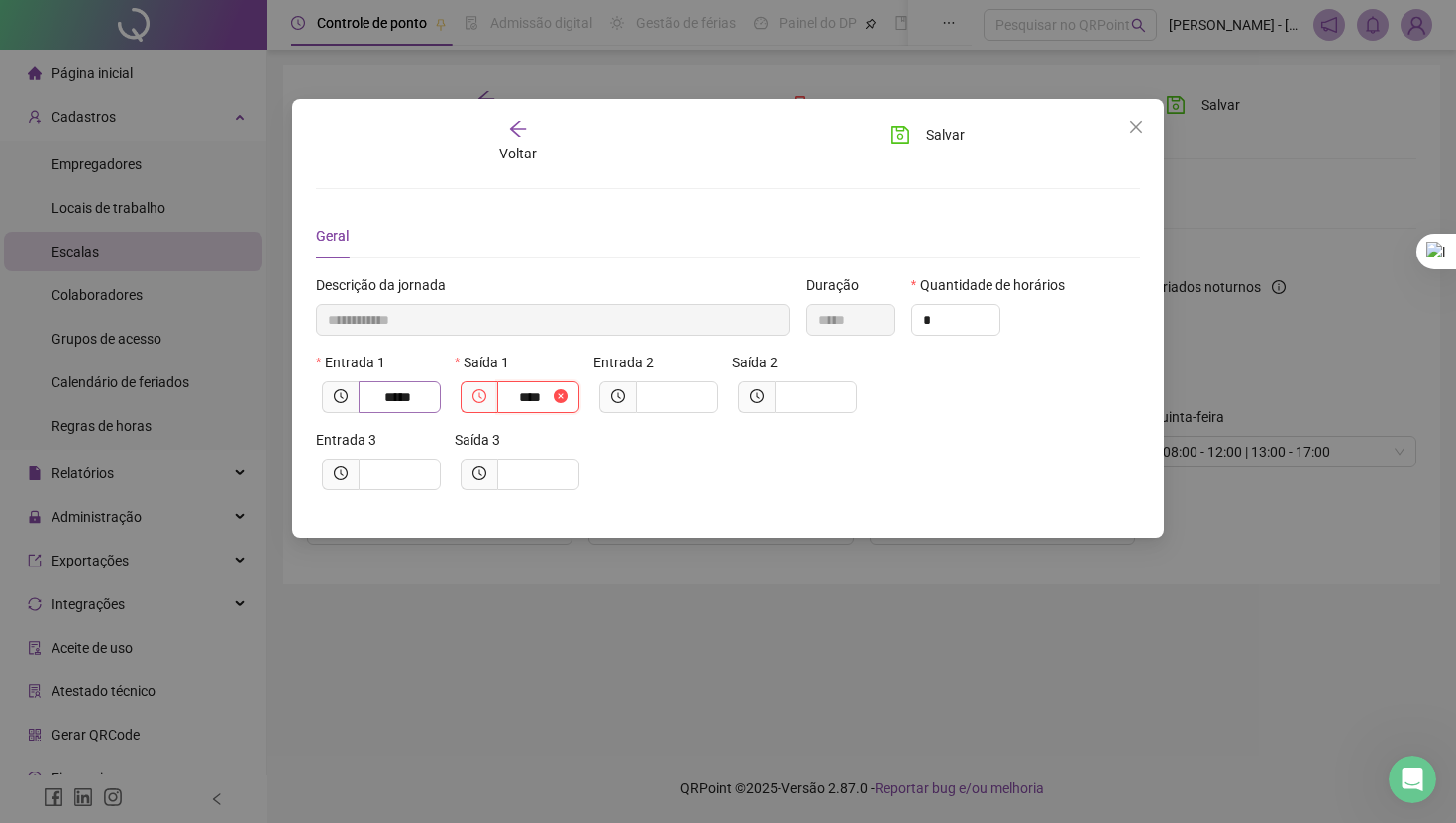 type on "**********" 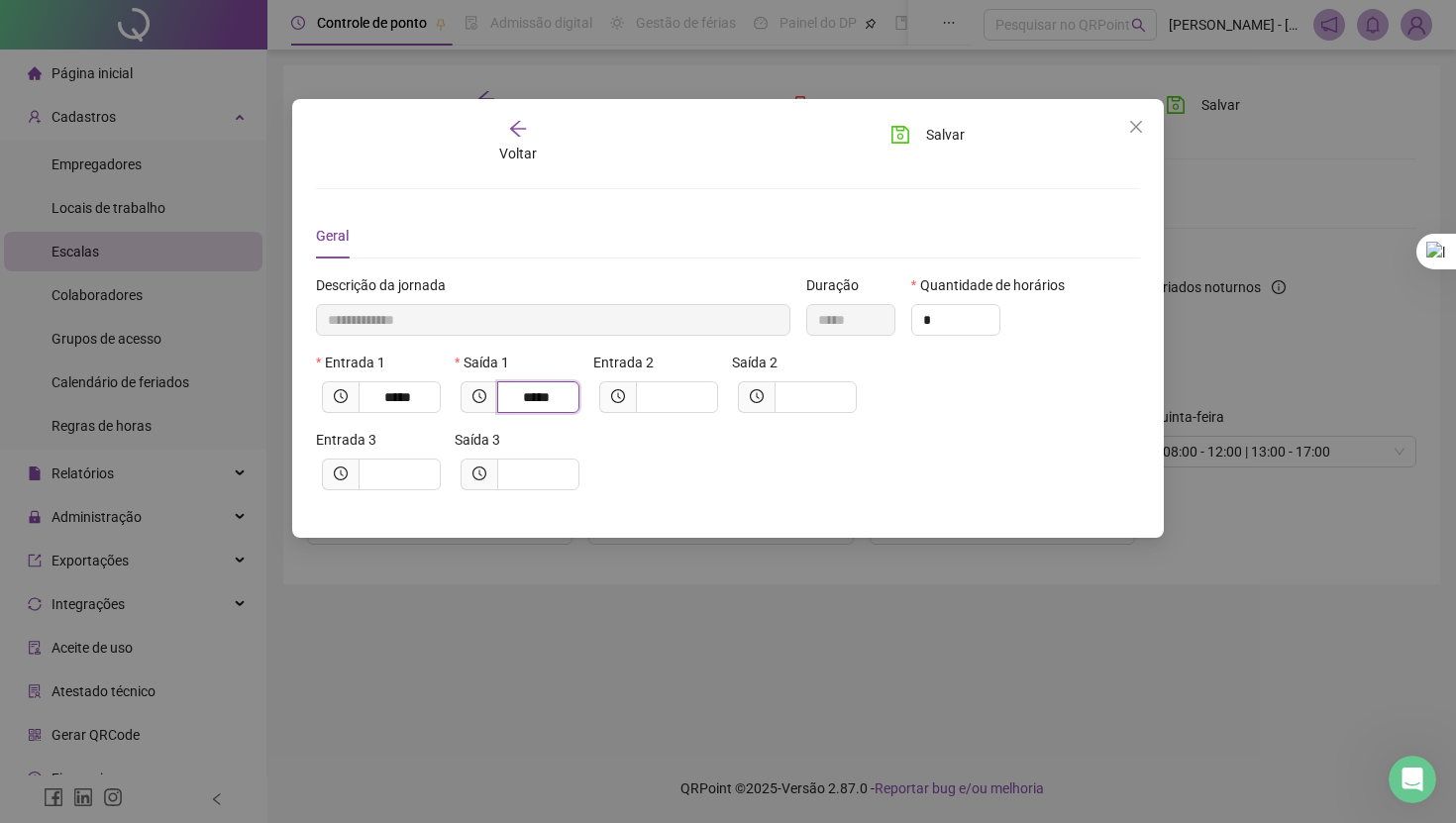 type on "*****" 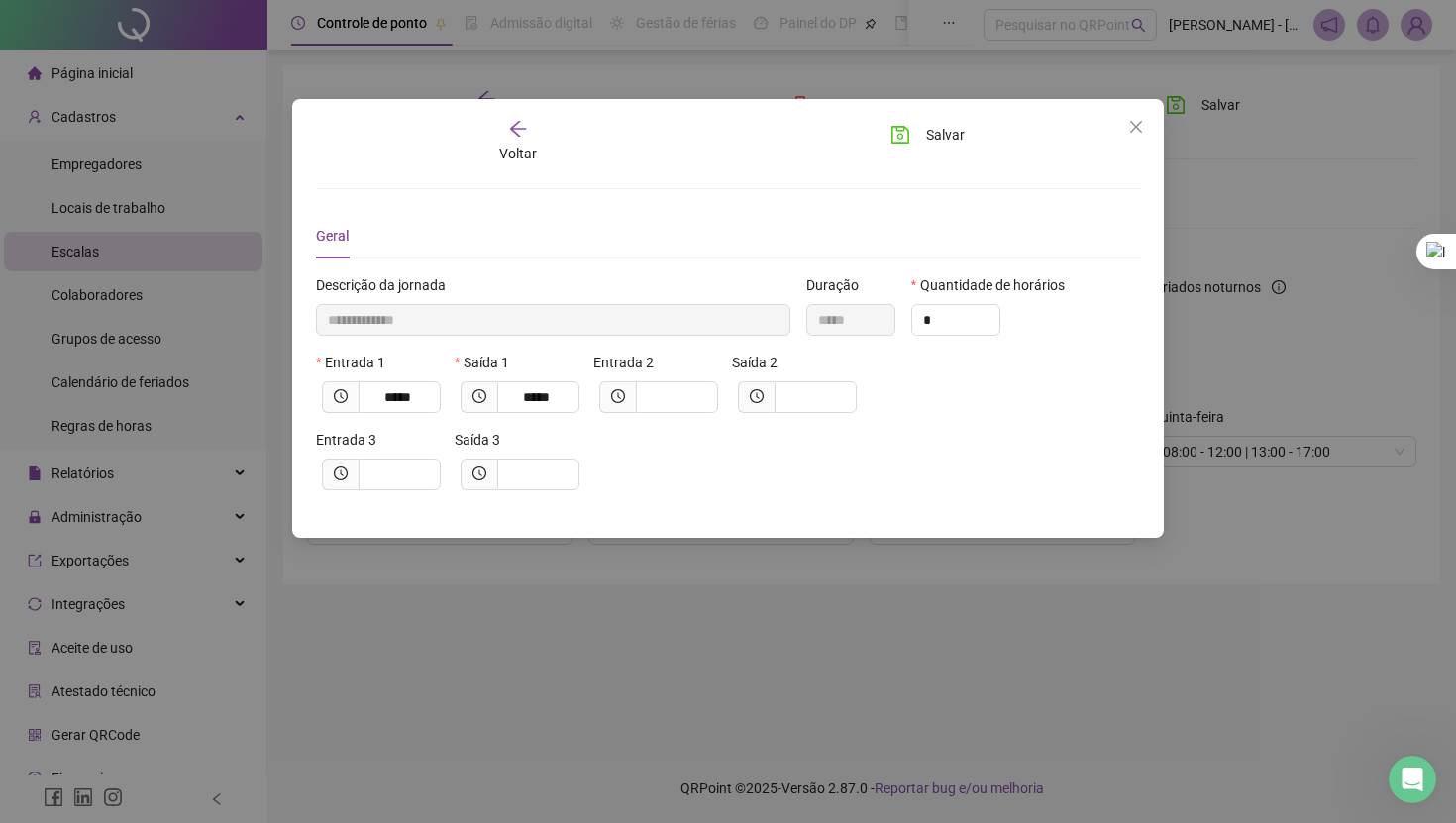 click on "Entrada 3 Saída 3" at bounding box center (728, 467) 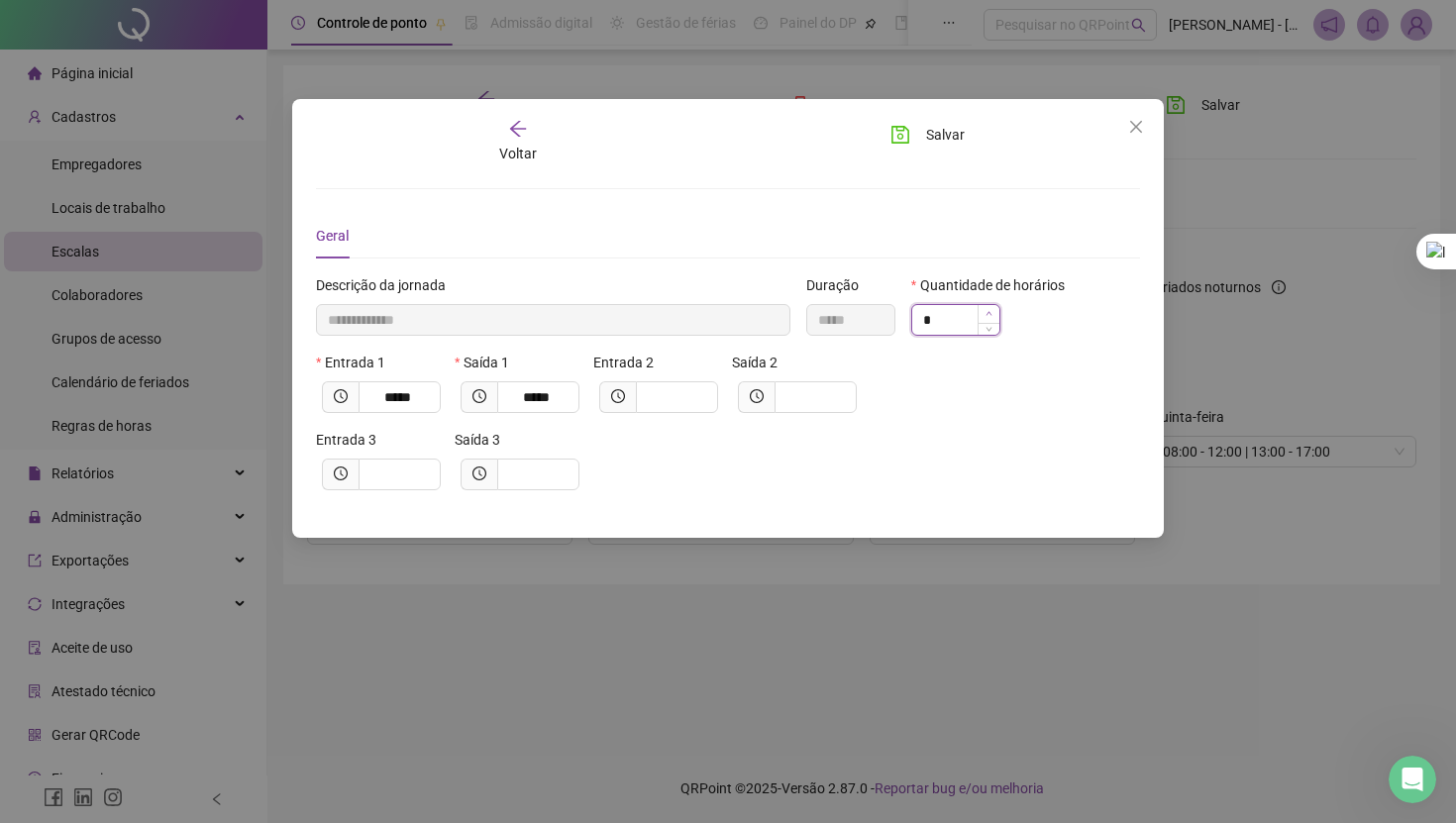 type on "**********" 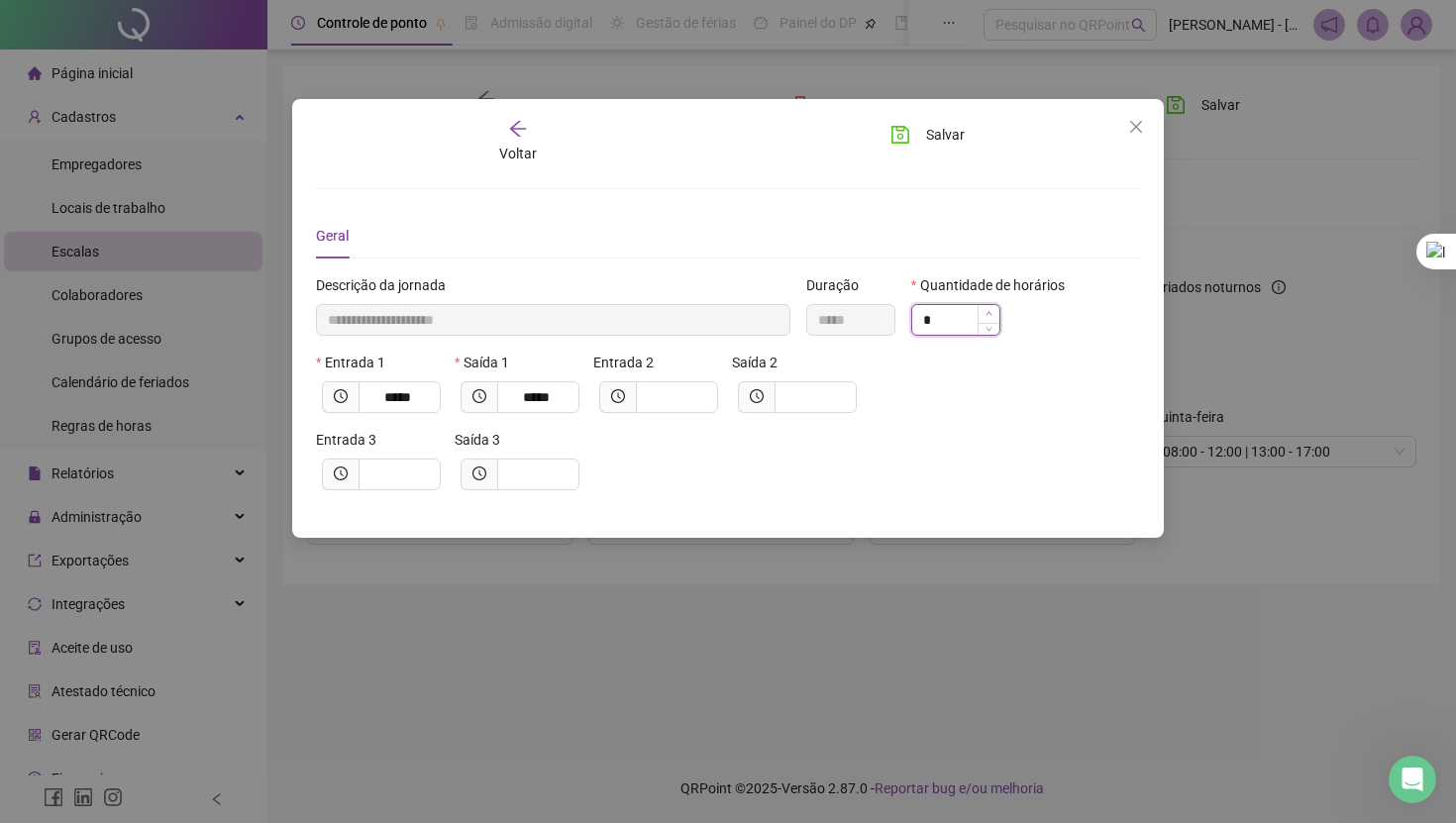 click at bounding box center (988, 314) 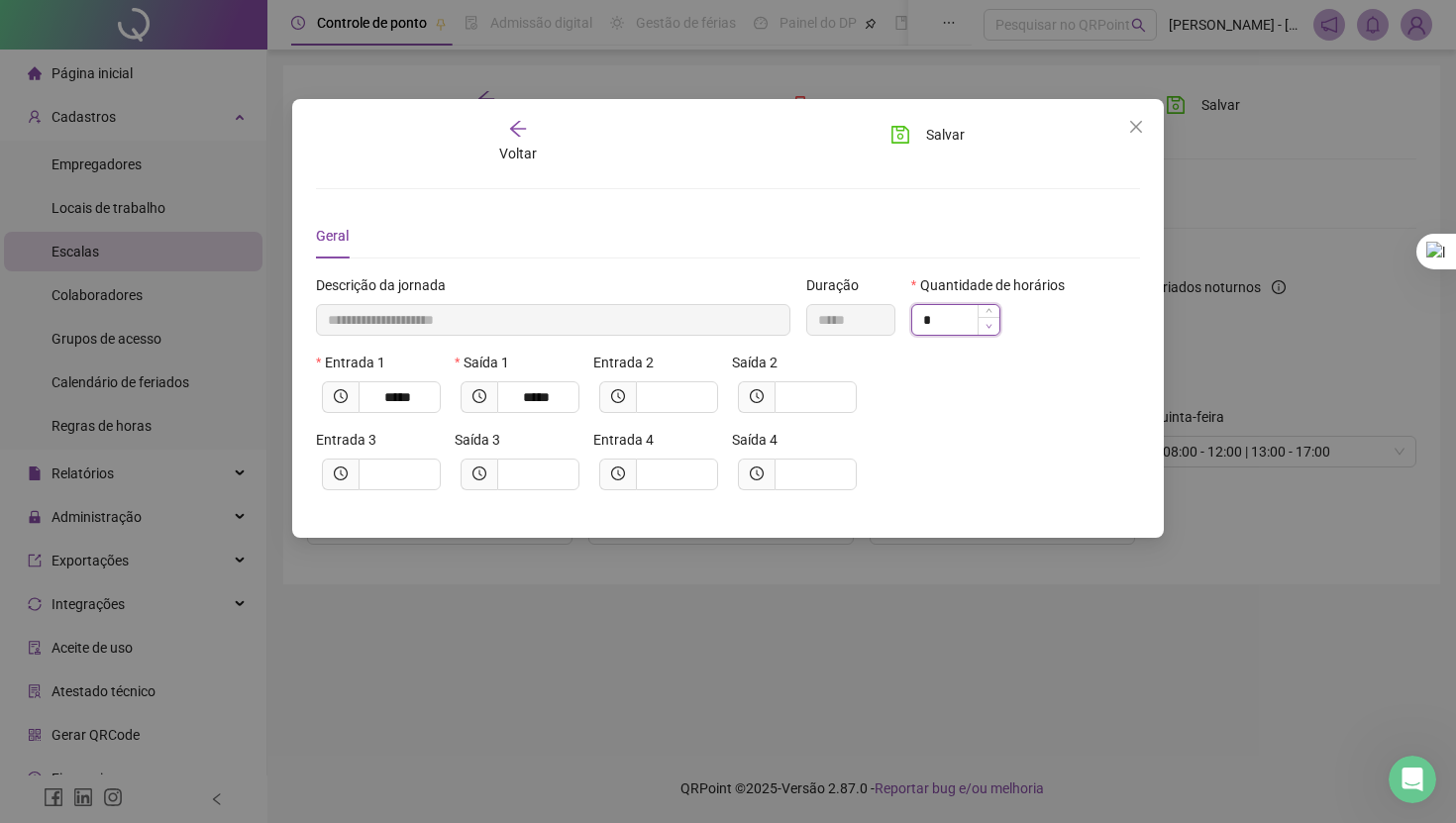 type on "**********" 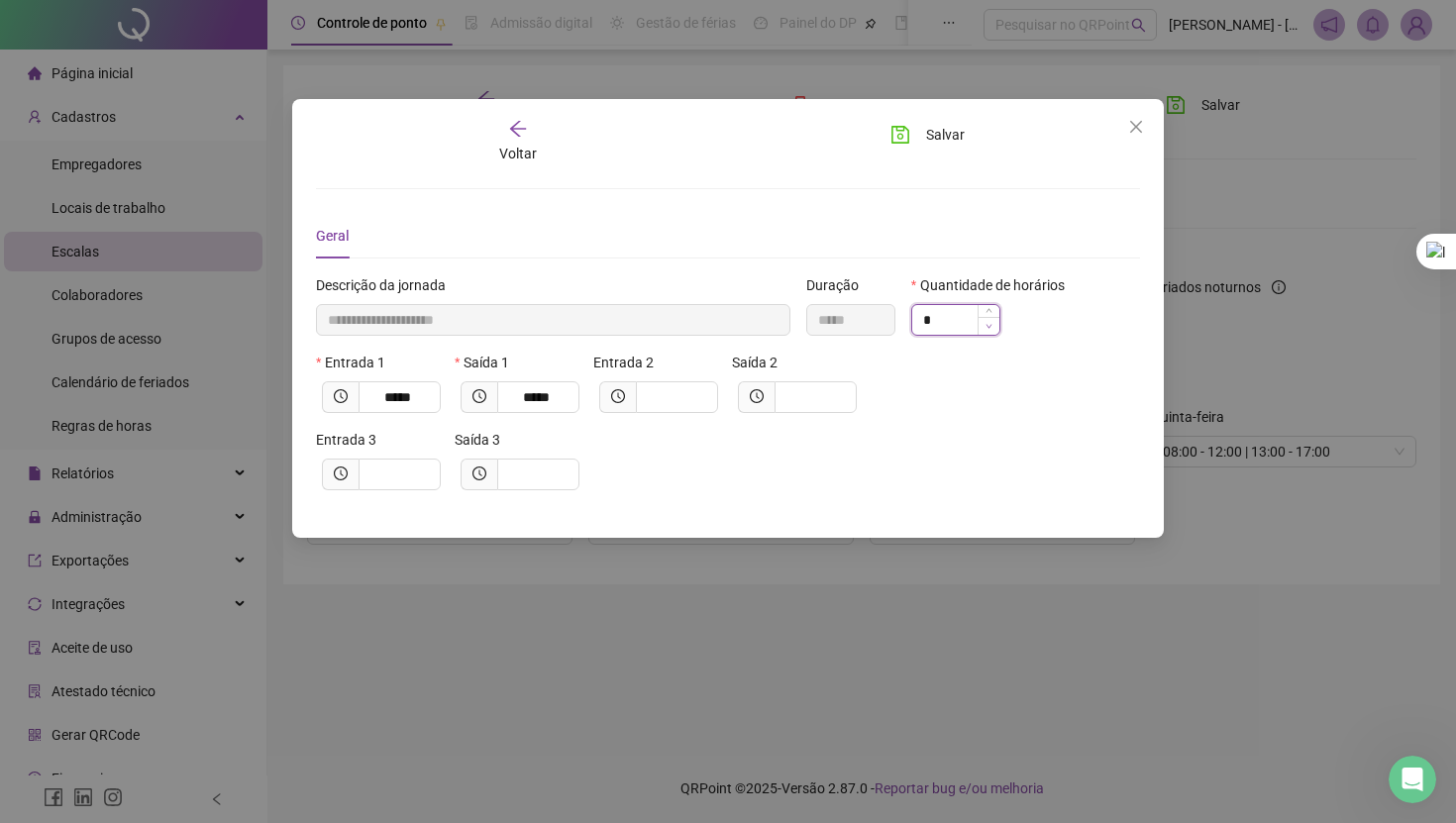 type on "**********" 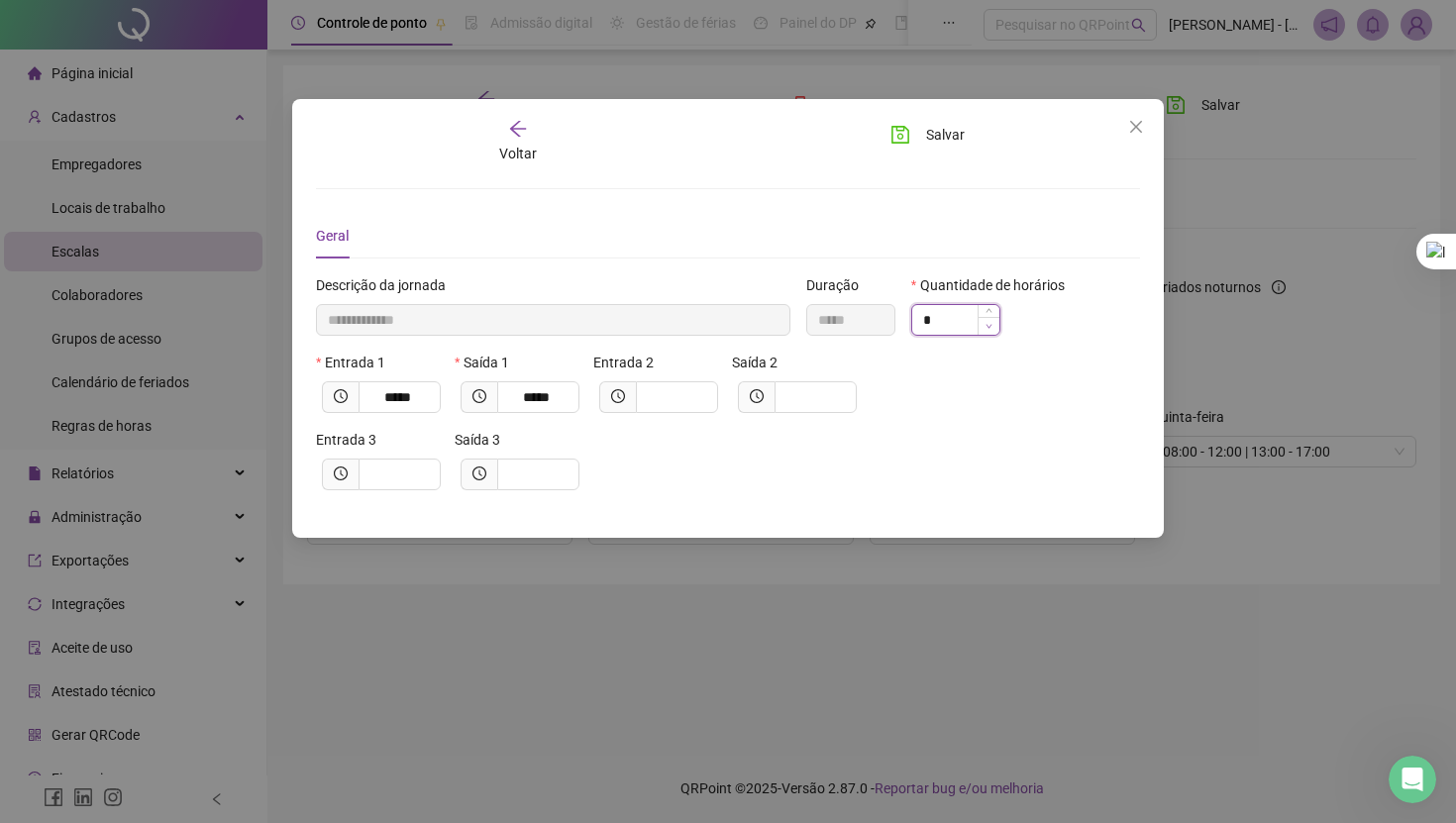 click at bounding box center (988, 326) 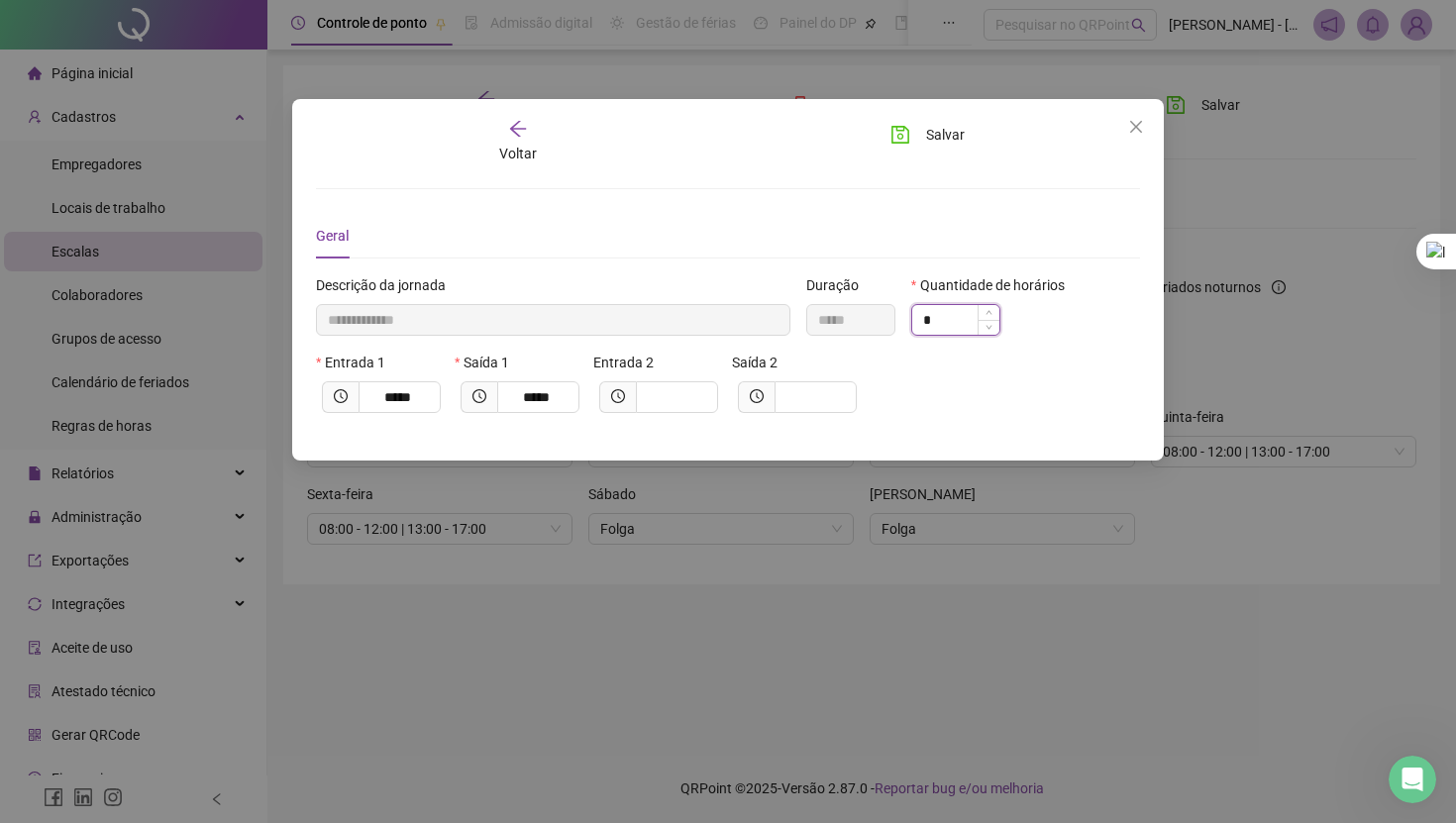 click on "*" at bounding box center [956, 320] 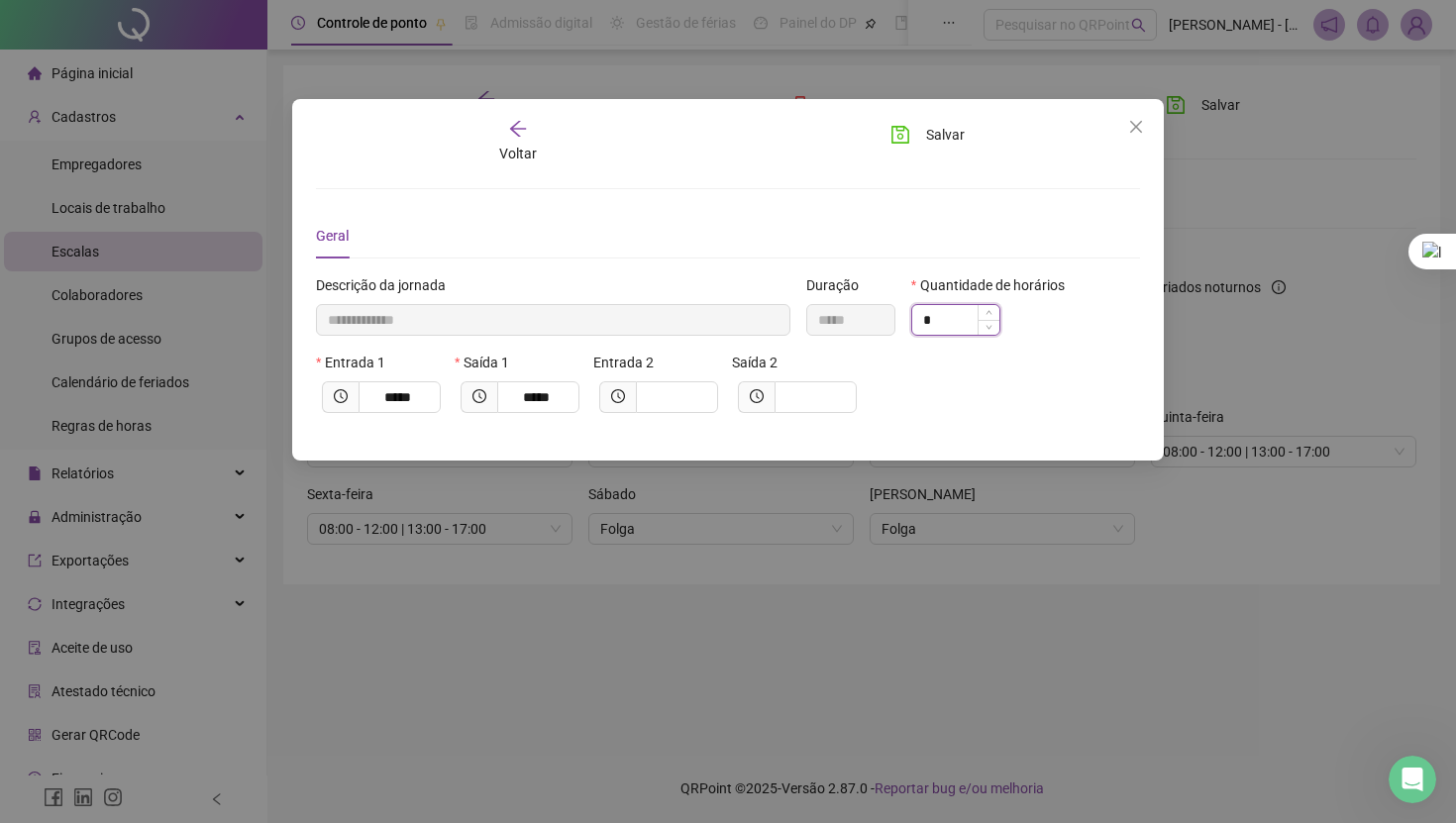 type 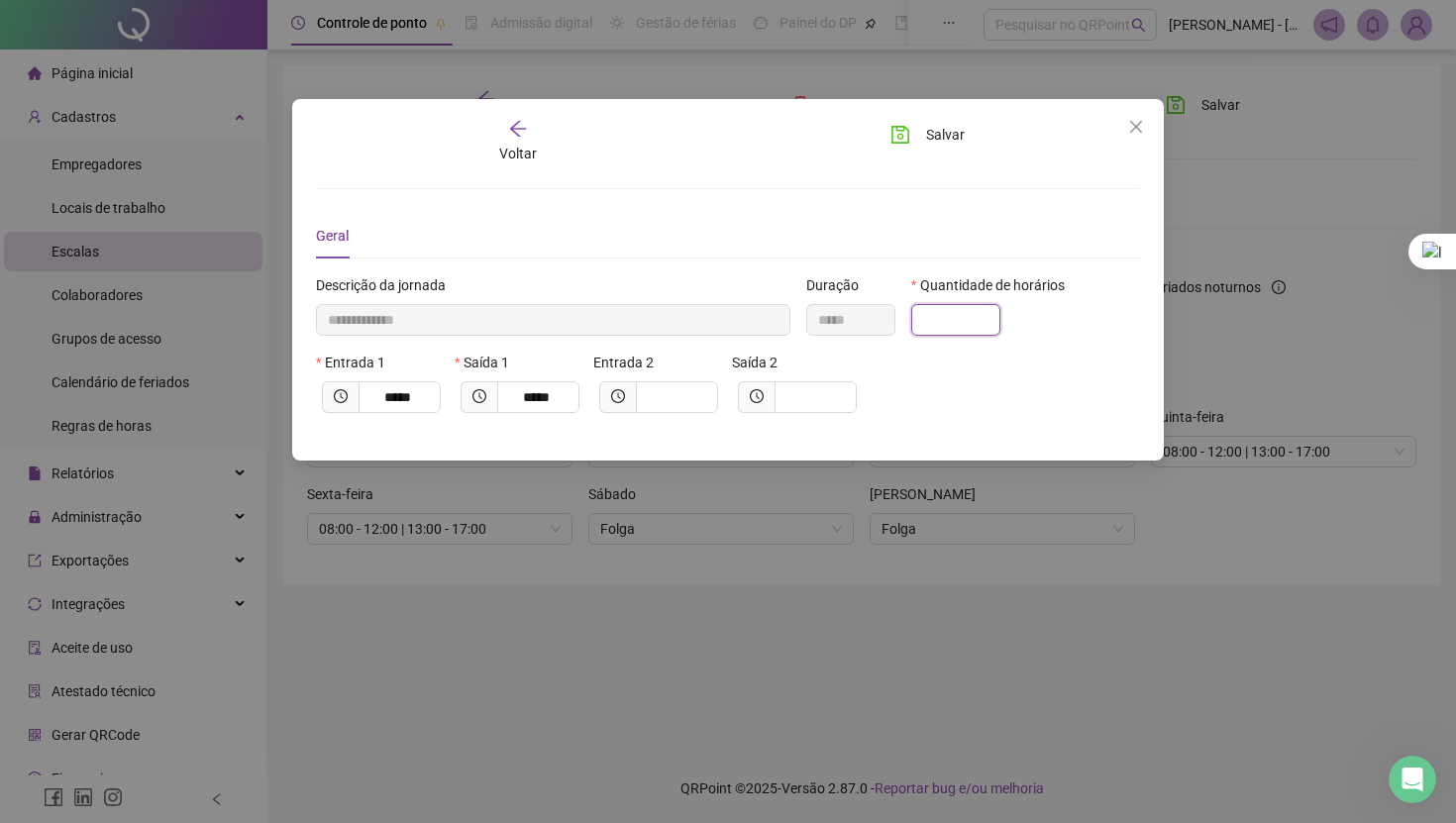 type 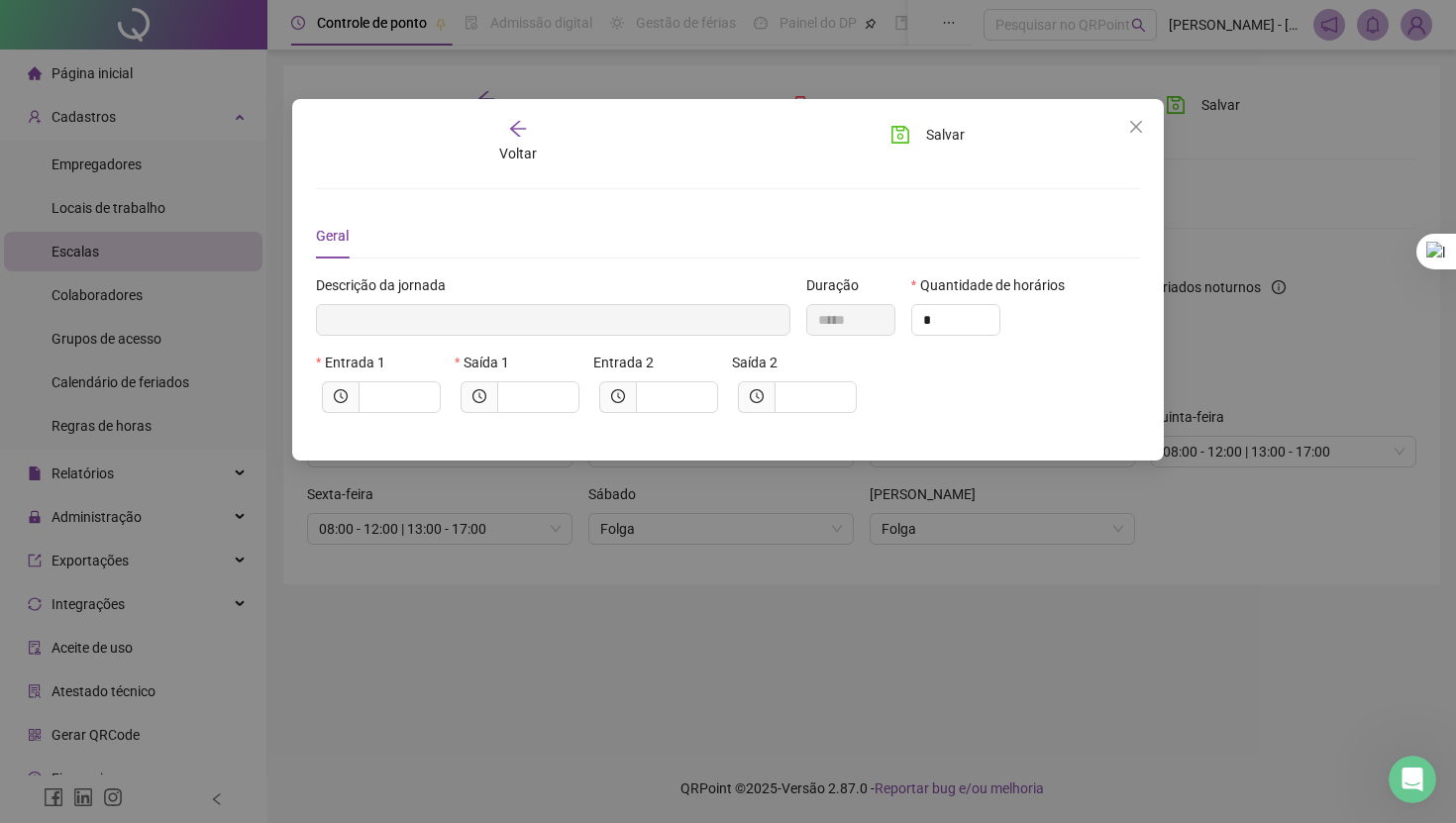 click on "Entrada 1 Saída 1 Entrada 2 Saída 2" at bounding box center (728, 390) 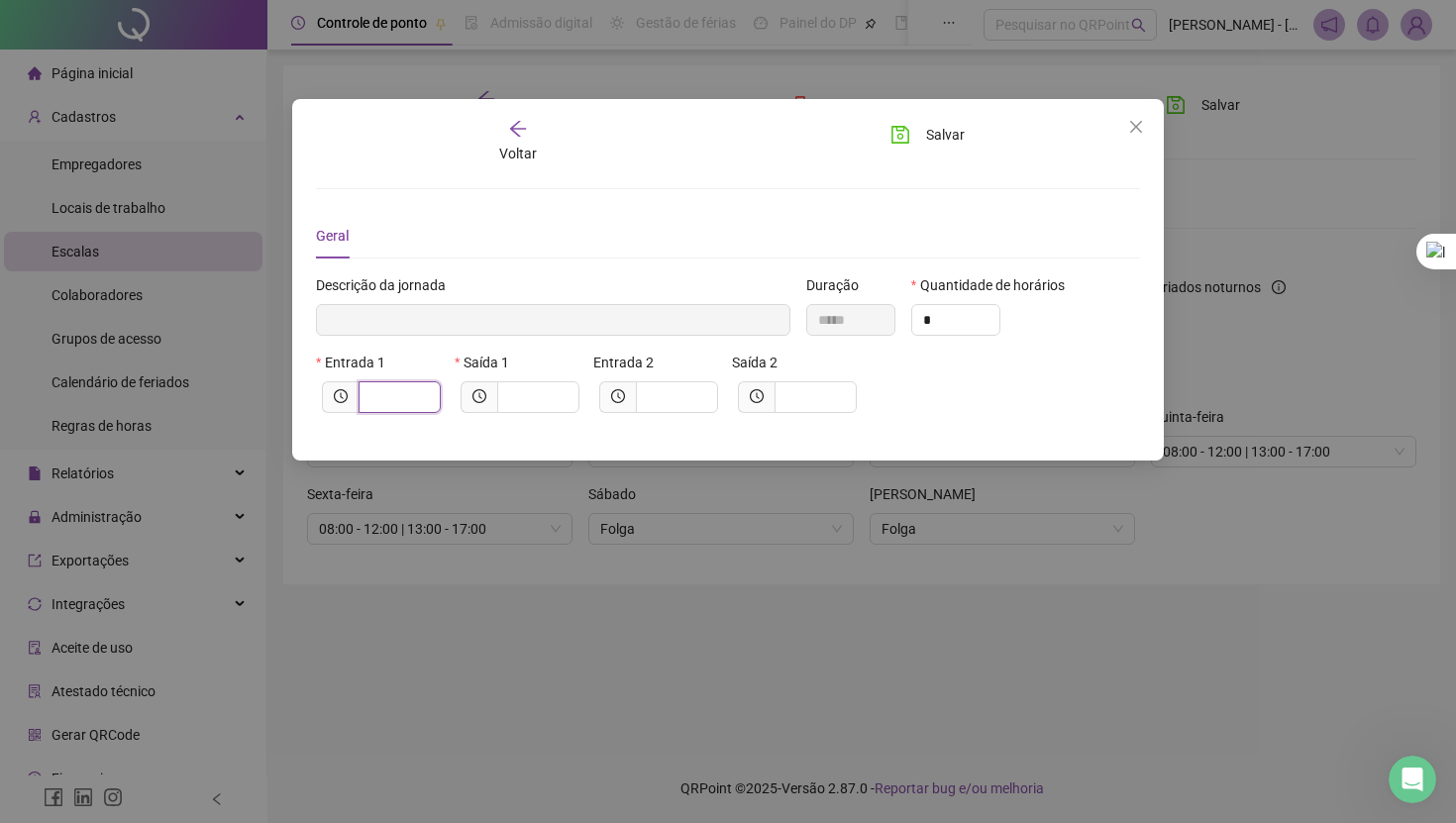 click at bounding box center (397, 397) 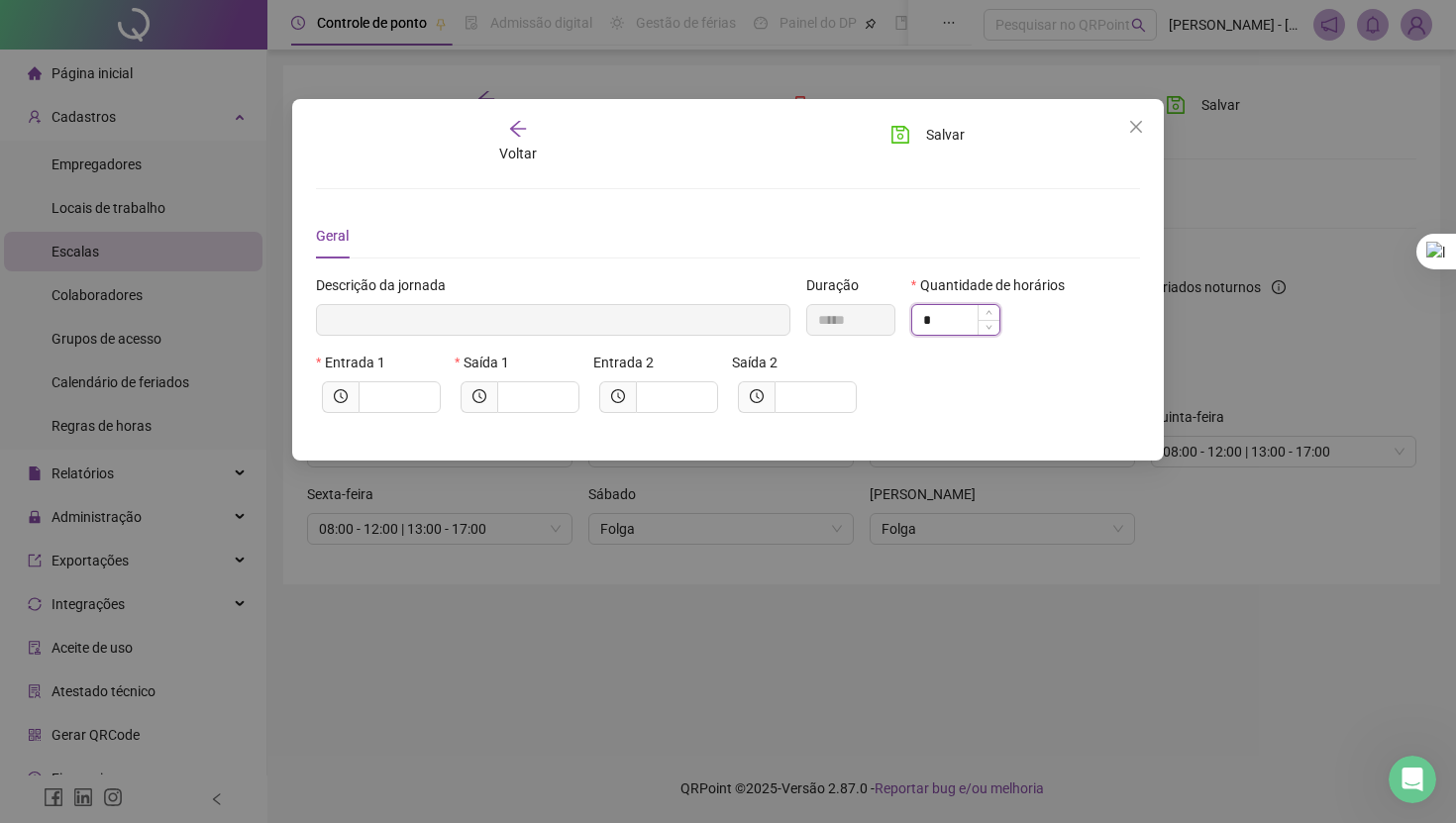 drag, startPoint x: 932, startPoint y: 325, endPoint x: 916, endPoint y: 320, distance: 16.763055 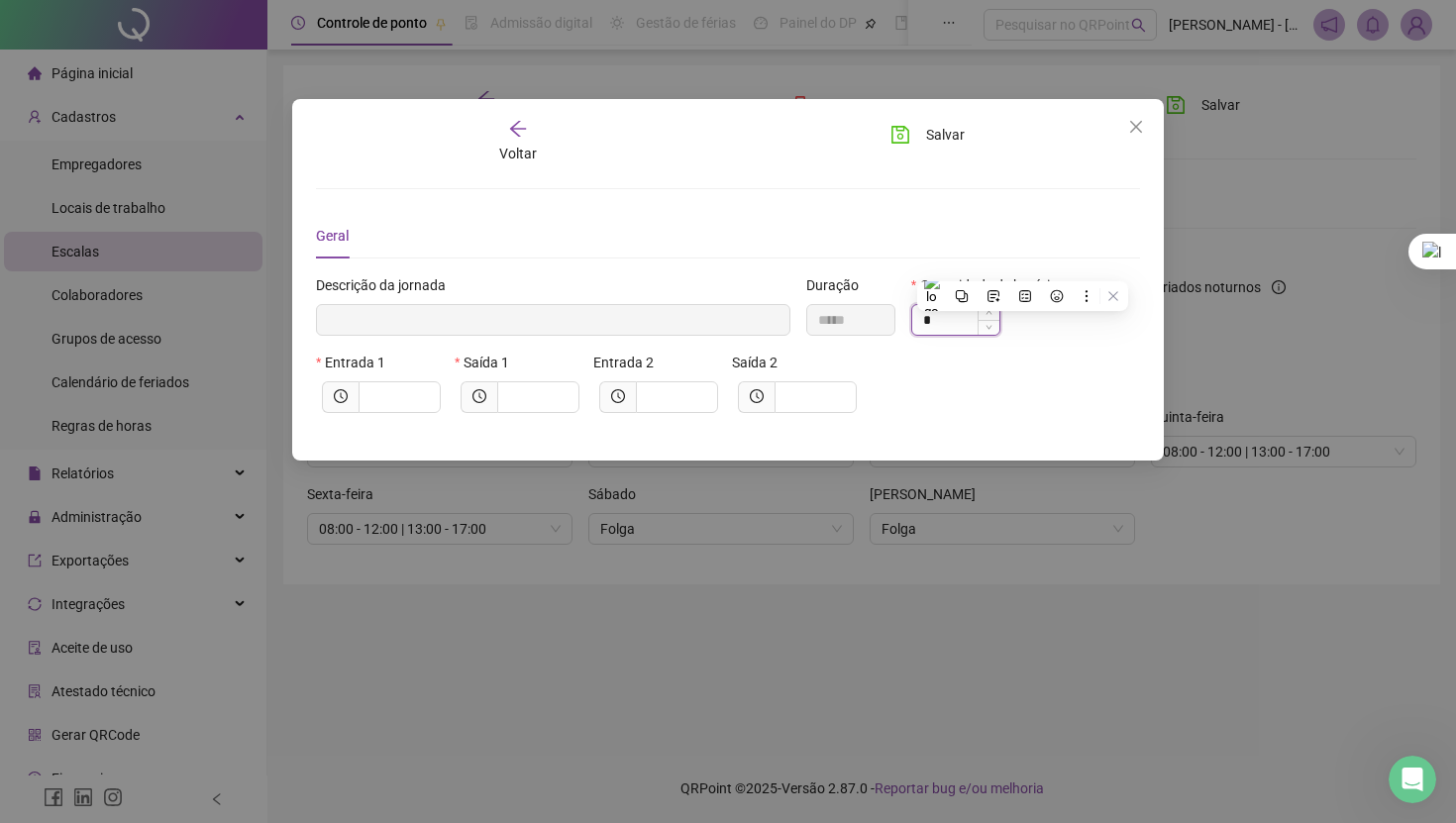 type on "*" 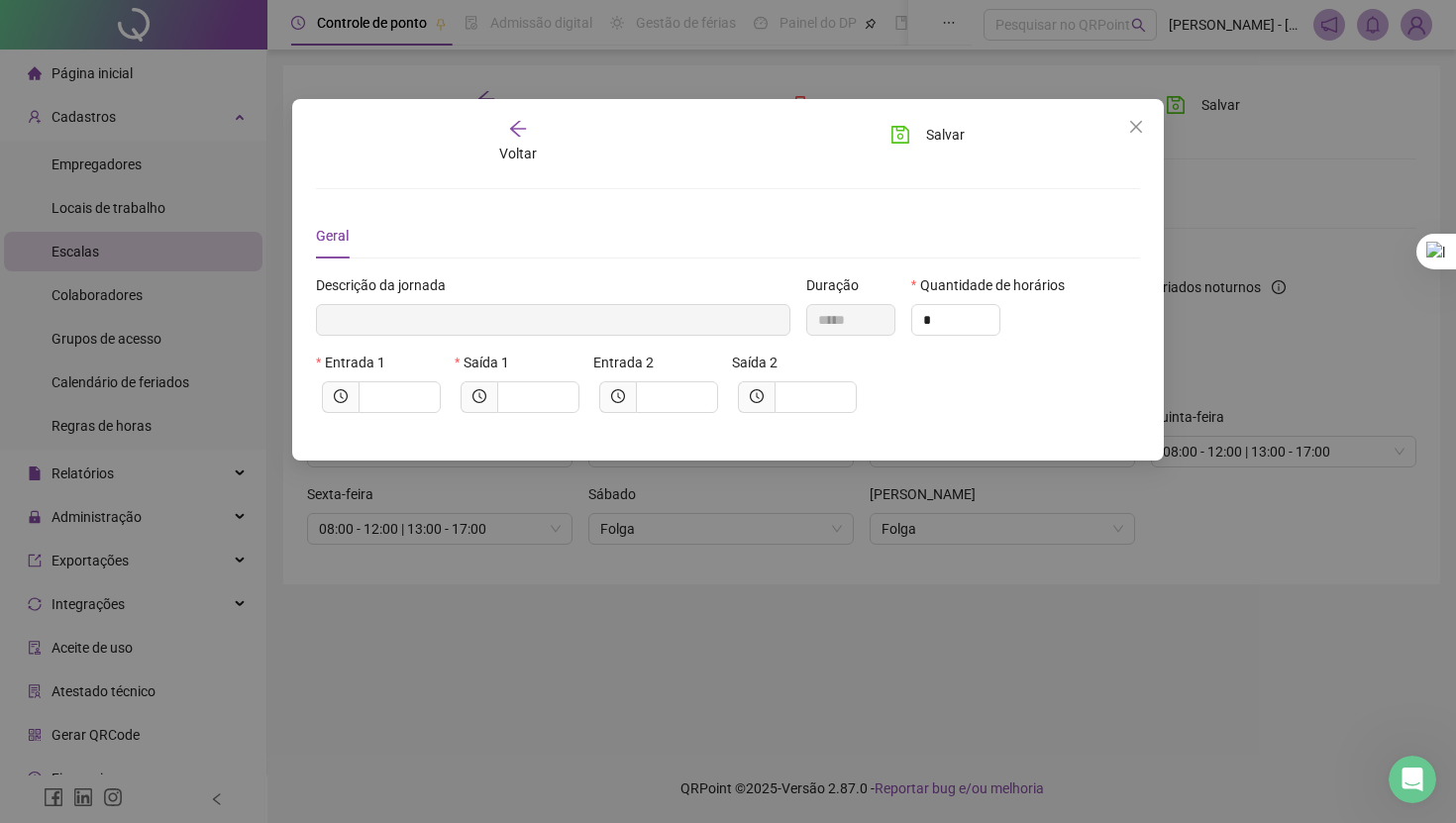 type on "*" 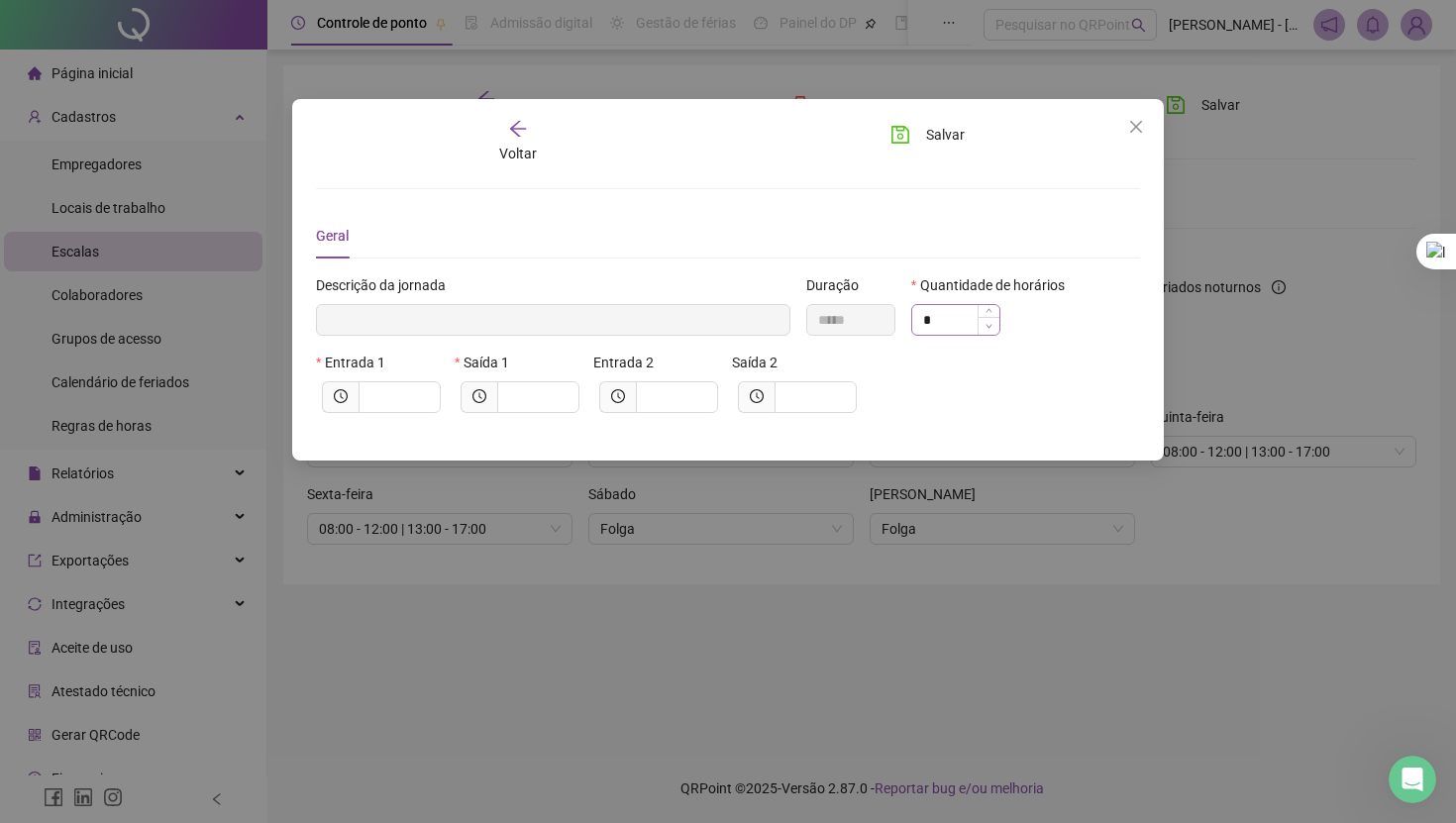 click 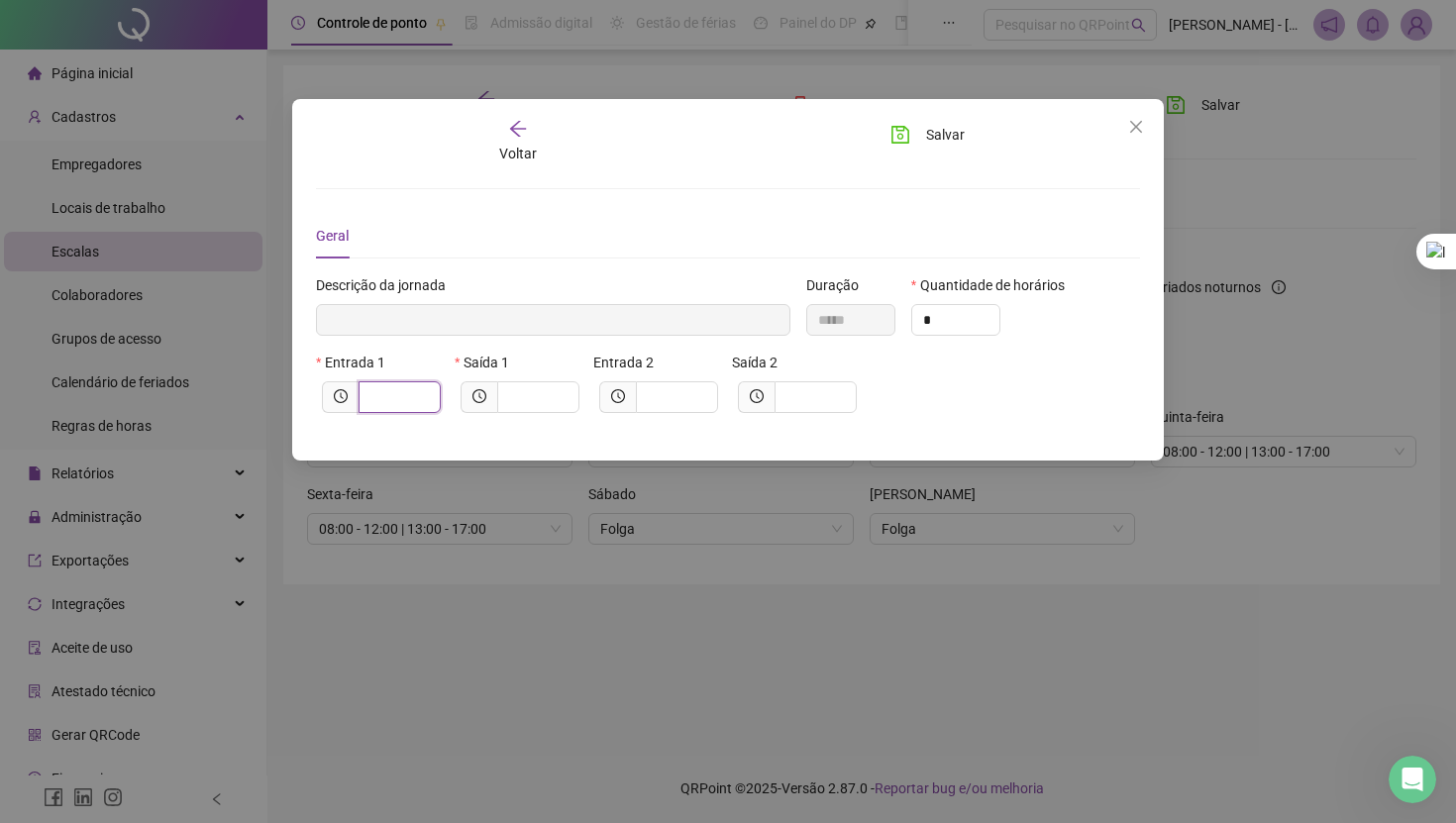 click at bounding box center [397, 397] 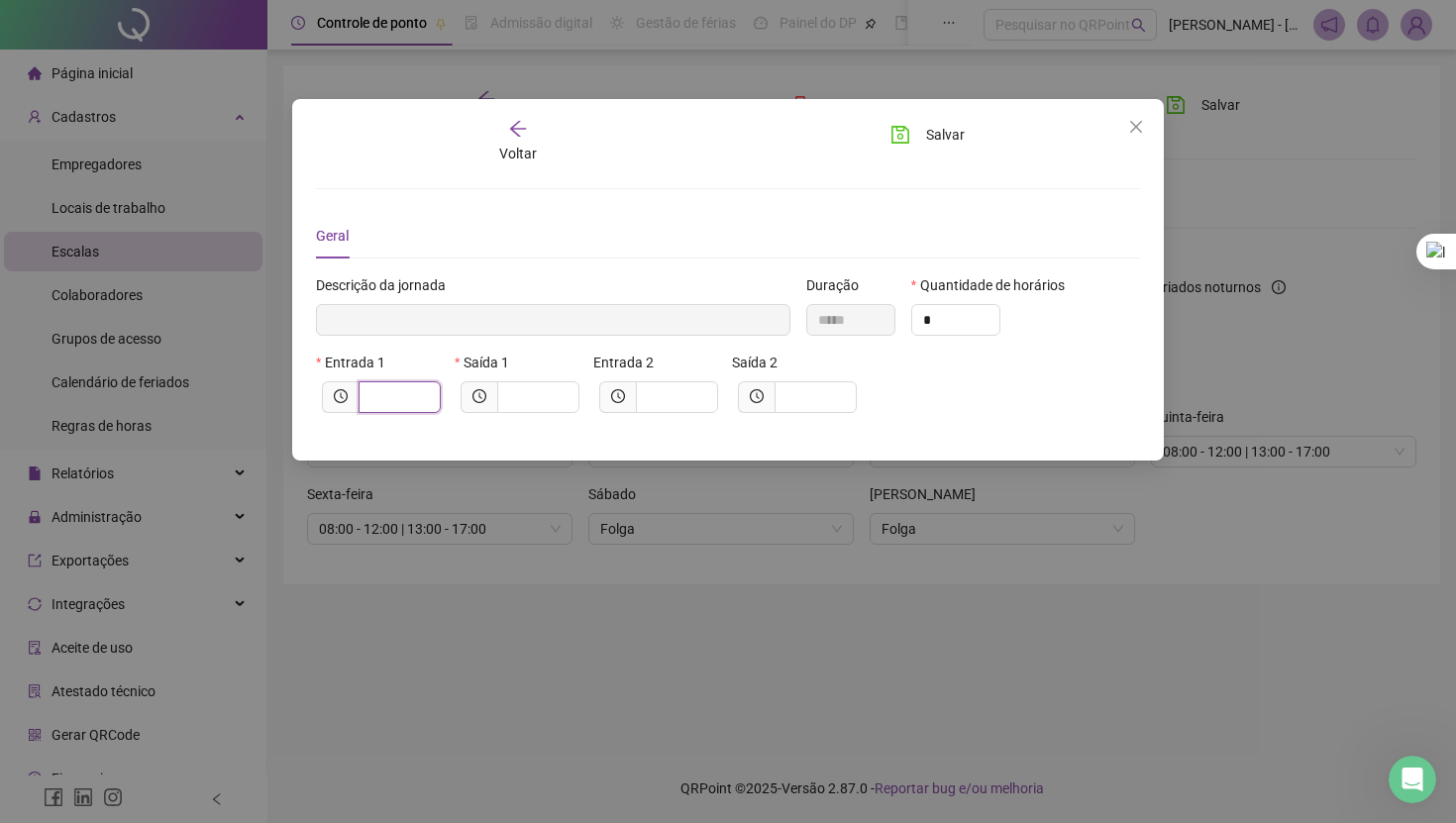type on "*********" 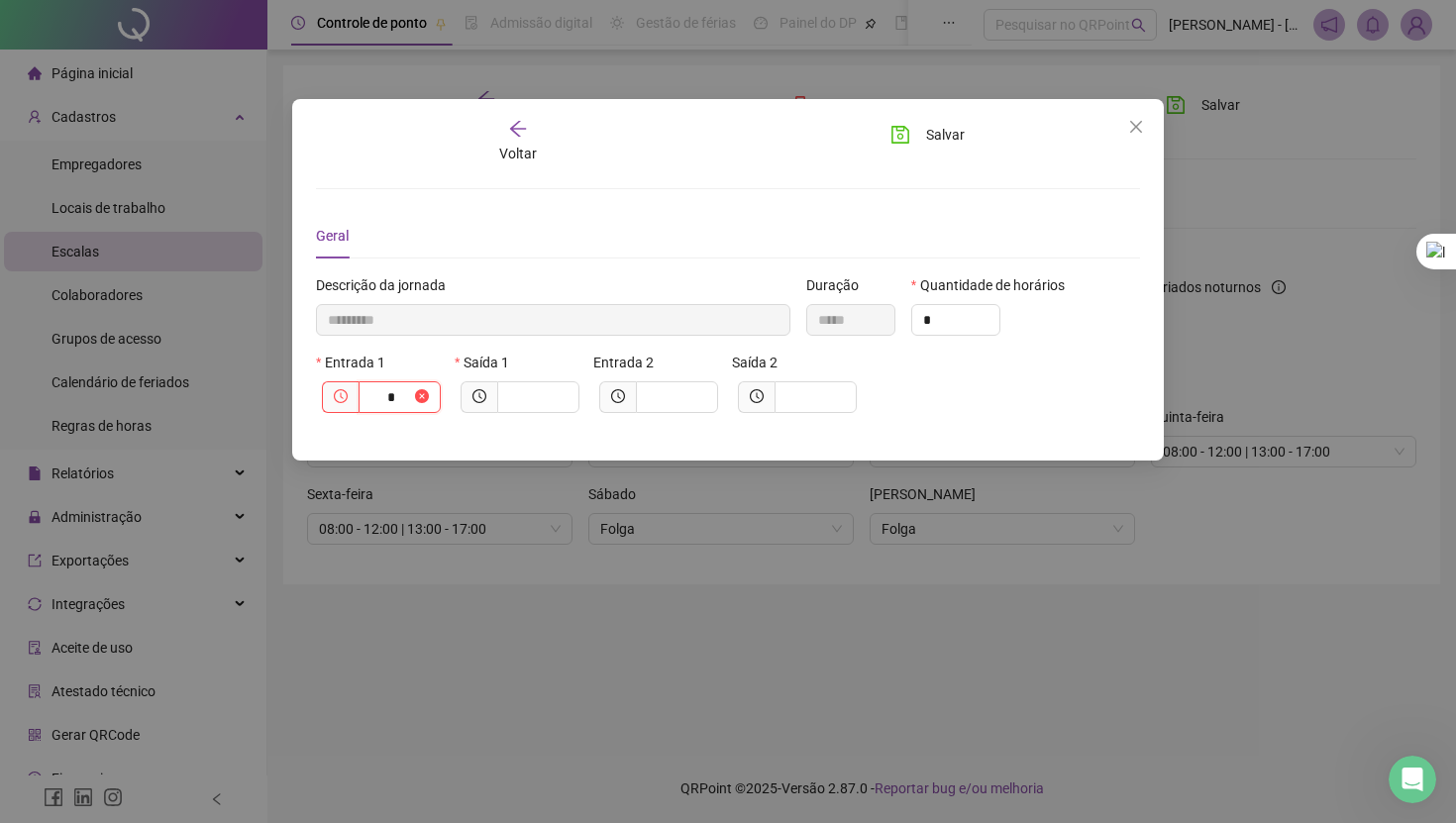 type on "**********" 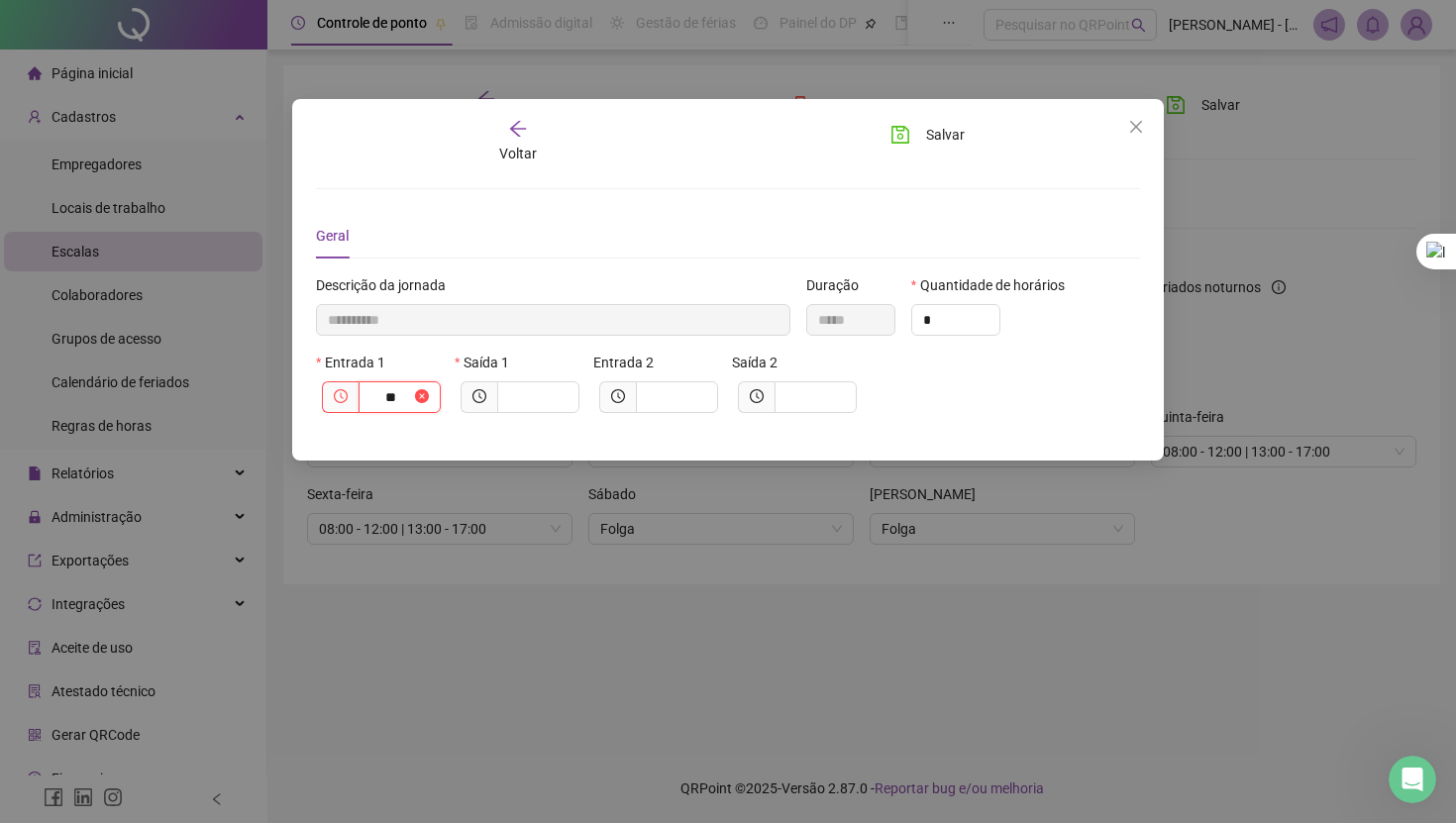 type on "**********" 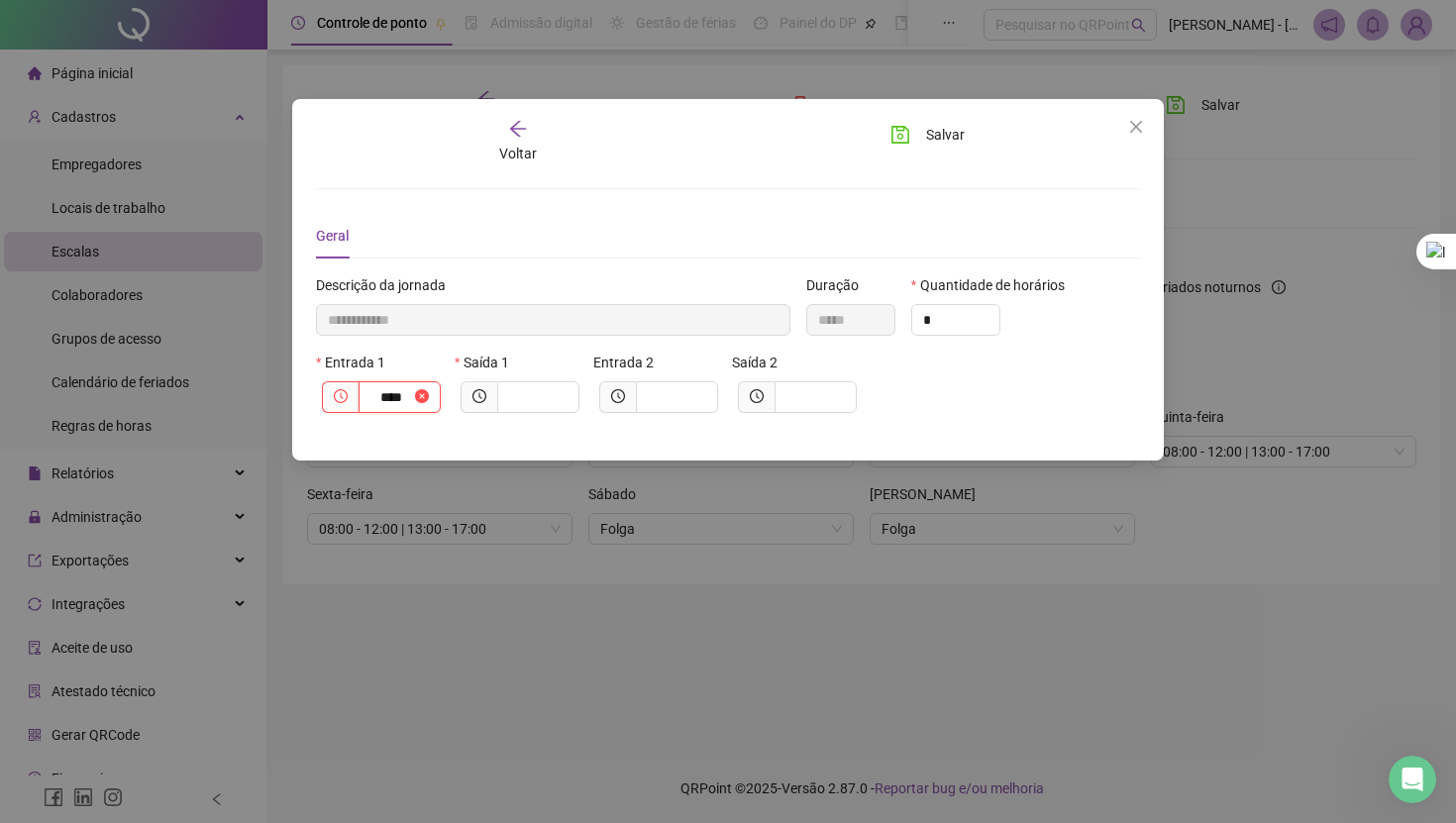 type on "**********" 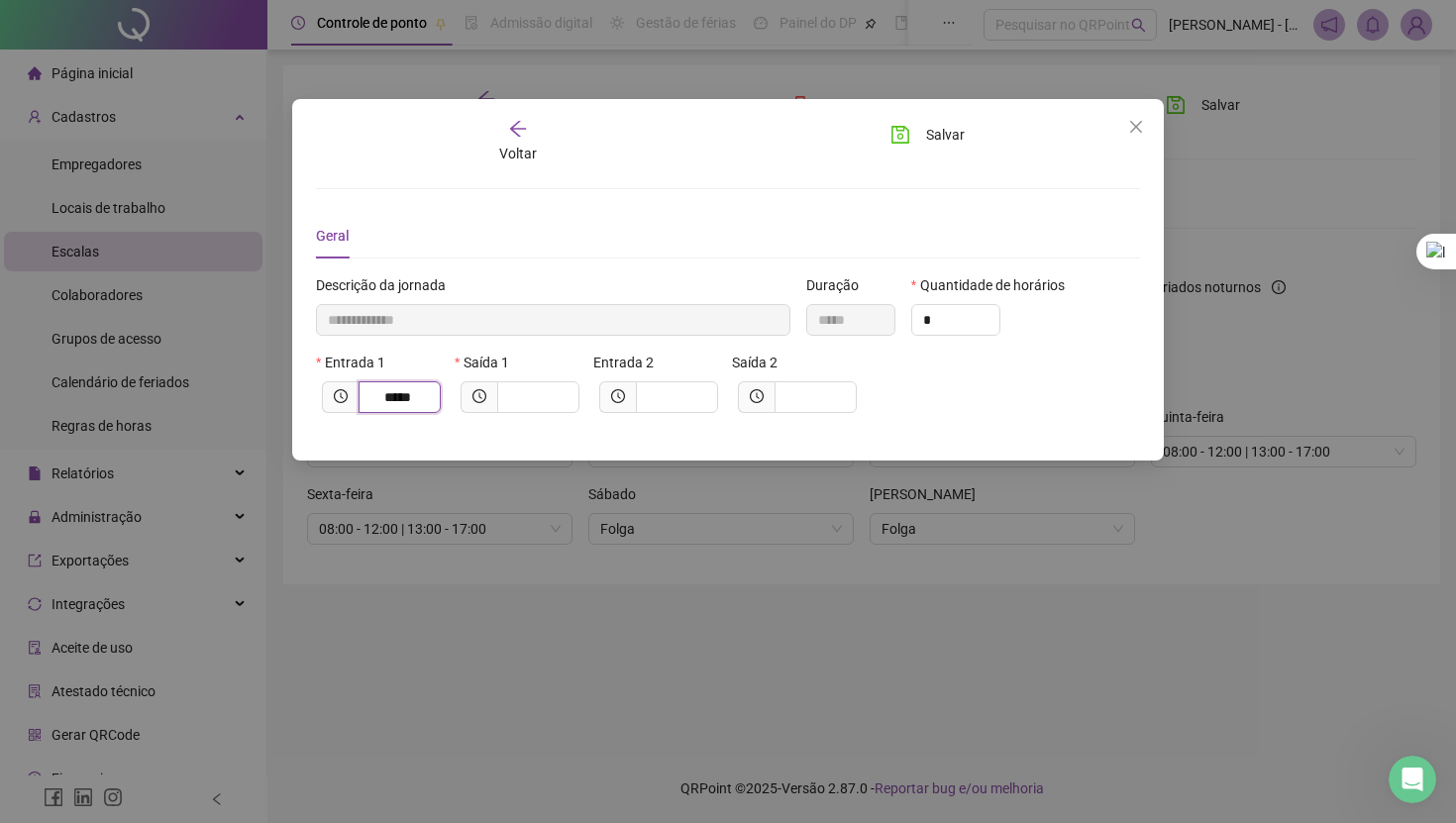 type on "*****" 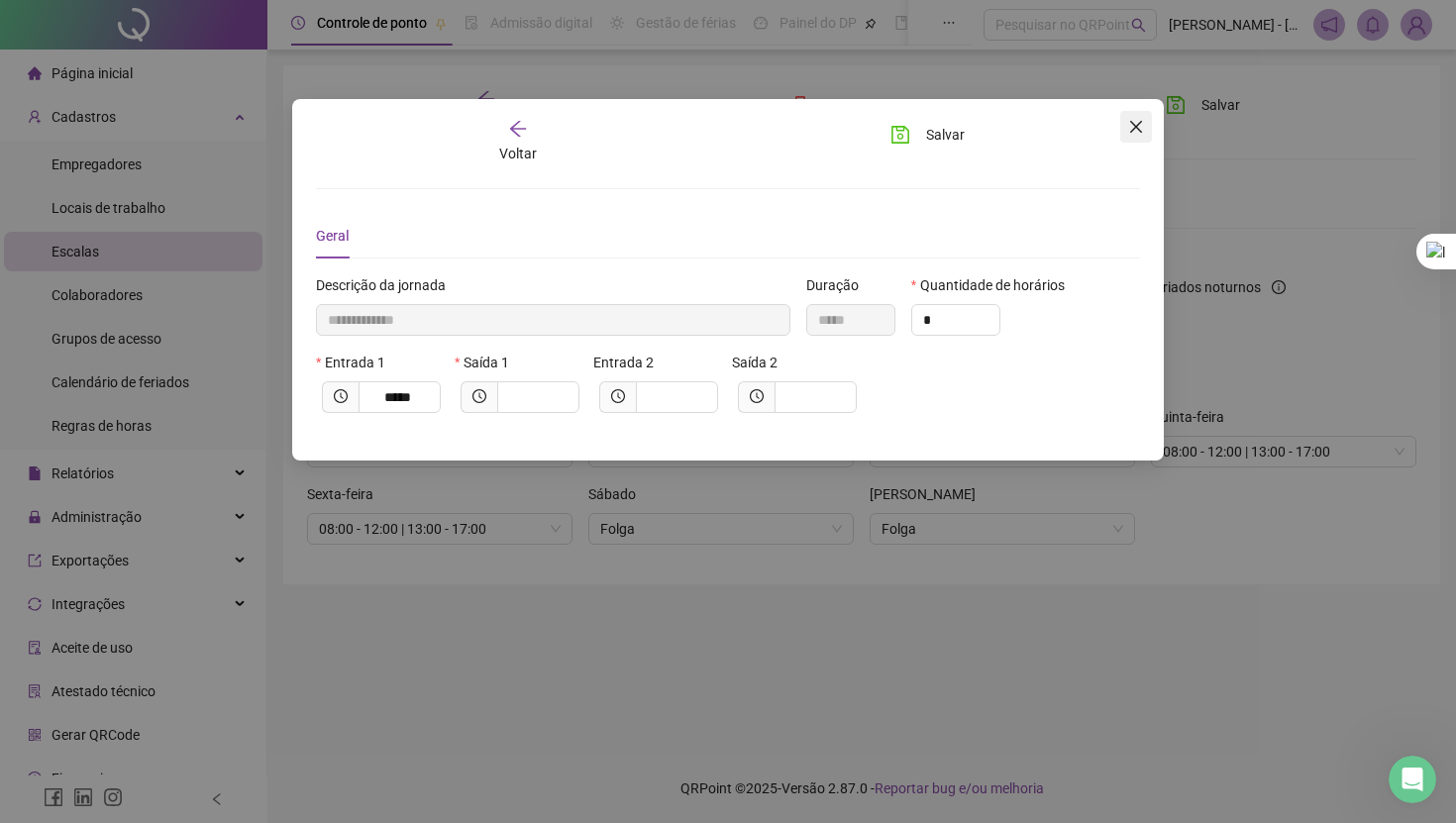 click 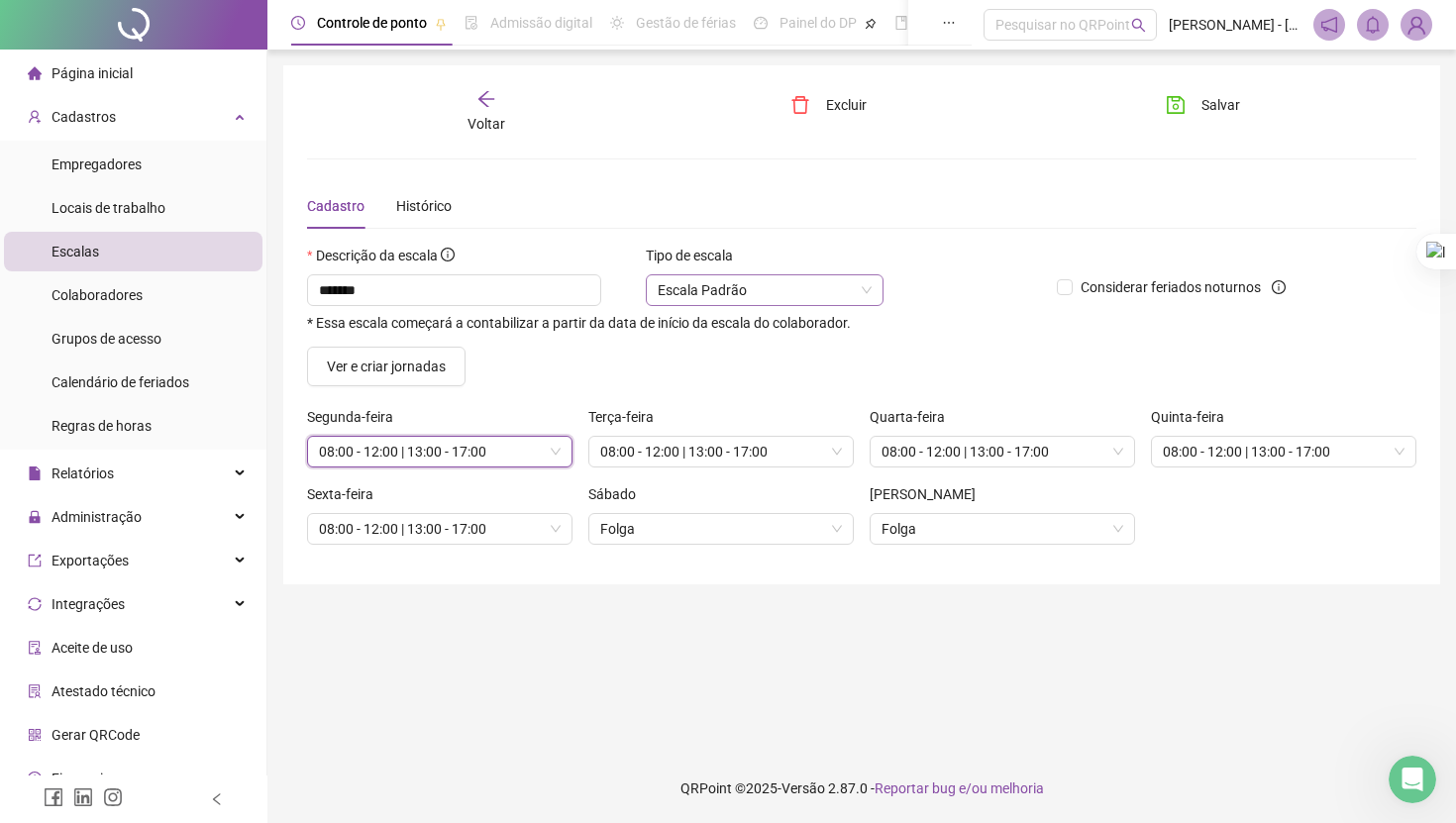 click on "Escala Padrão" at bounding box center (765, 290) 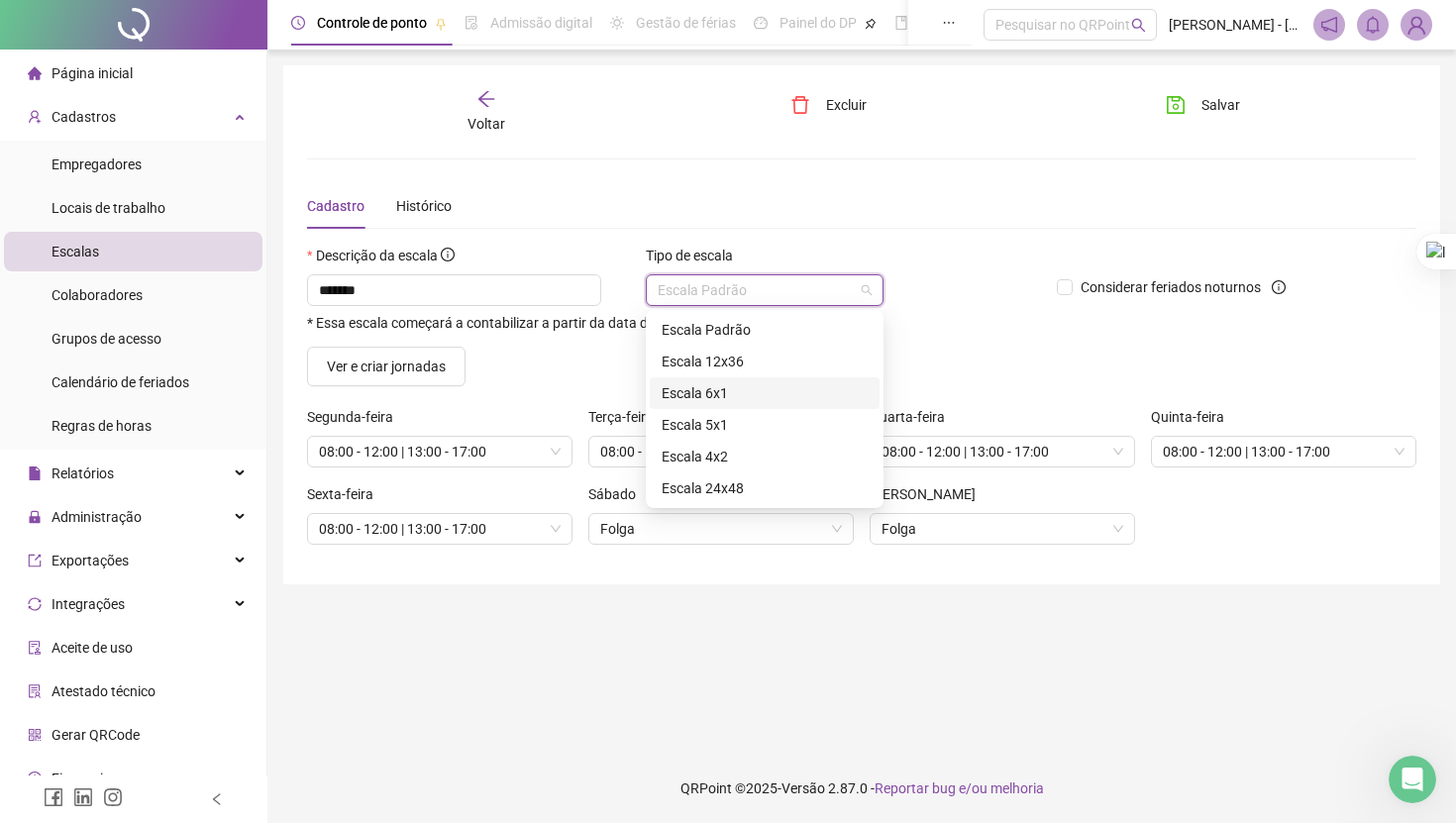 click on "Escala 6x1" at bounding box center (765, 393) 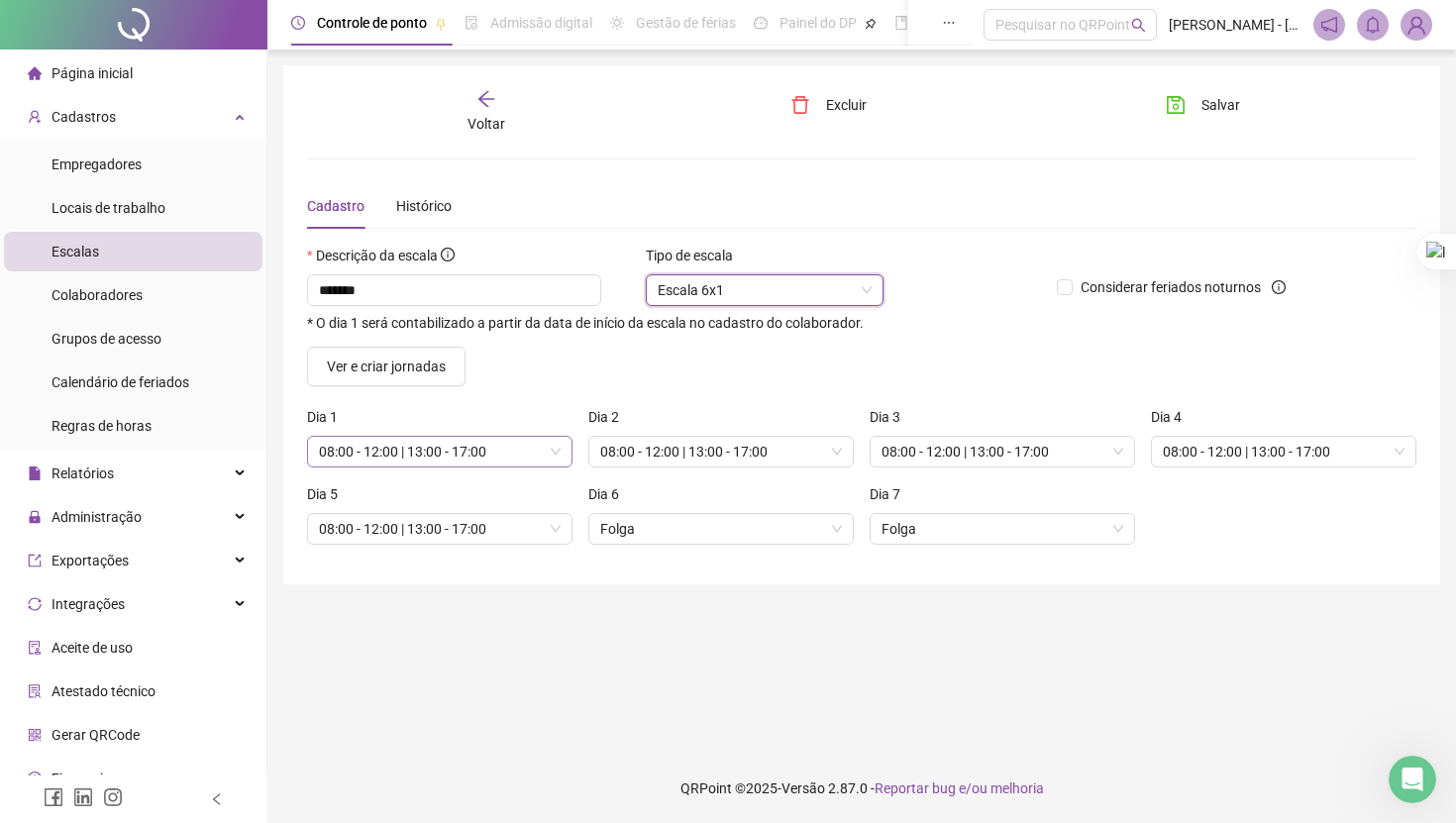 click on "08:00 - 12:00 | 13:00 - 17:00" at bounding box center [440, 452] 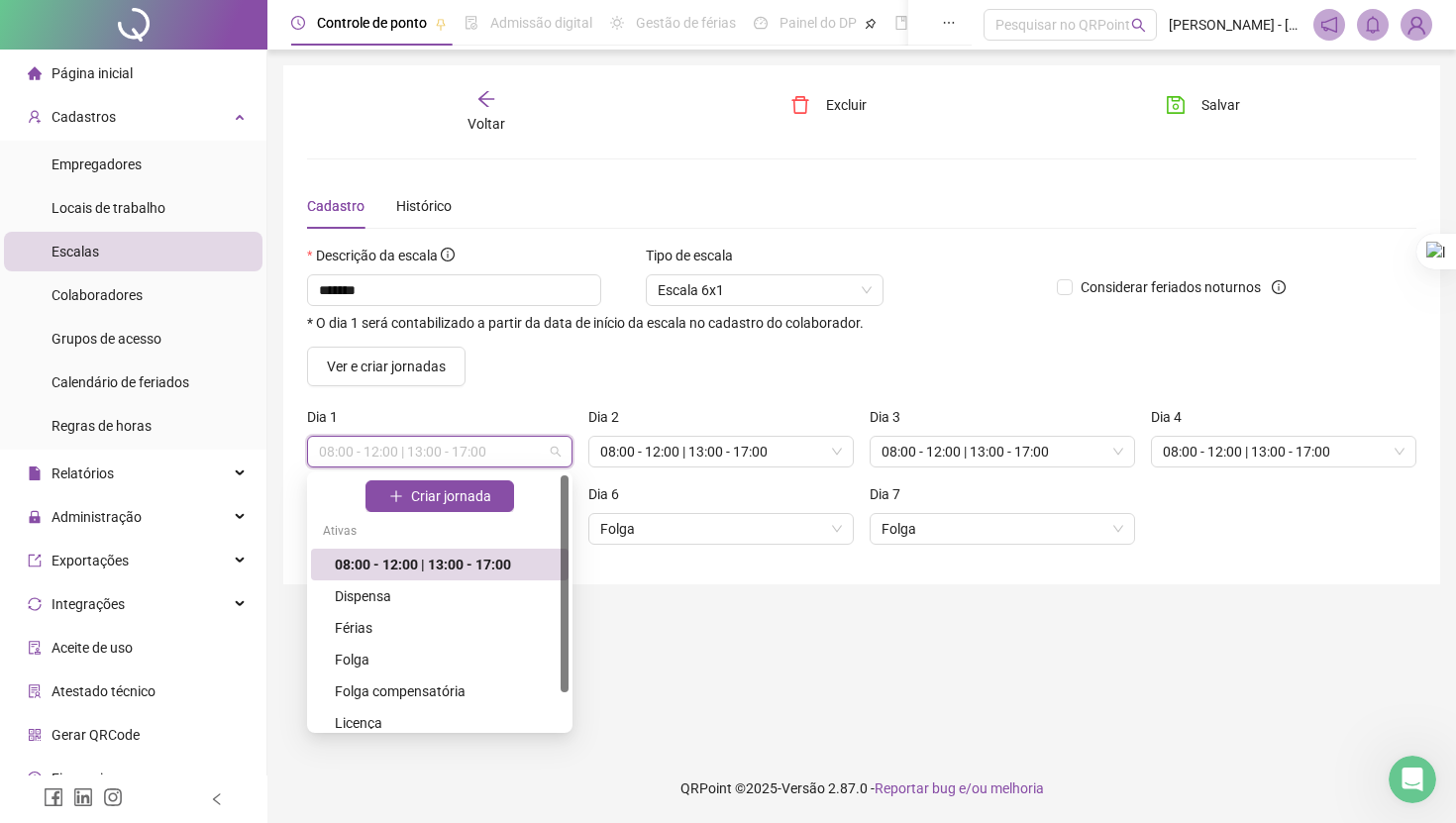 click on "Descrição da escala   ******* * O dia 1 será contabilizado a partir da data de início da escala no cadastro do colaborador. Tipo de escala Escala 6x1 Considerar feriados noturnos   Ver e criar jornadas Dia 1 08:00 - 12:00 | 13:00 - 17:00   Dia 2 08:00 - 12:00 | 13:00 - 17:00   Dia 3 08:00 - 12:00 | 13:00 - 17:00   Dia 4 08:00 - 12:00 | 13:00 - 17:00   Dia 5 08:00 - 12:00 | 13:00 - 17:00   Dia 6 Folga   Dia 7 Folga" at bounding box center [862, 402] 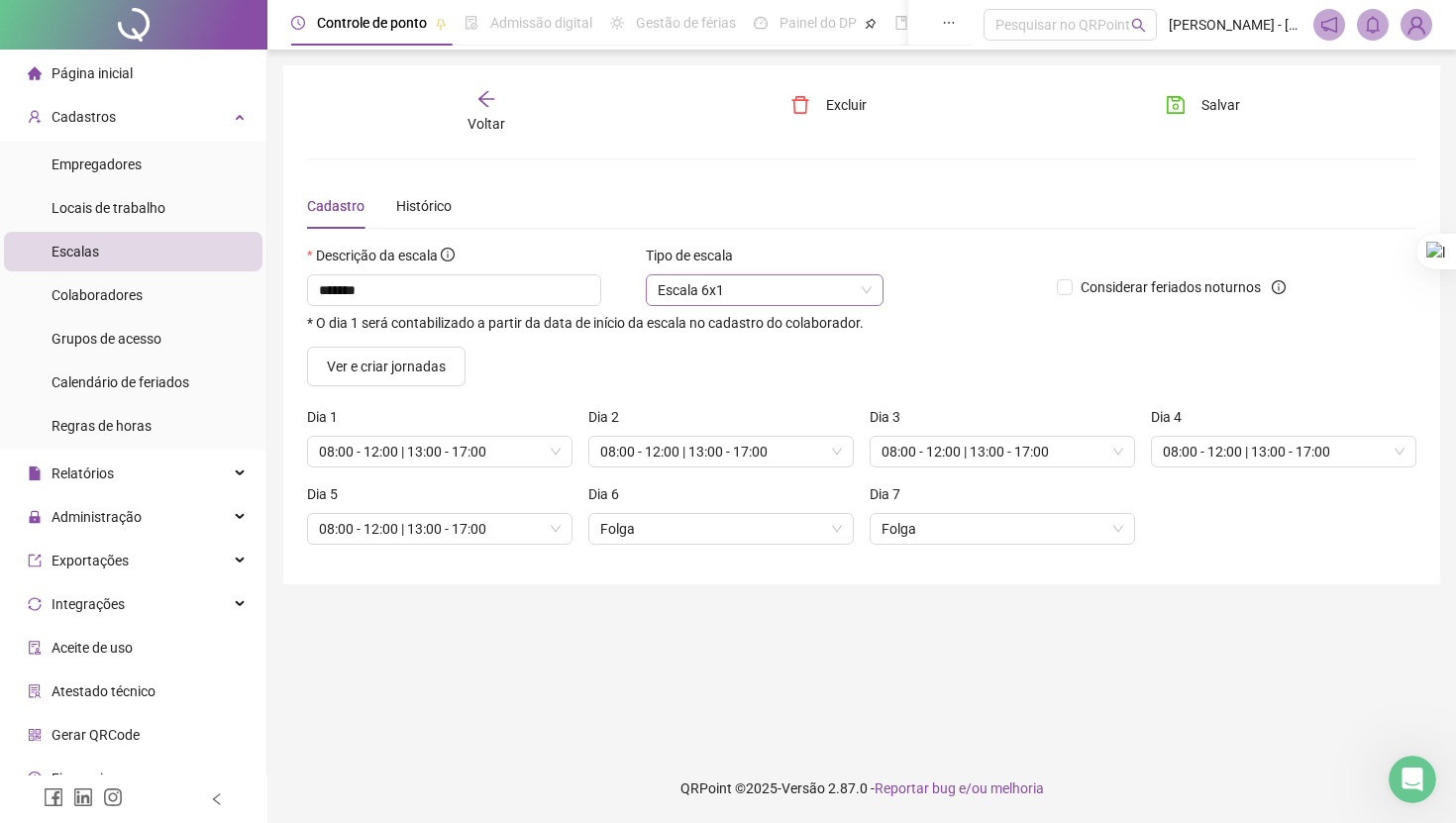 click on "Escala 6x1" at bounding box center (765, 290) 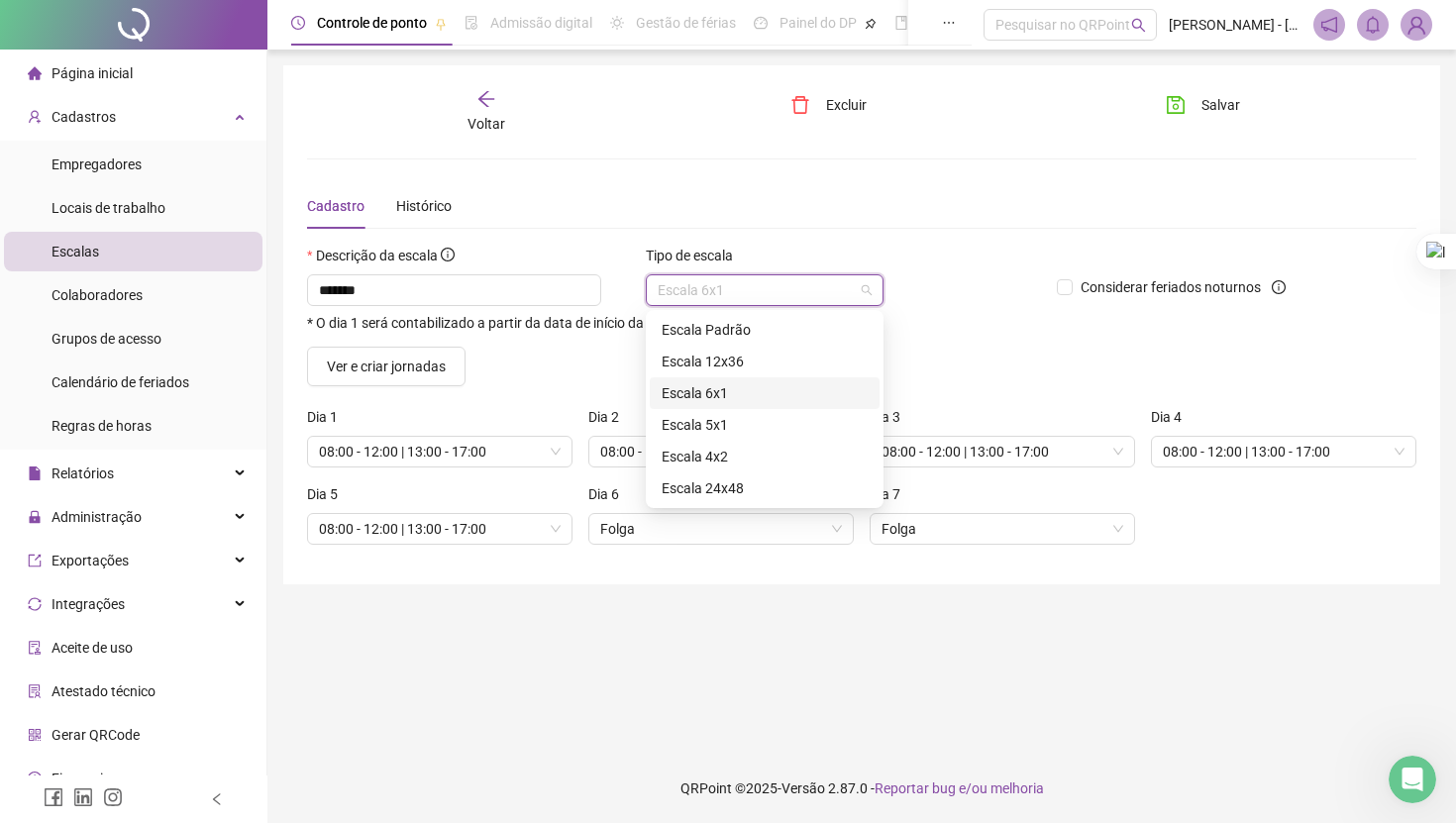 click on "Escala 6x1" at bounding box center (765, 393) 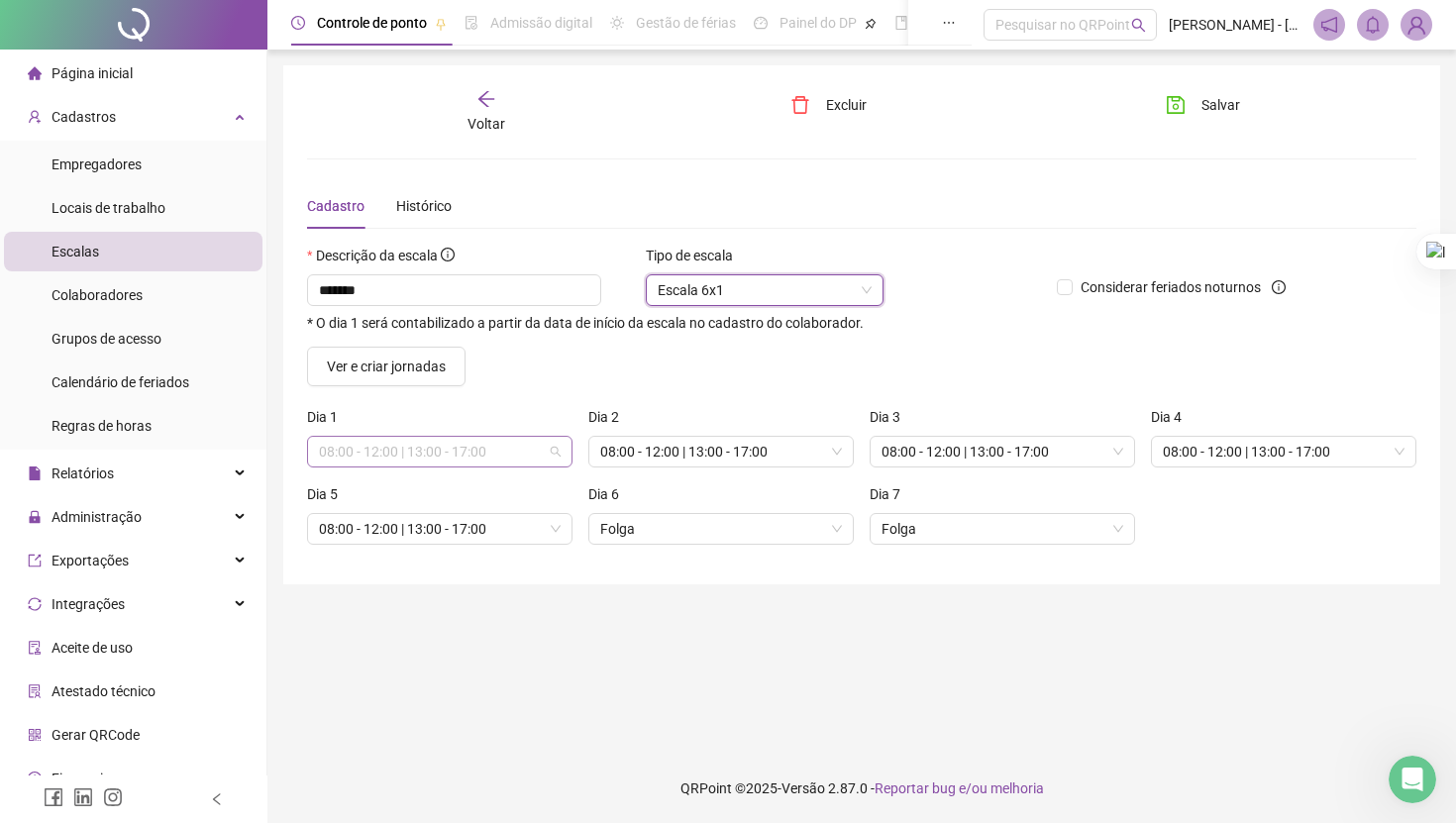 click on "08:00 - 12:00 | 13:00 - 17:00" at bounding box center (440, 452) 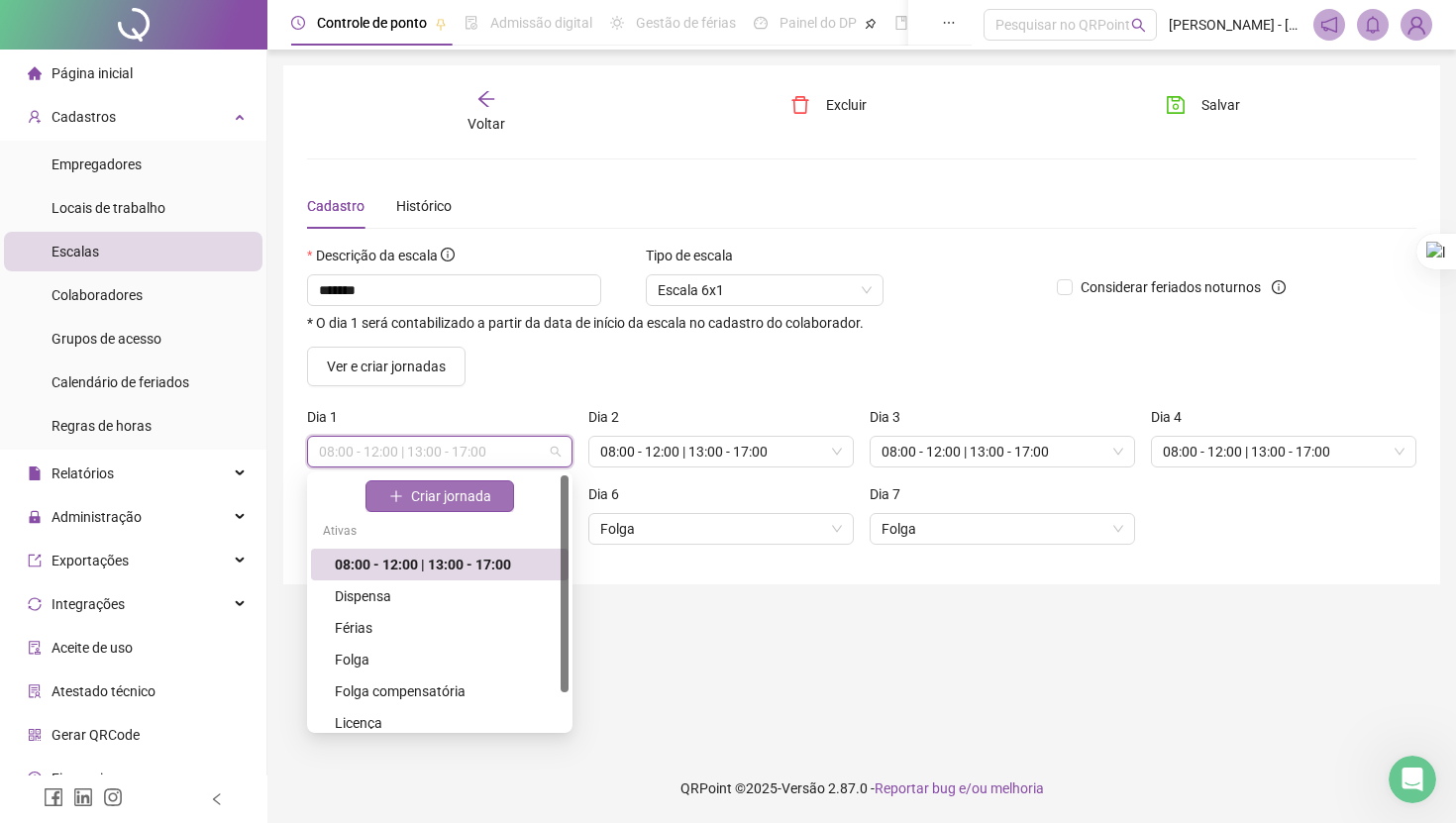 click on "Criar jornada" at bounding box center (451, 496) 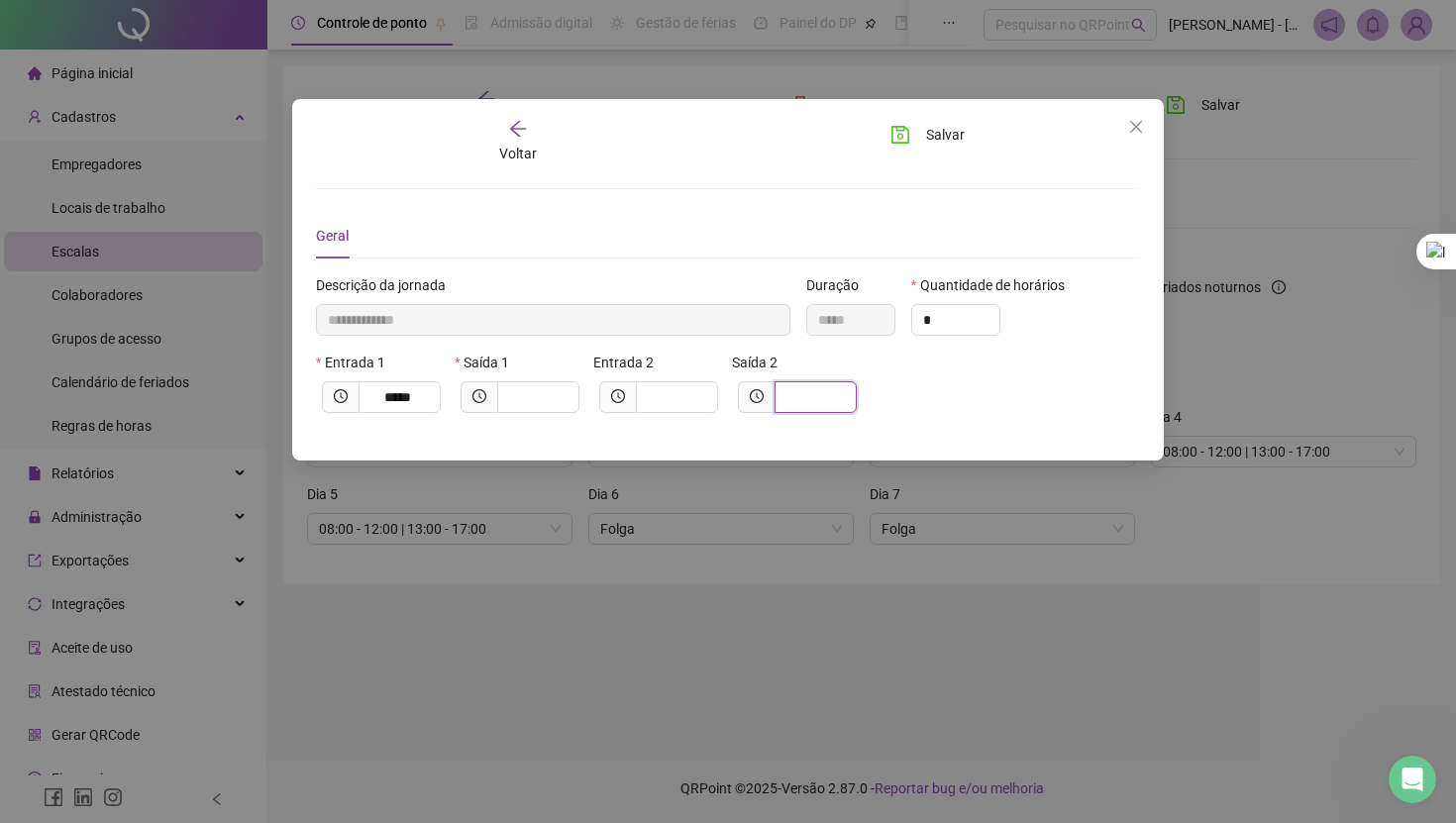 click at bounding box center [813, 397] 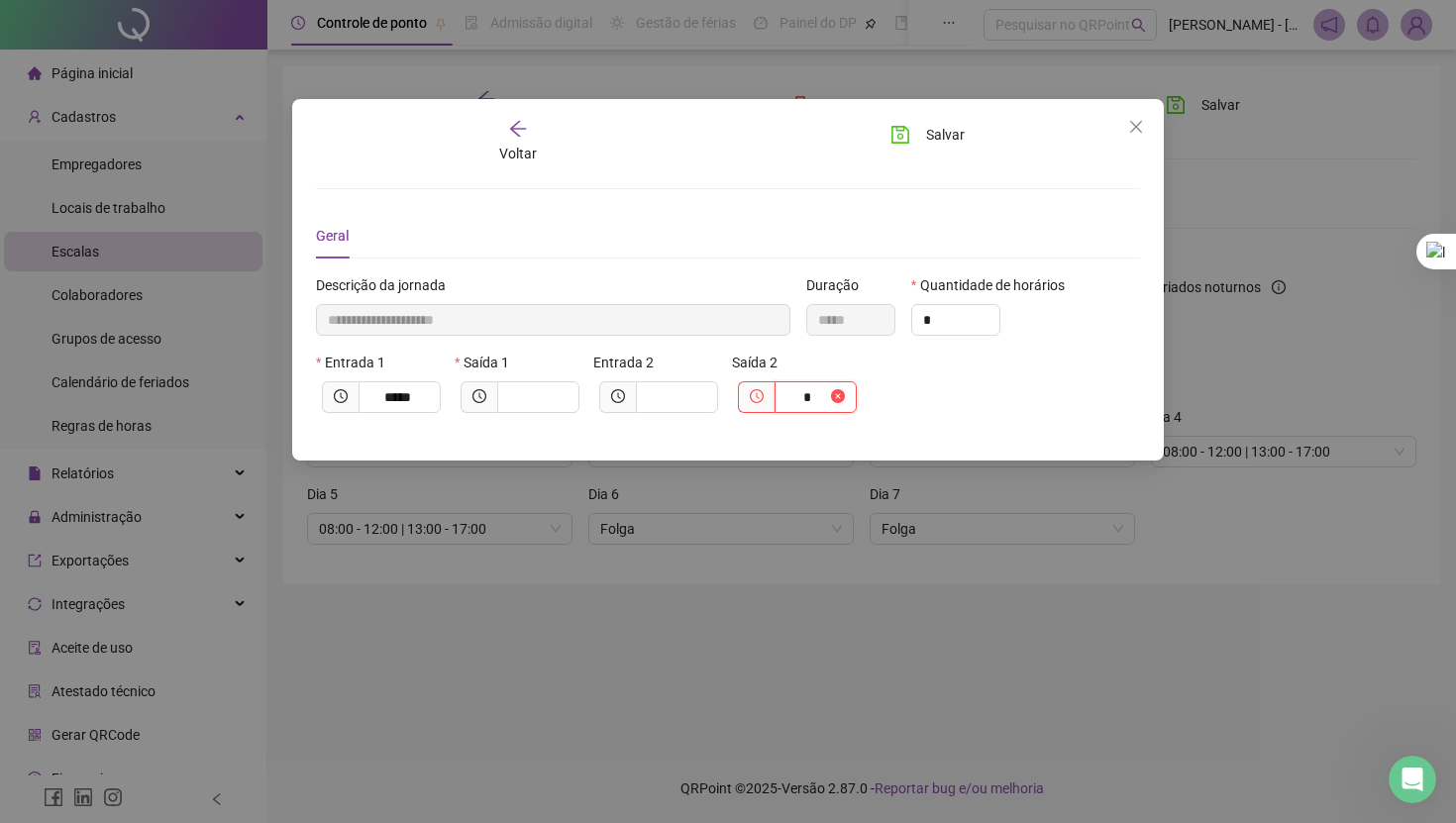 type on "**********" 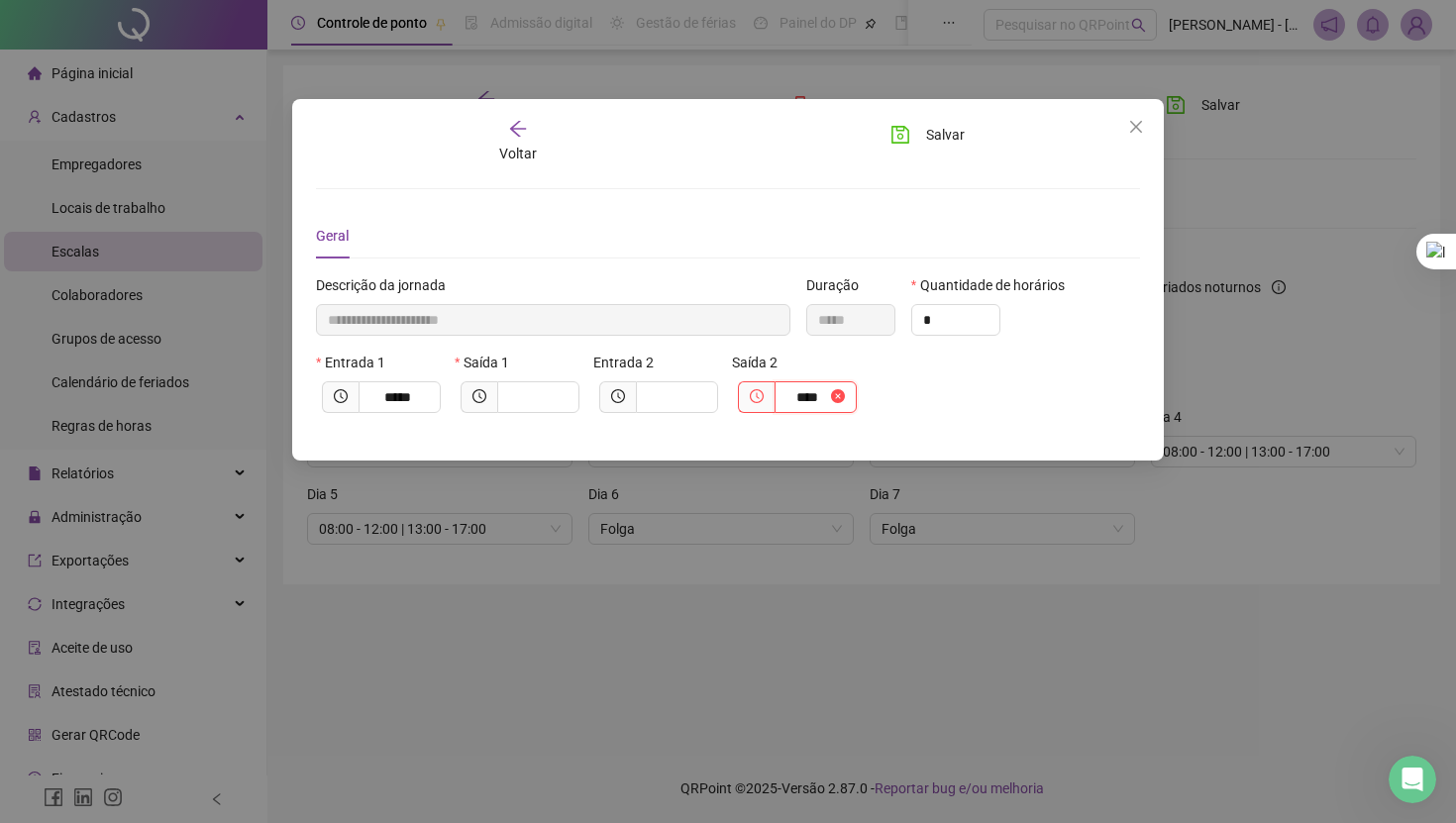 type on "*****" 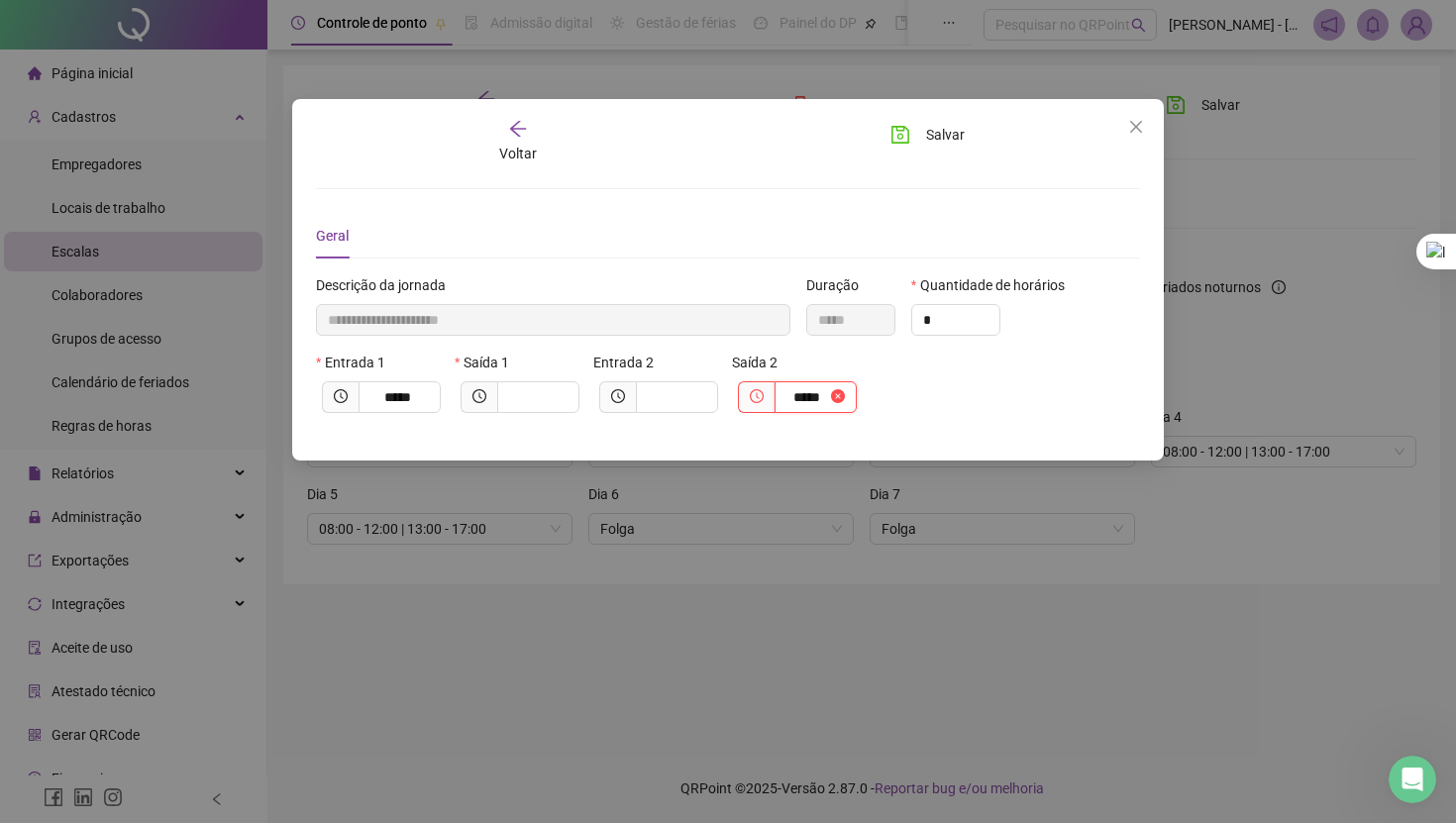 type on "**********" 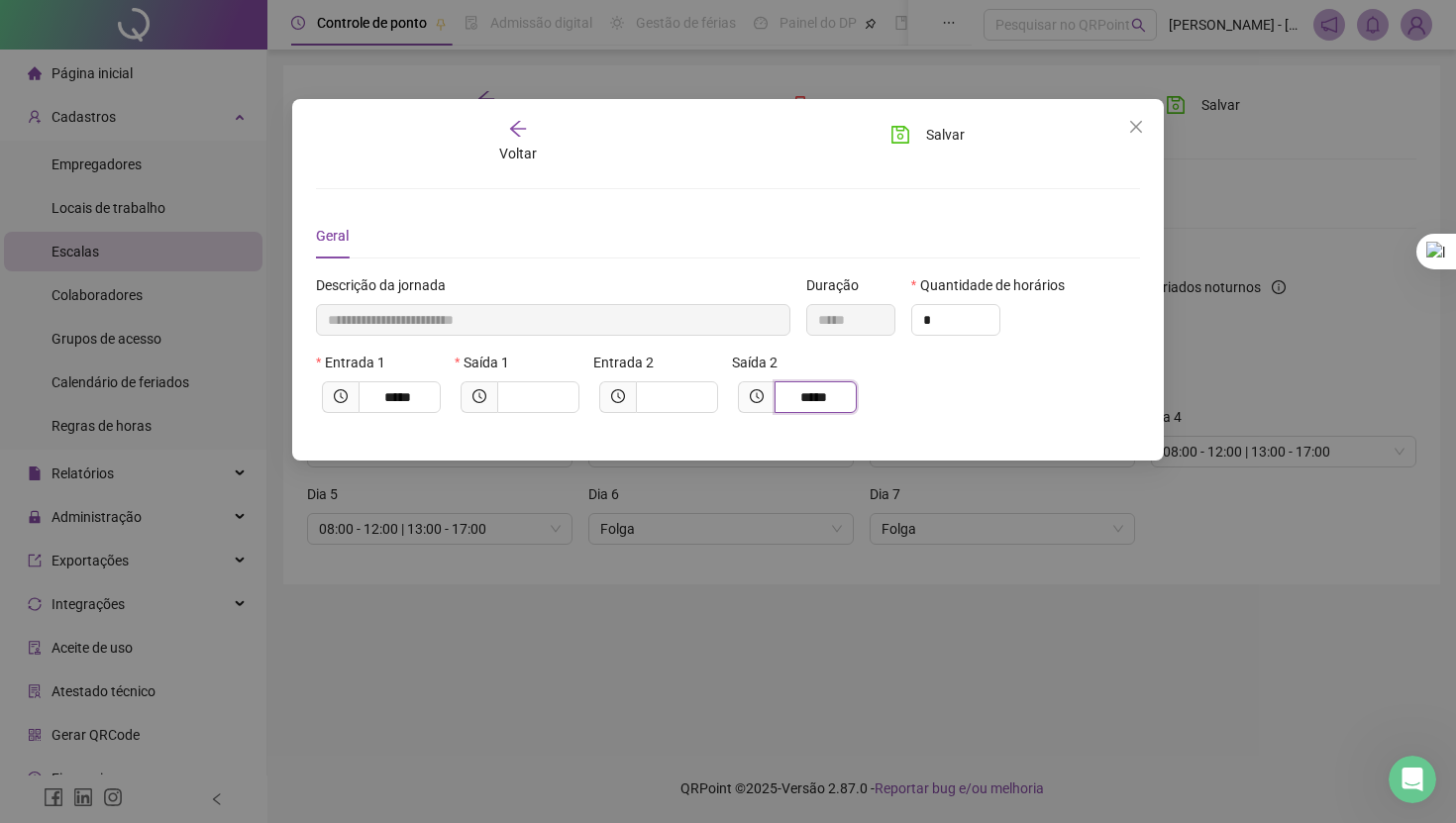 type on "*****" 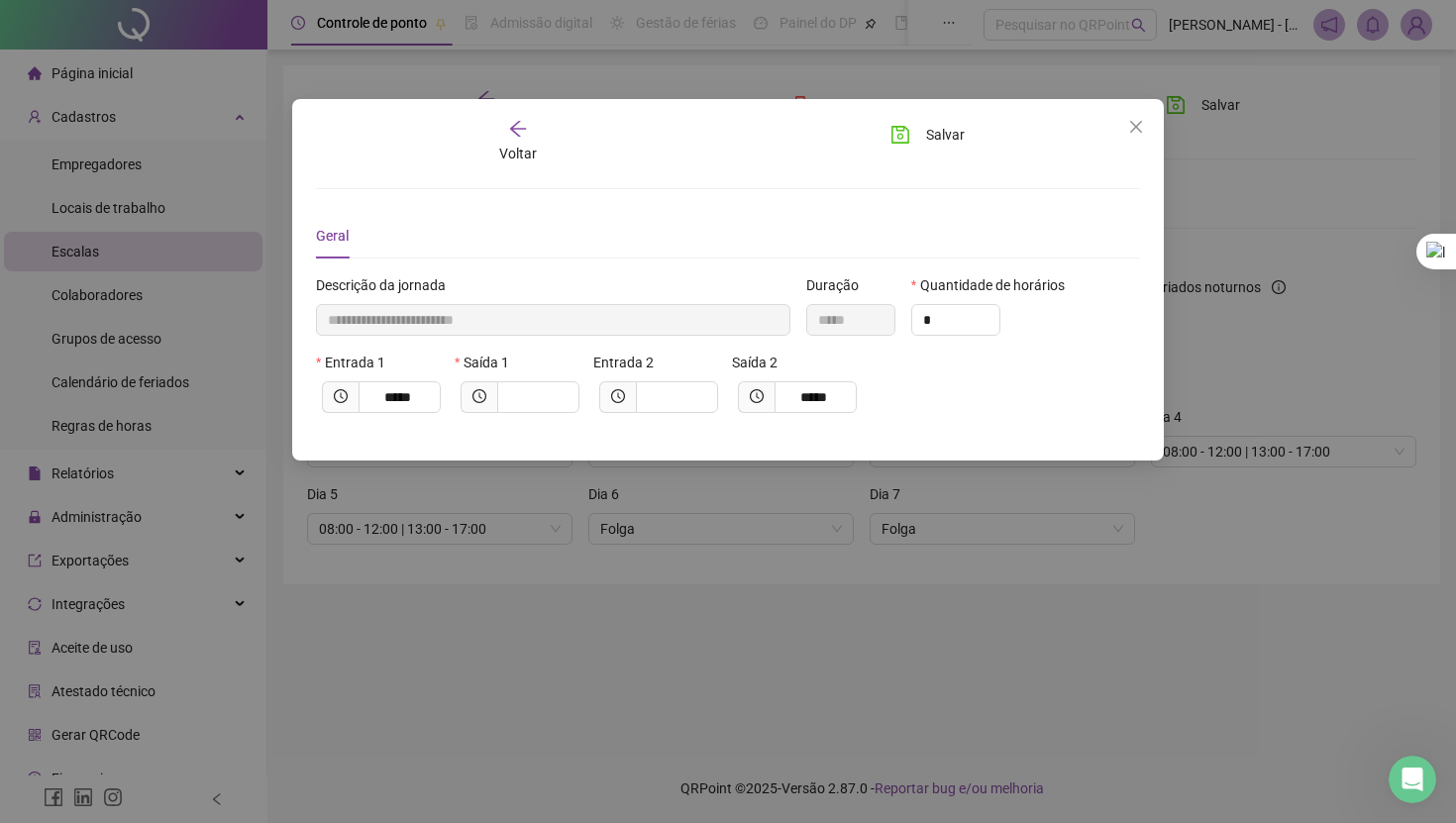 click on "Entrada 1 ***** Saída 1 Entrada 2 Saída 2 *****" at bounding box center (728, 390) 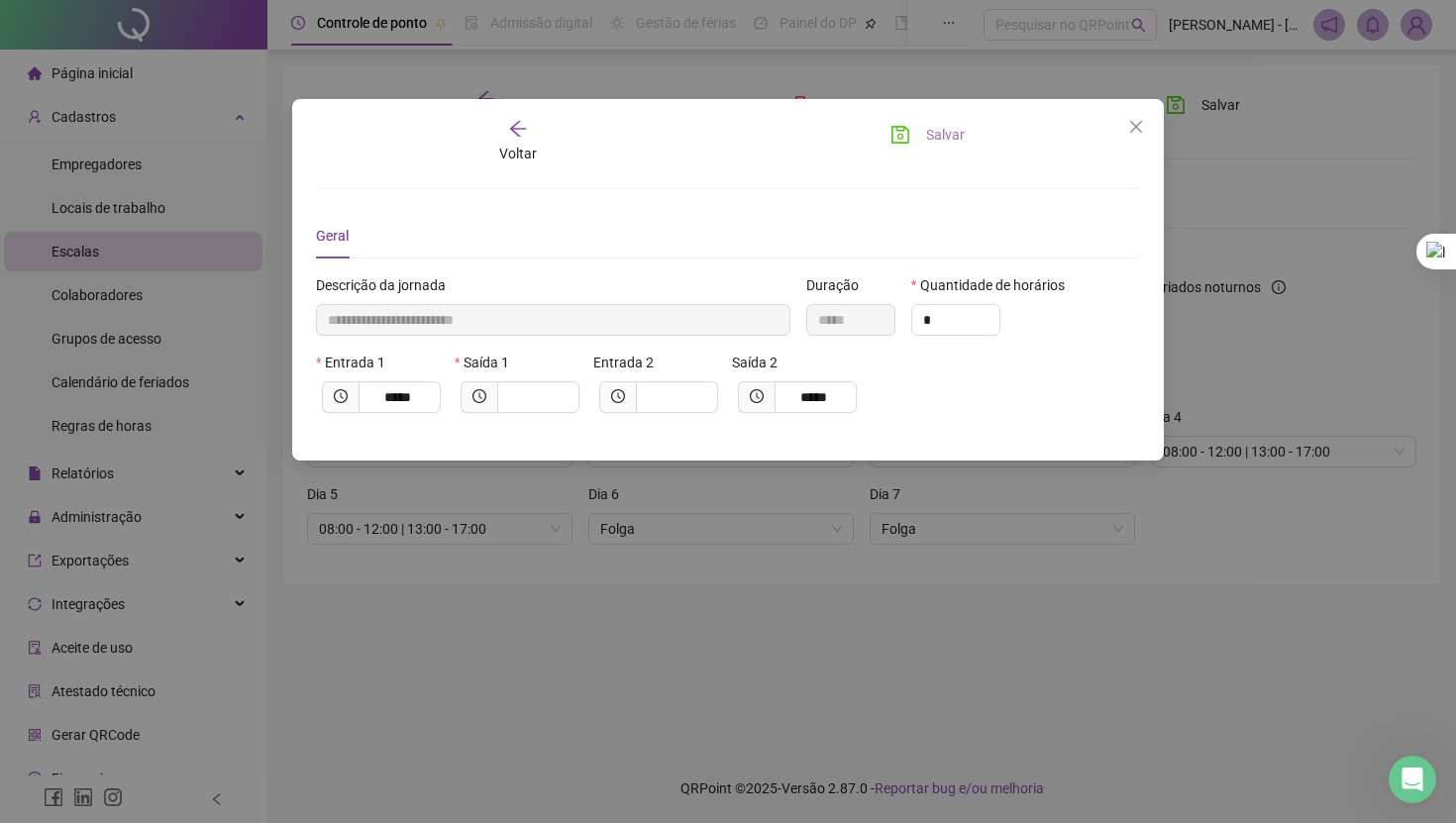 click on "Salvar" at bounding box center [945, 135] 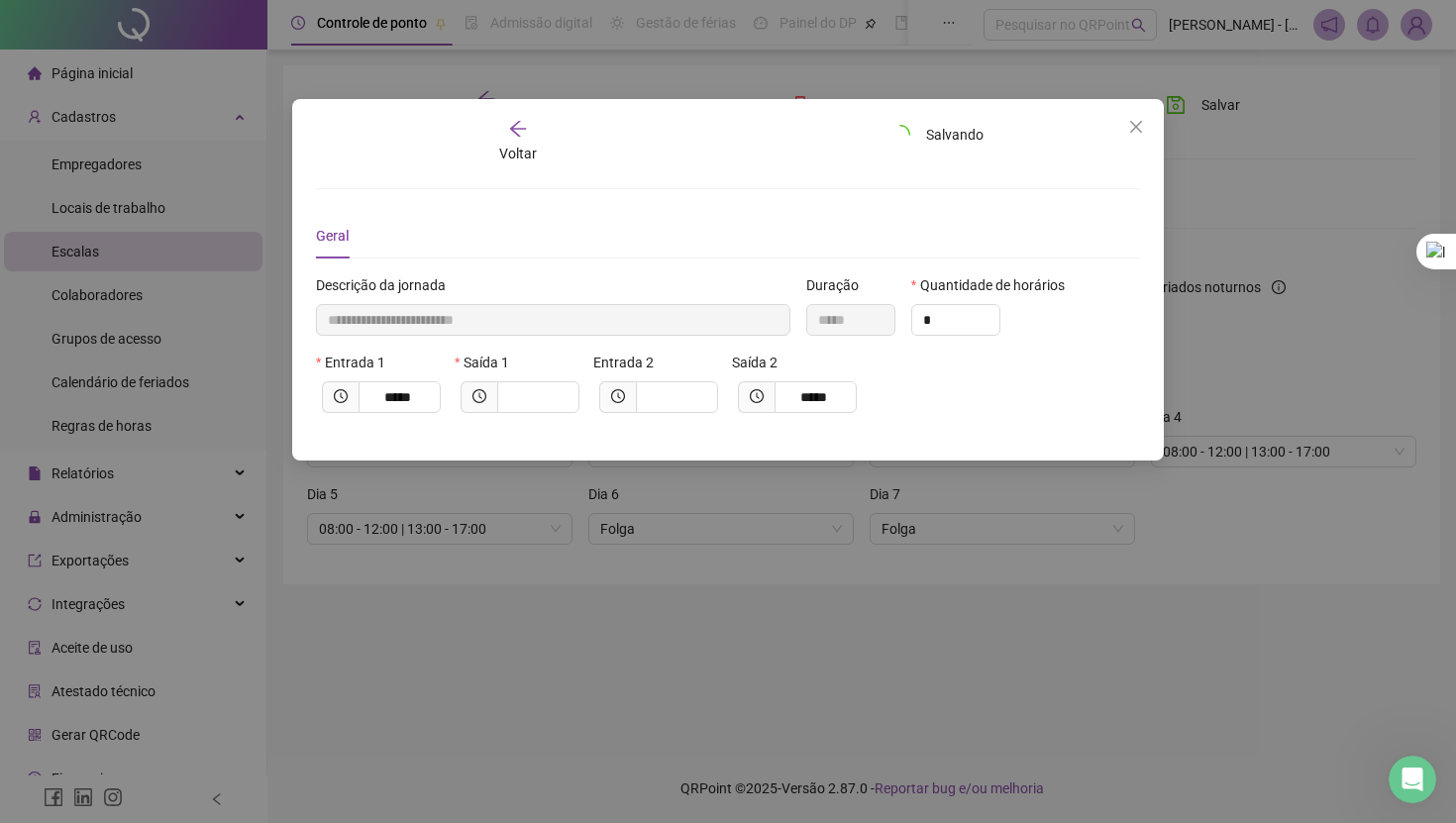 type 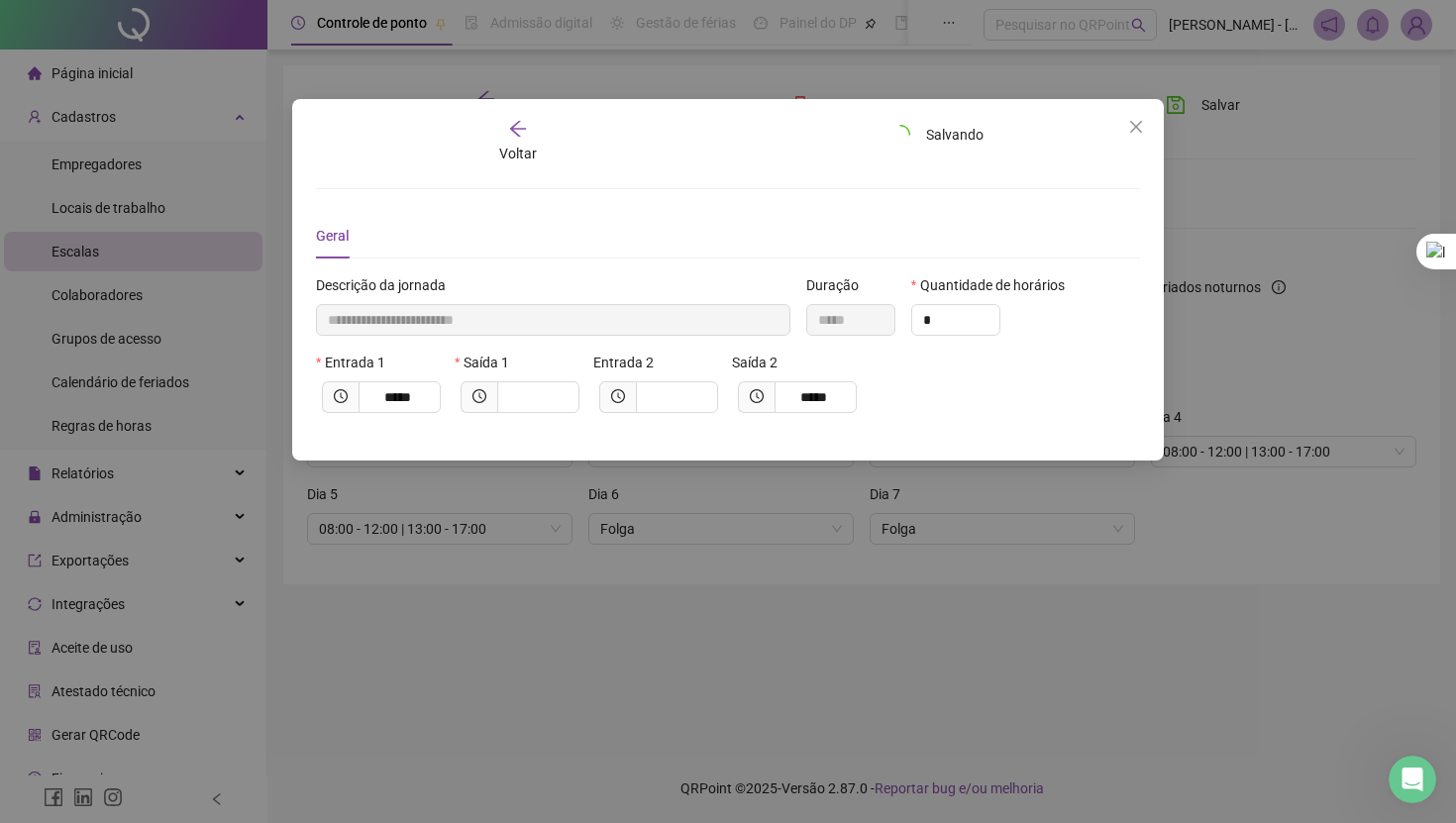 type 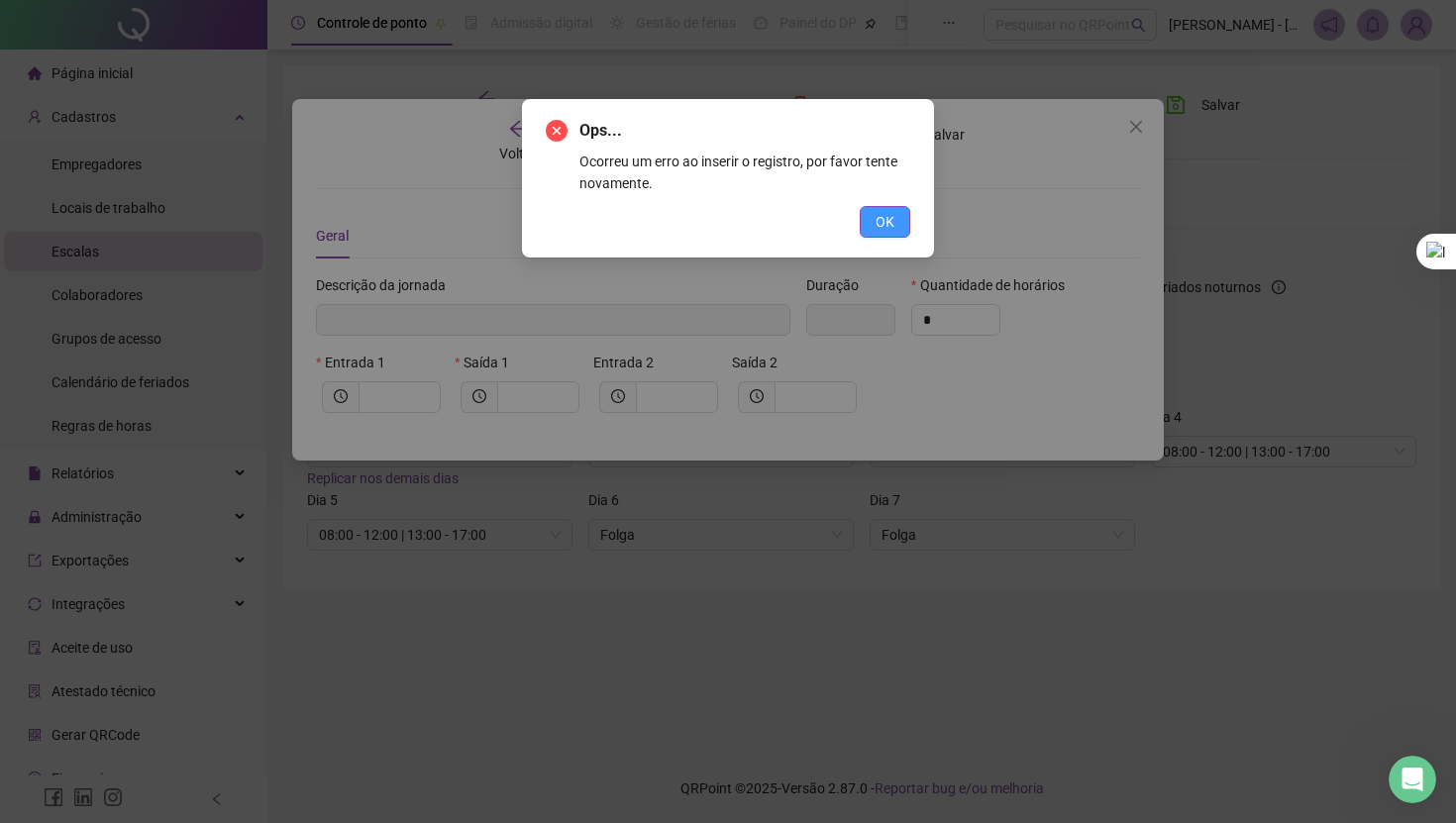 click on "OK" at bounding box center [884, 222] 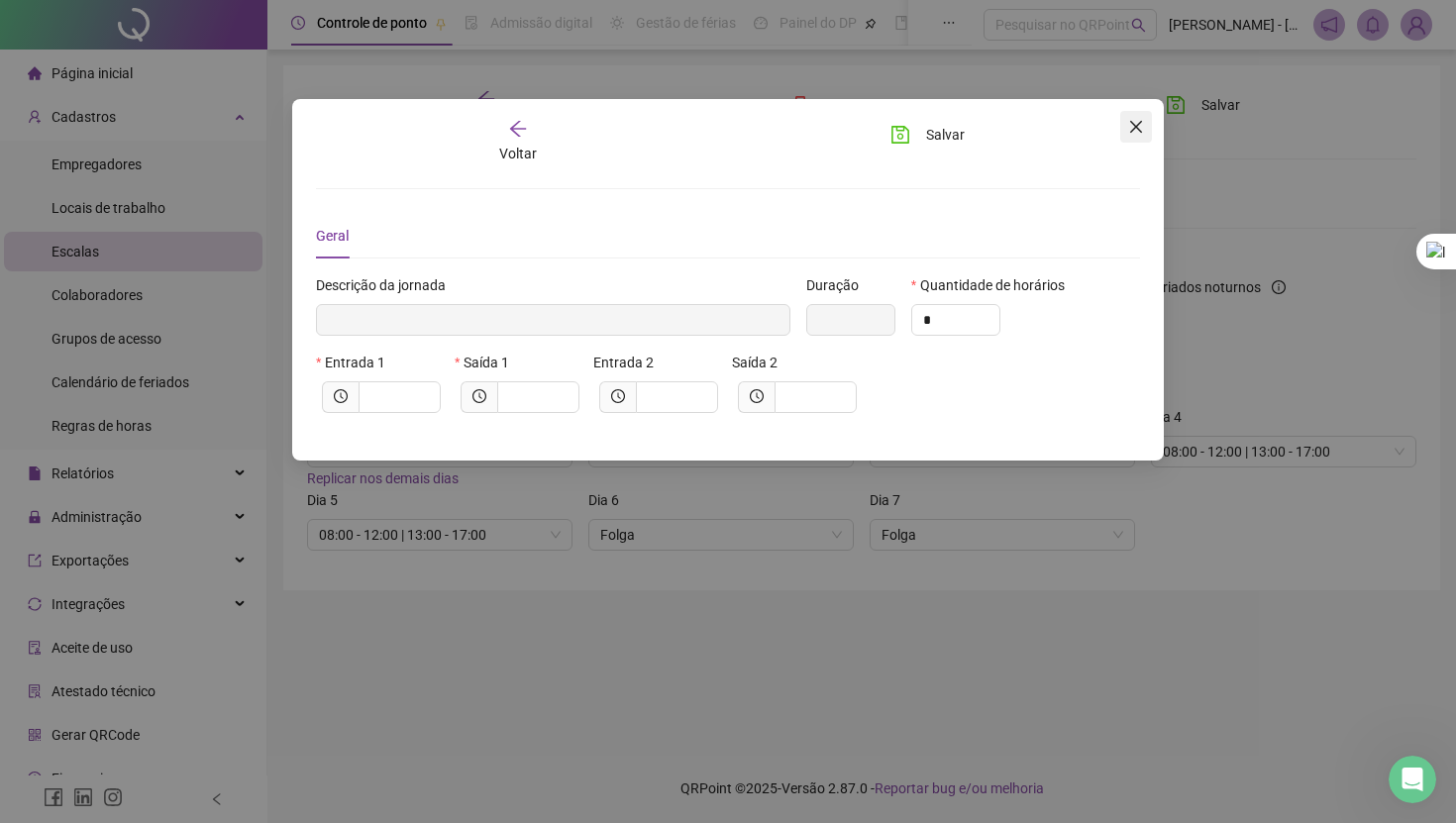 click at bounding box center [1136, 127] 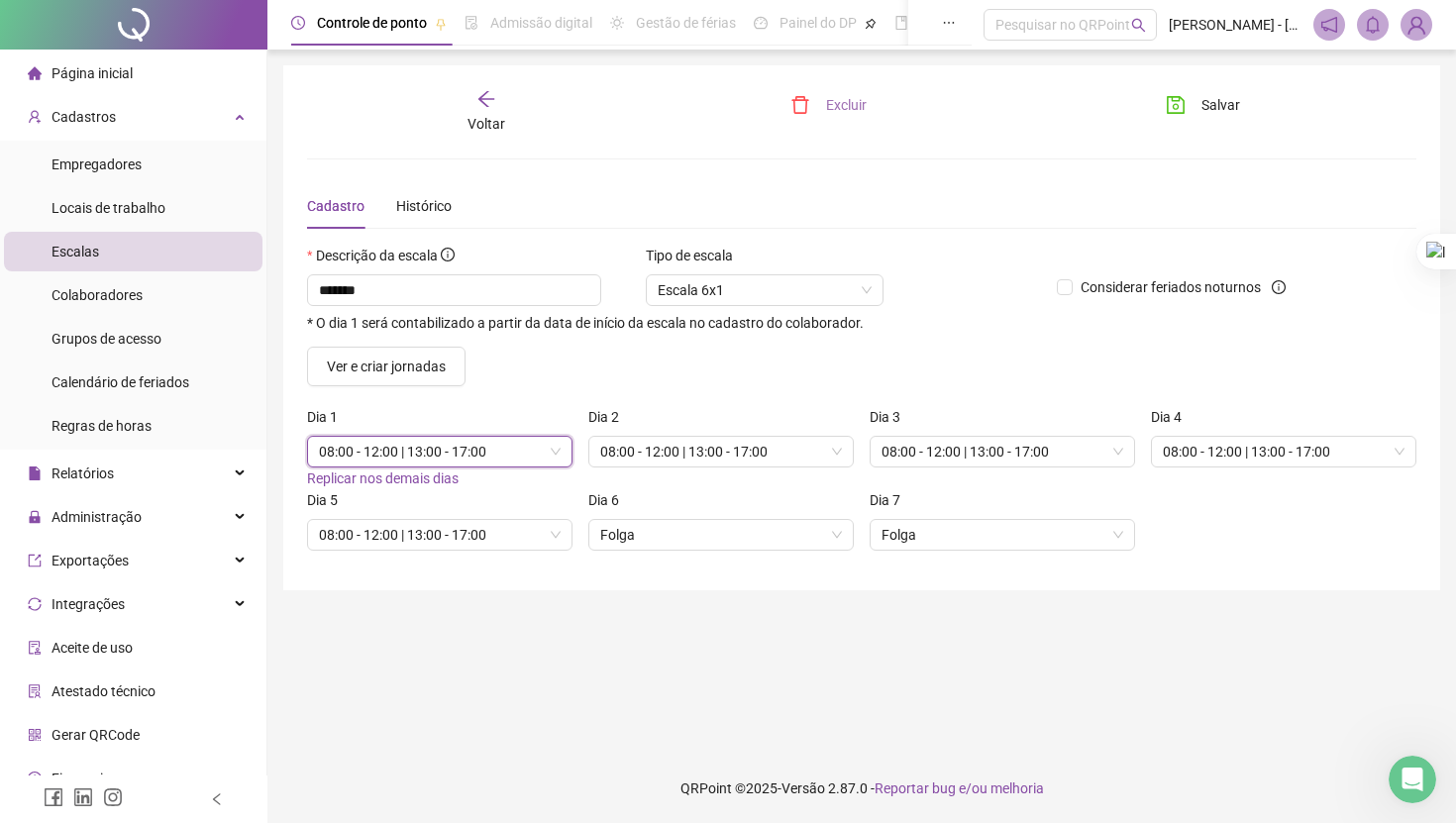 click on "Excluir" at bounding box center (828, 105) 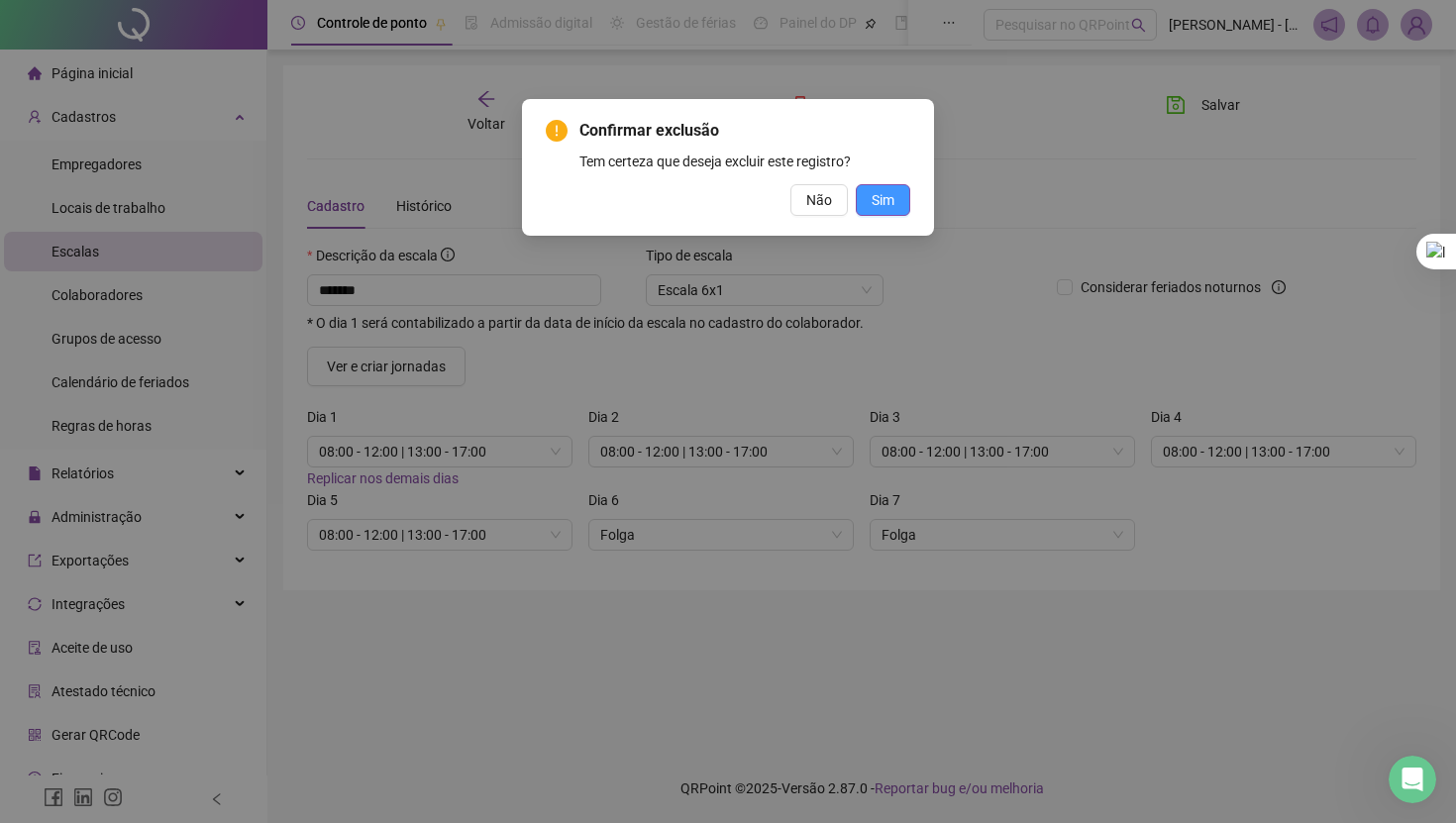 click on "Sim" at bounding box center (883, 200) 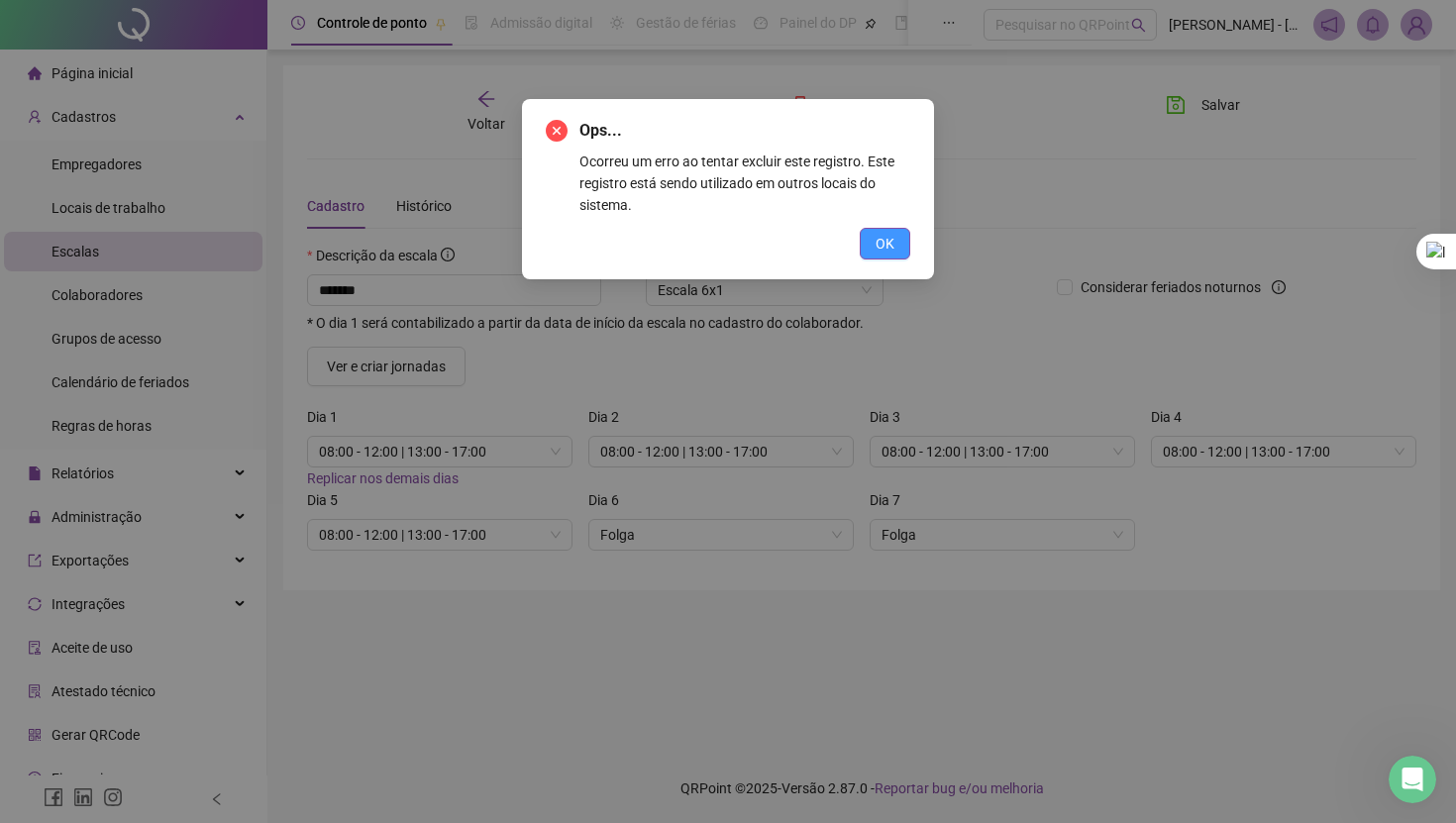 click on "OK" at bounding box center [884, 244] 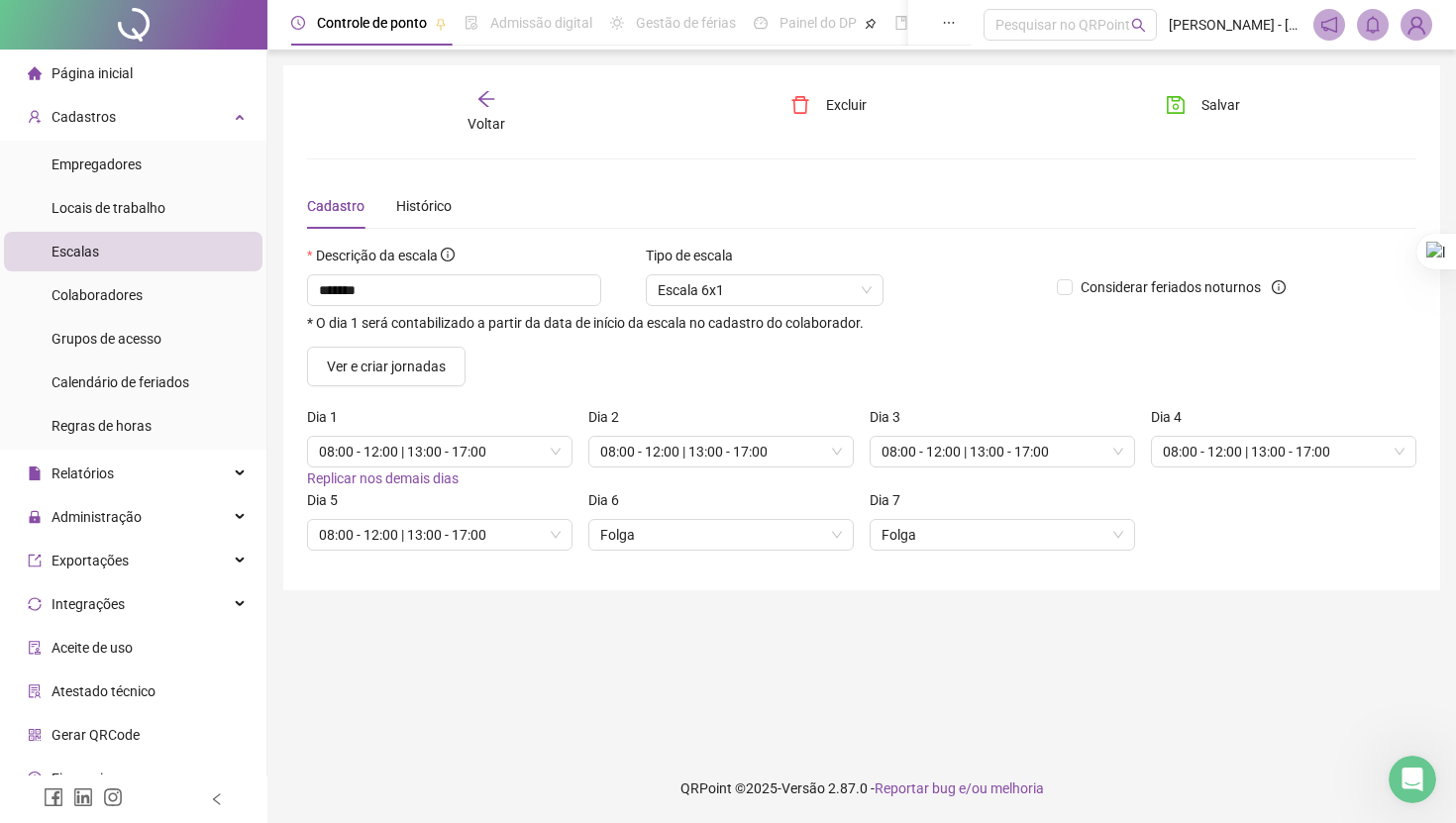 click on "Voltar" at bounding box center (486, 112) 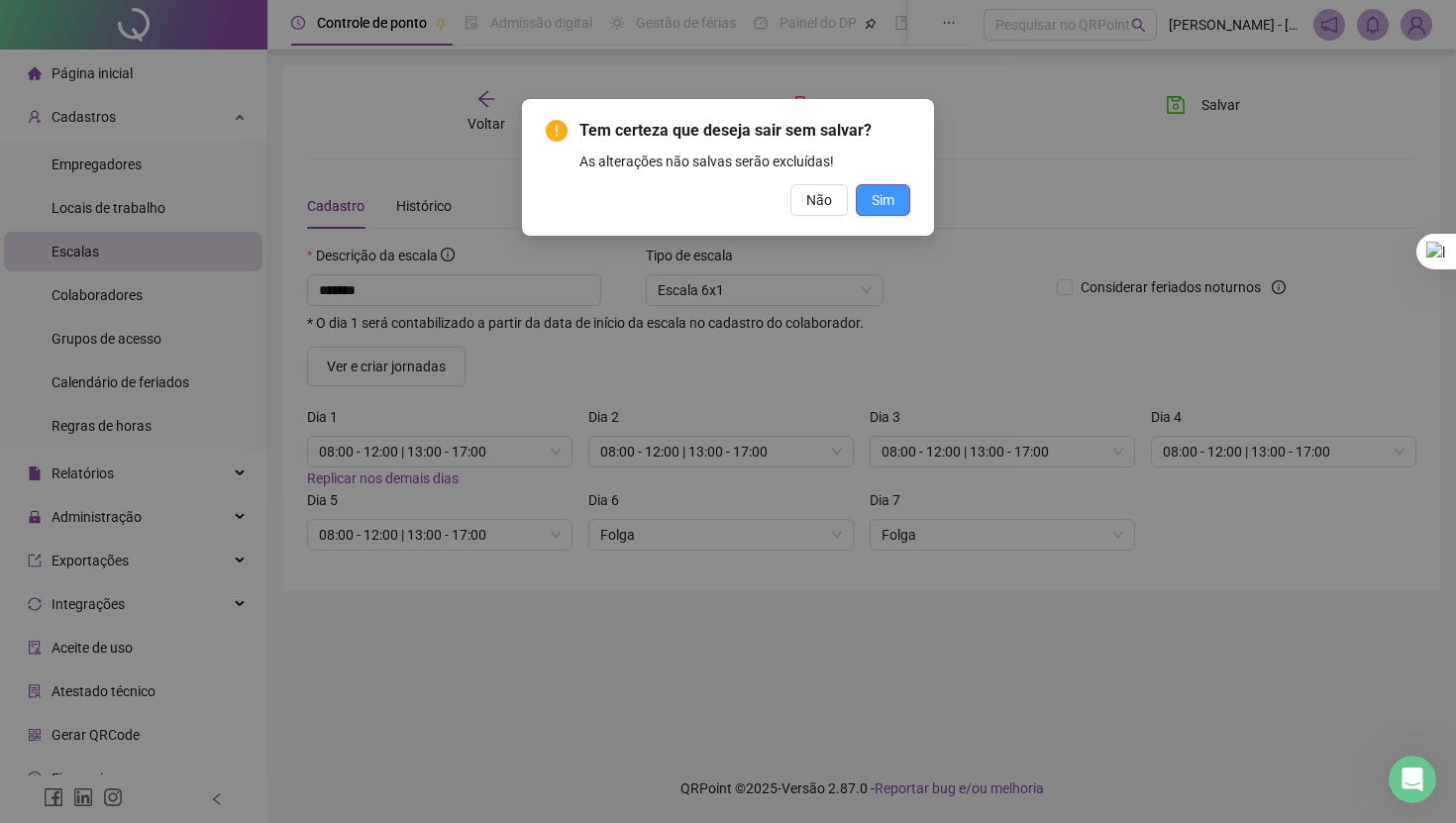 click on "Sim" at bounding box center (883, 200) 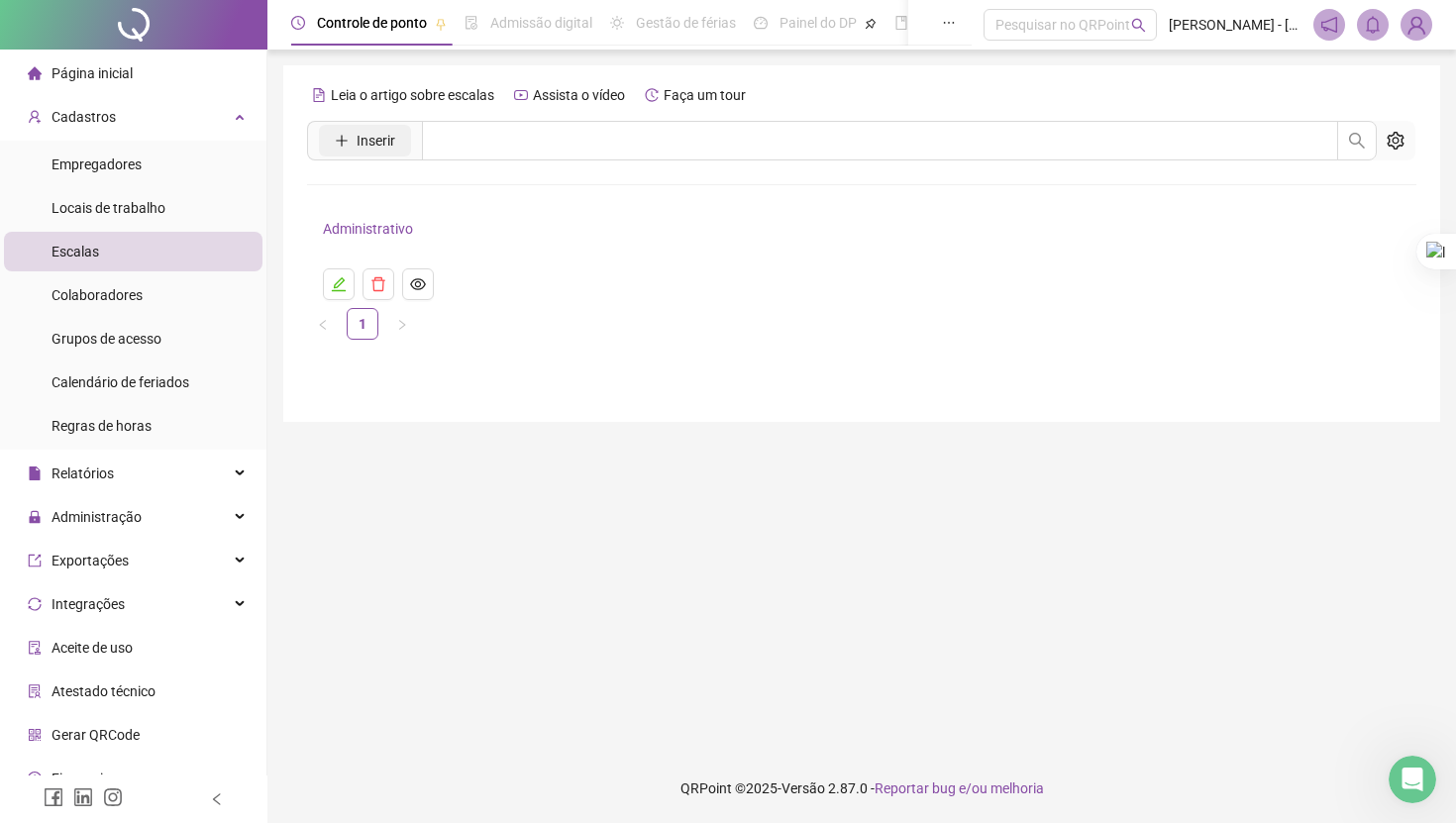 click on "Inserir" at bounding box center [364, 141] 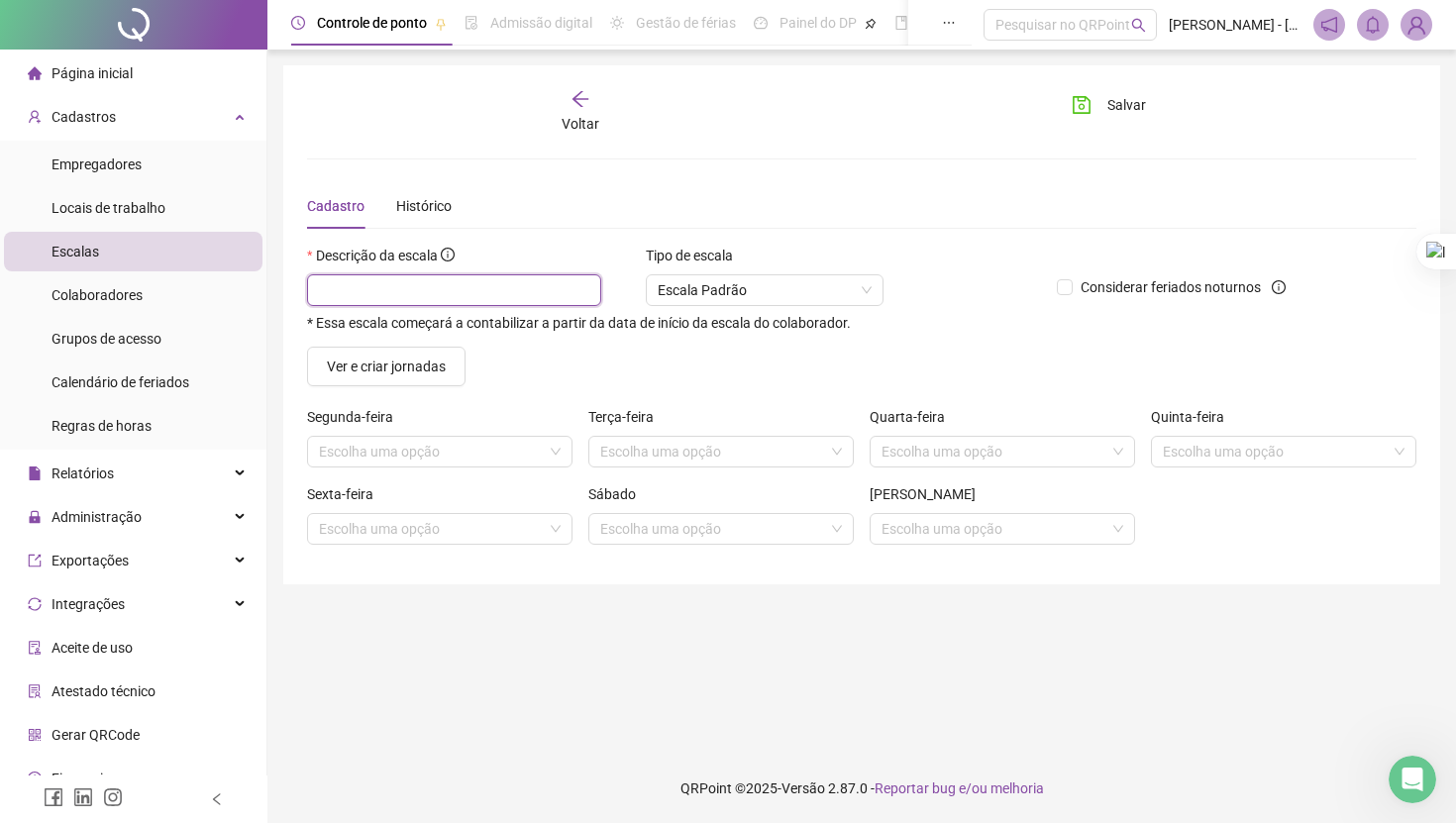 click at bounding box center (454, 290) 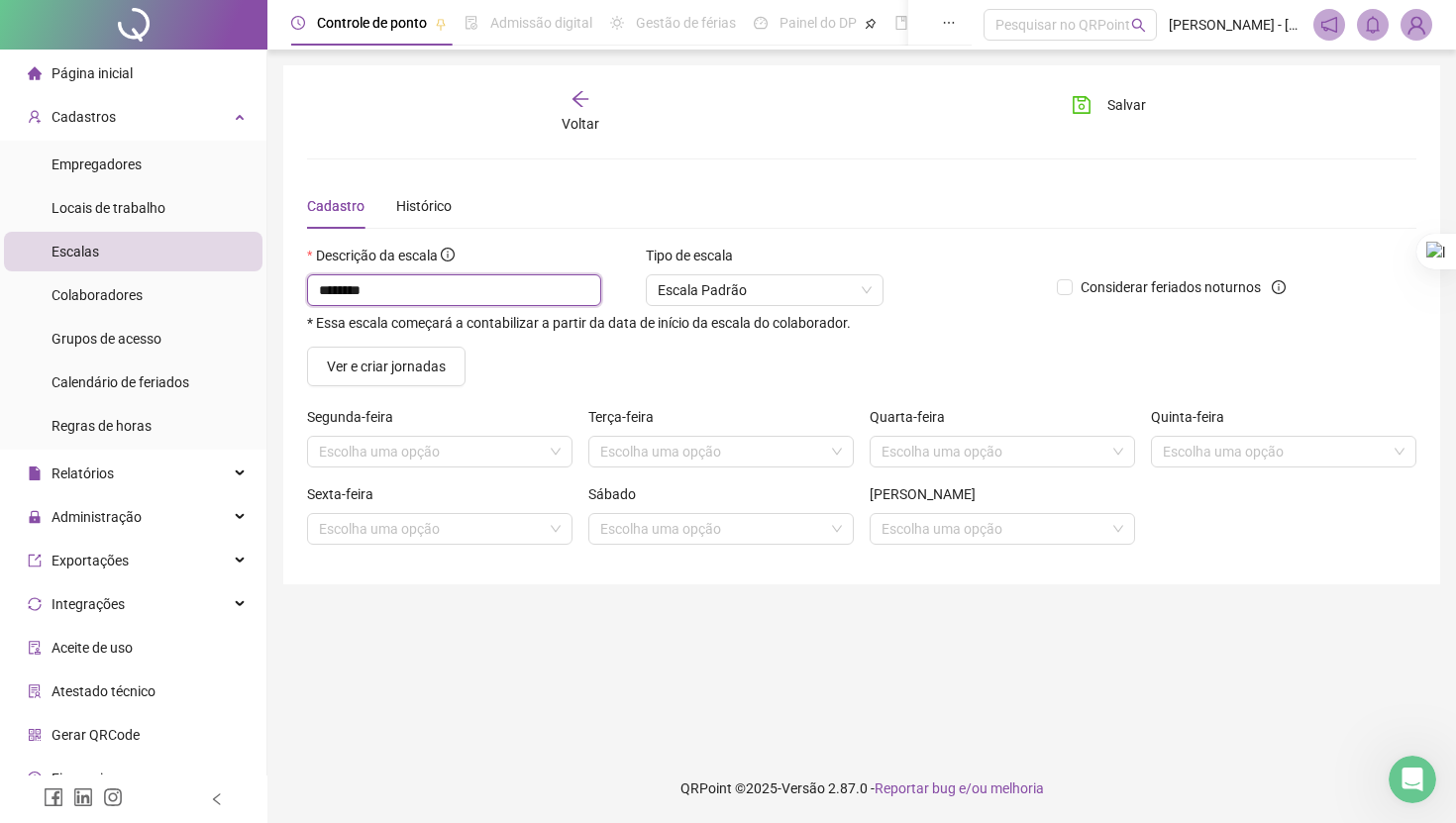 type on "********" 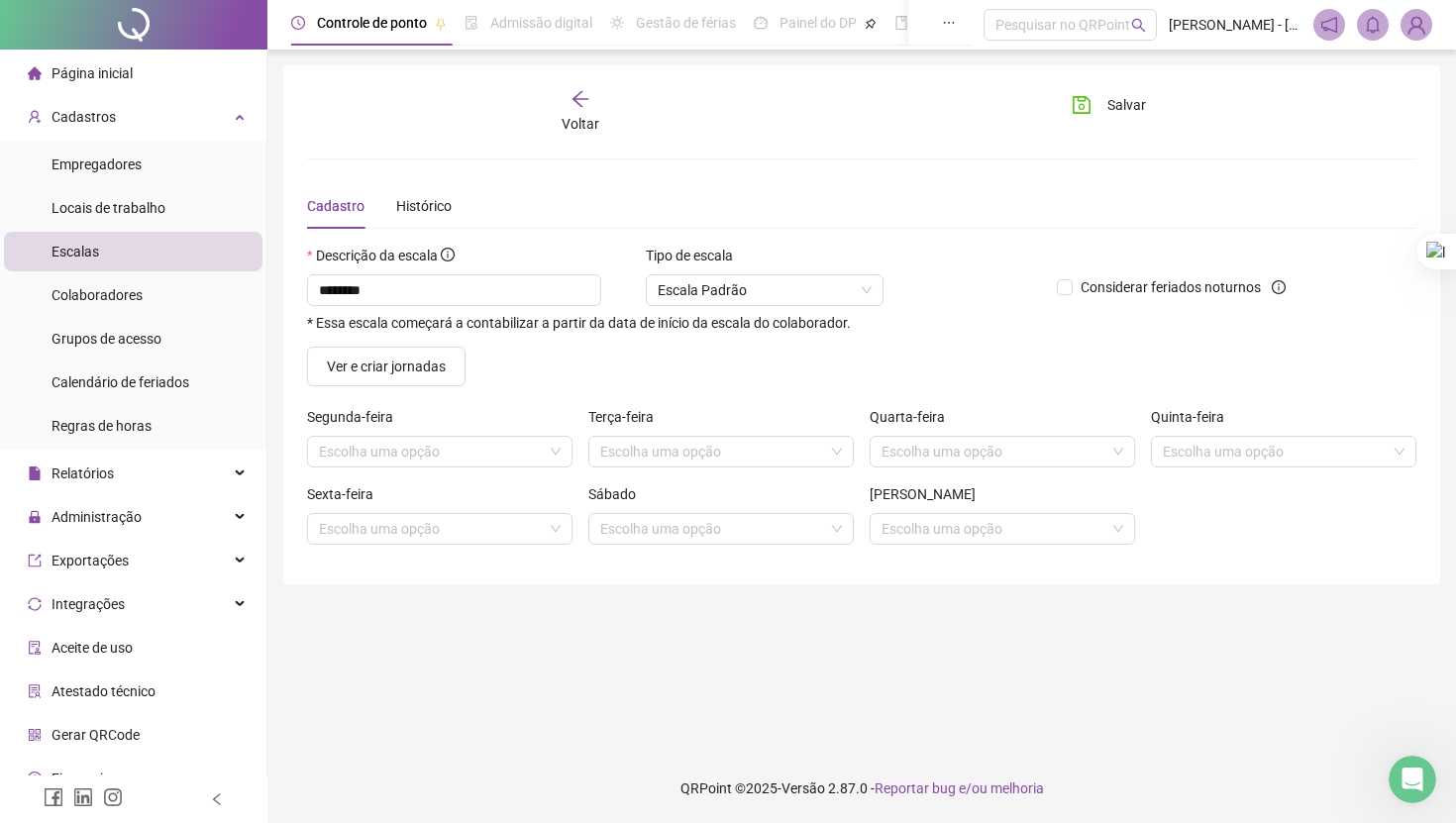 click on "Descrição da escala   ******** * Essa escala começará a contabilizar a partir da data de início da escala do colaborador. Tipo de escala Escala Padrão Considerar feriados noturnos   Ver e criar jornadas Segunda-feira Escolha uma opção Terça-feira Escolha uma opção Quarta-feira Escolha uma opção Quinta-feira Escolha uma opção Sexta-feira Escolha uma opção Sábado Escolha uma opção Domingo Escolha uma opção" at bounding box center [862, 402] 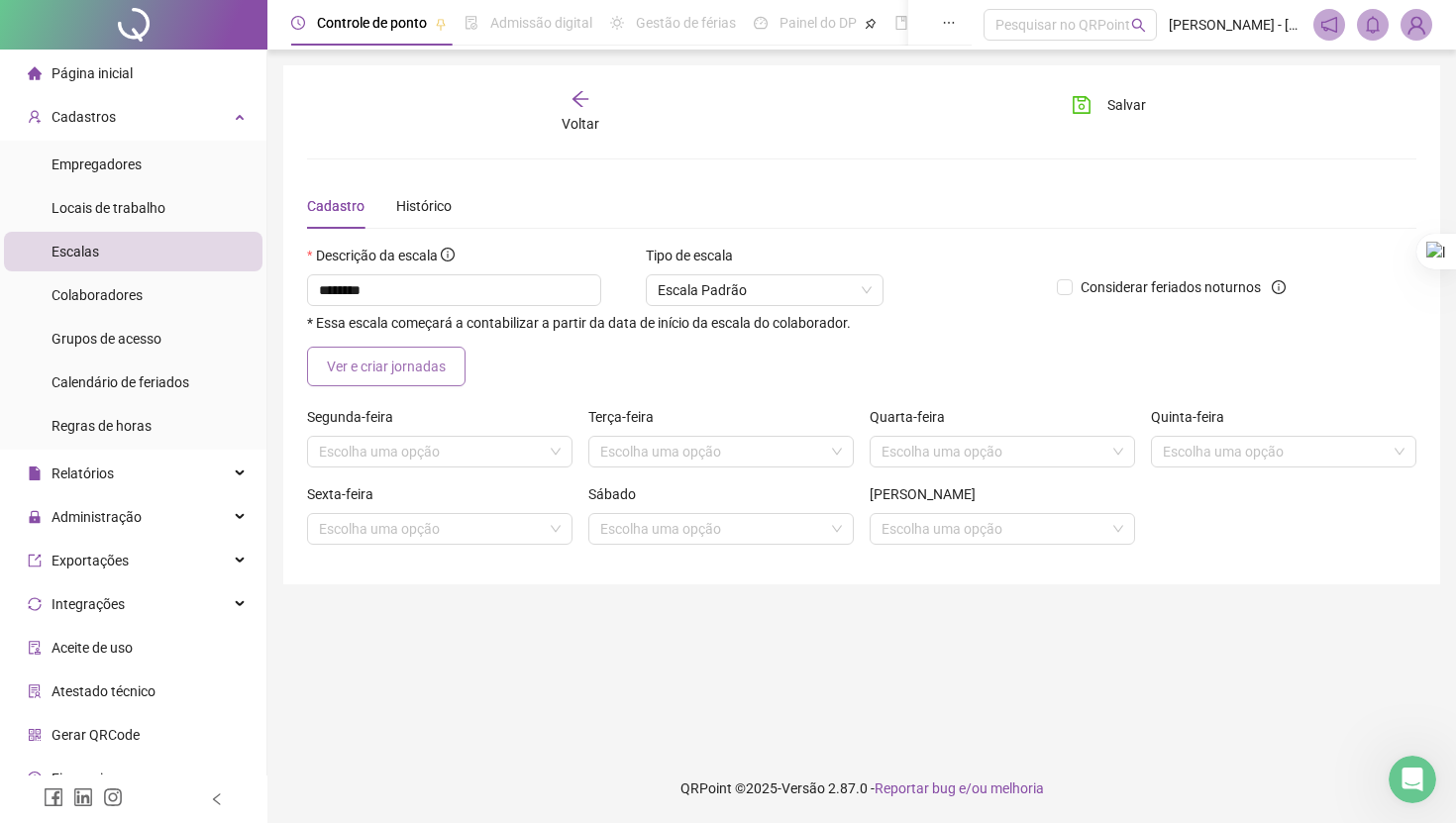 click on "Ver e criar jornadas" at bounding box center (386, 366) 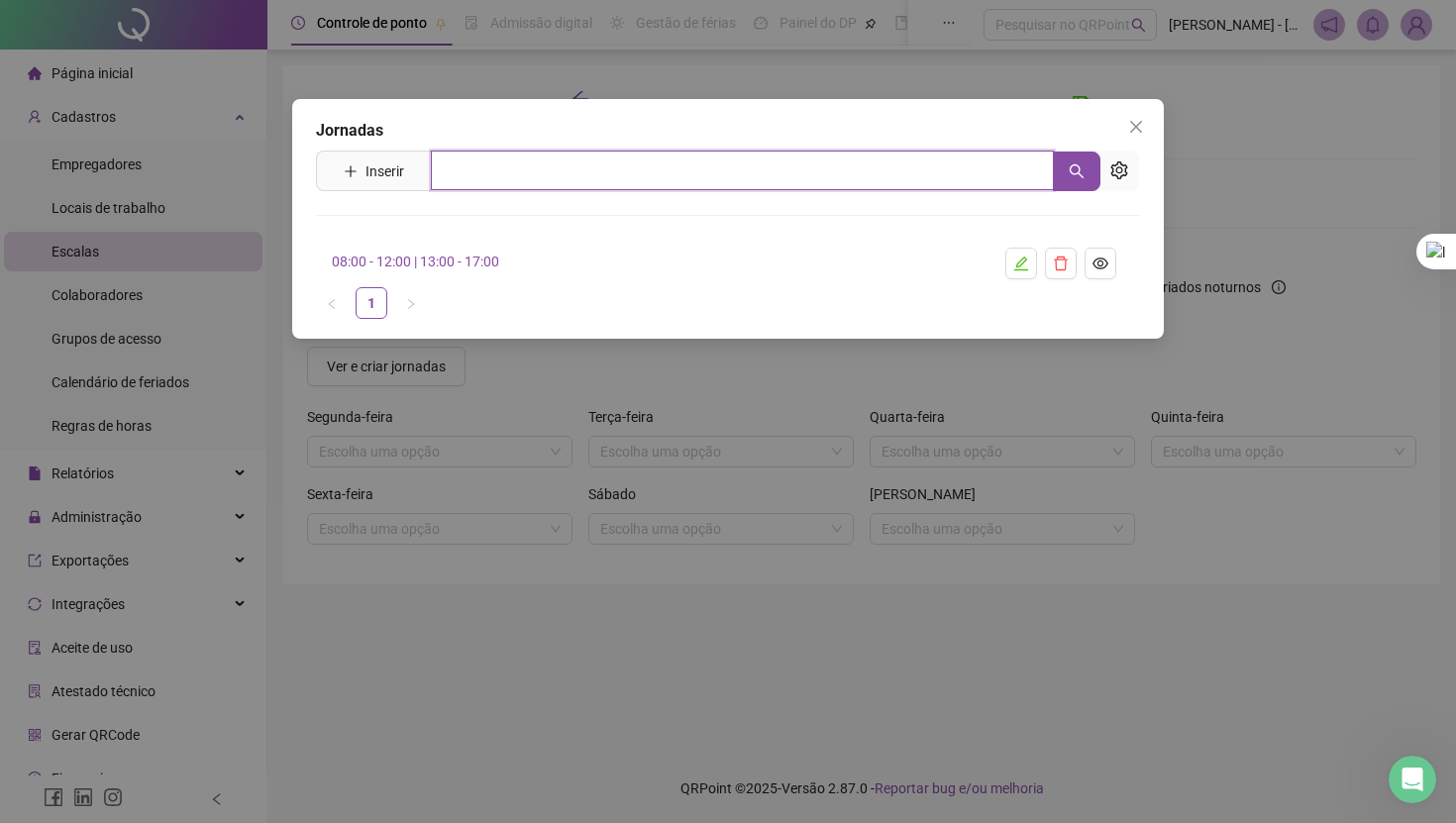 click at bounding box center [742, 170] 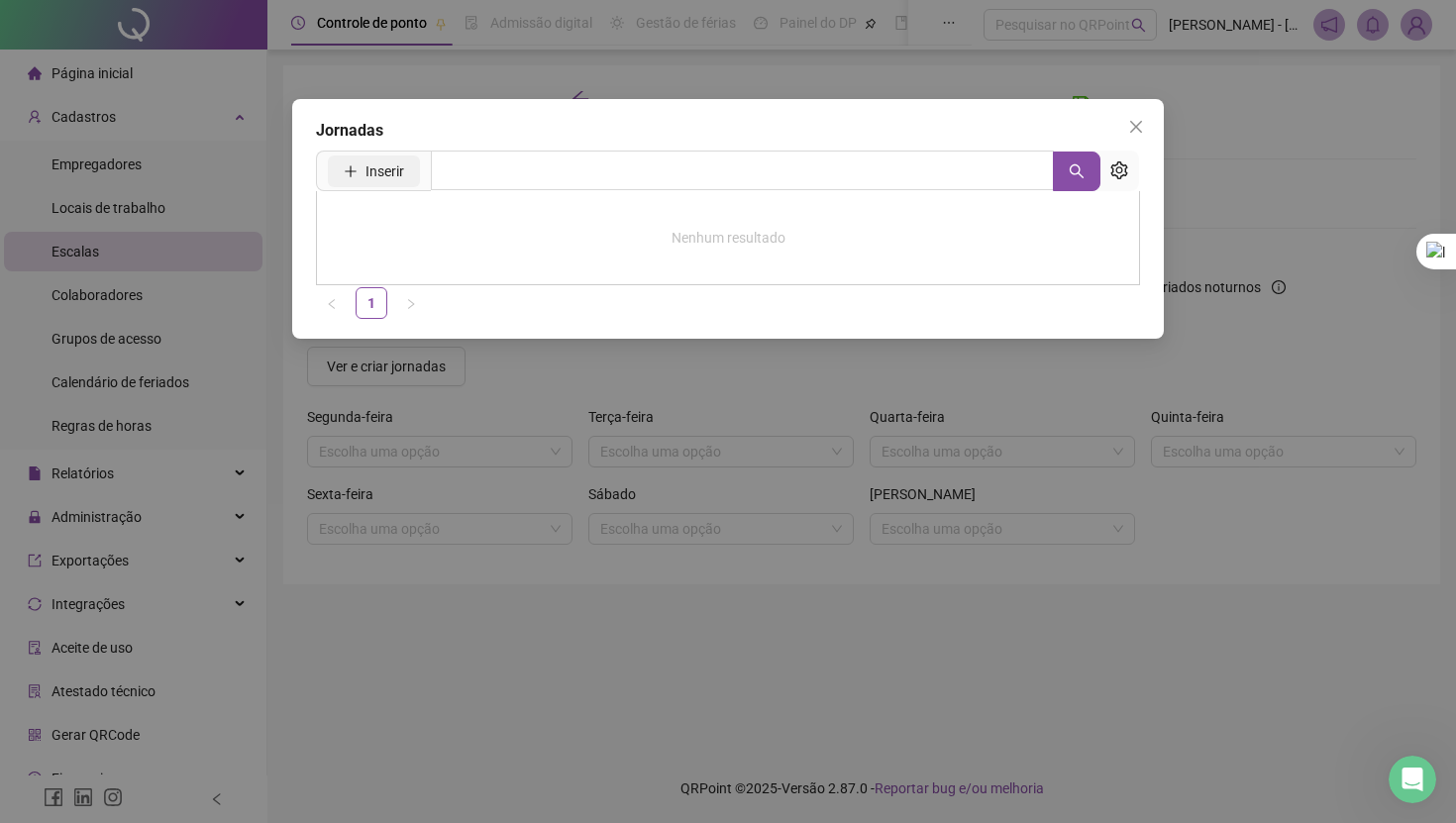 click on "Inserir" at bounding box center (384, 171) 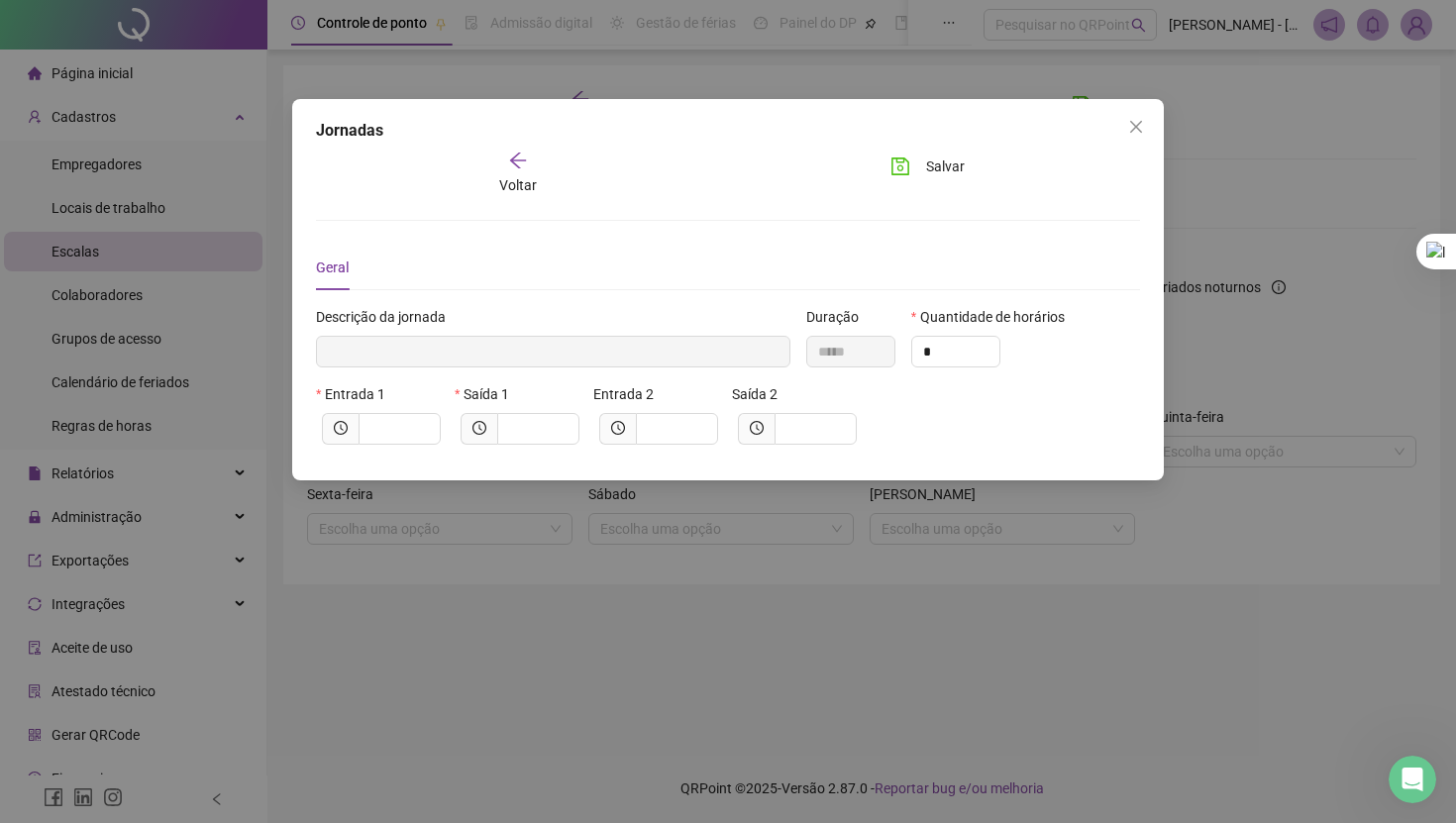 type 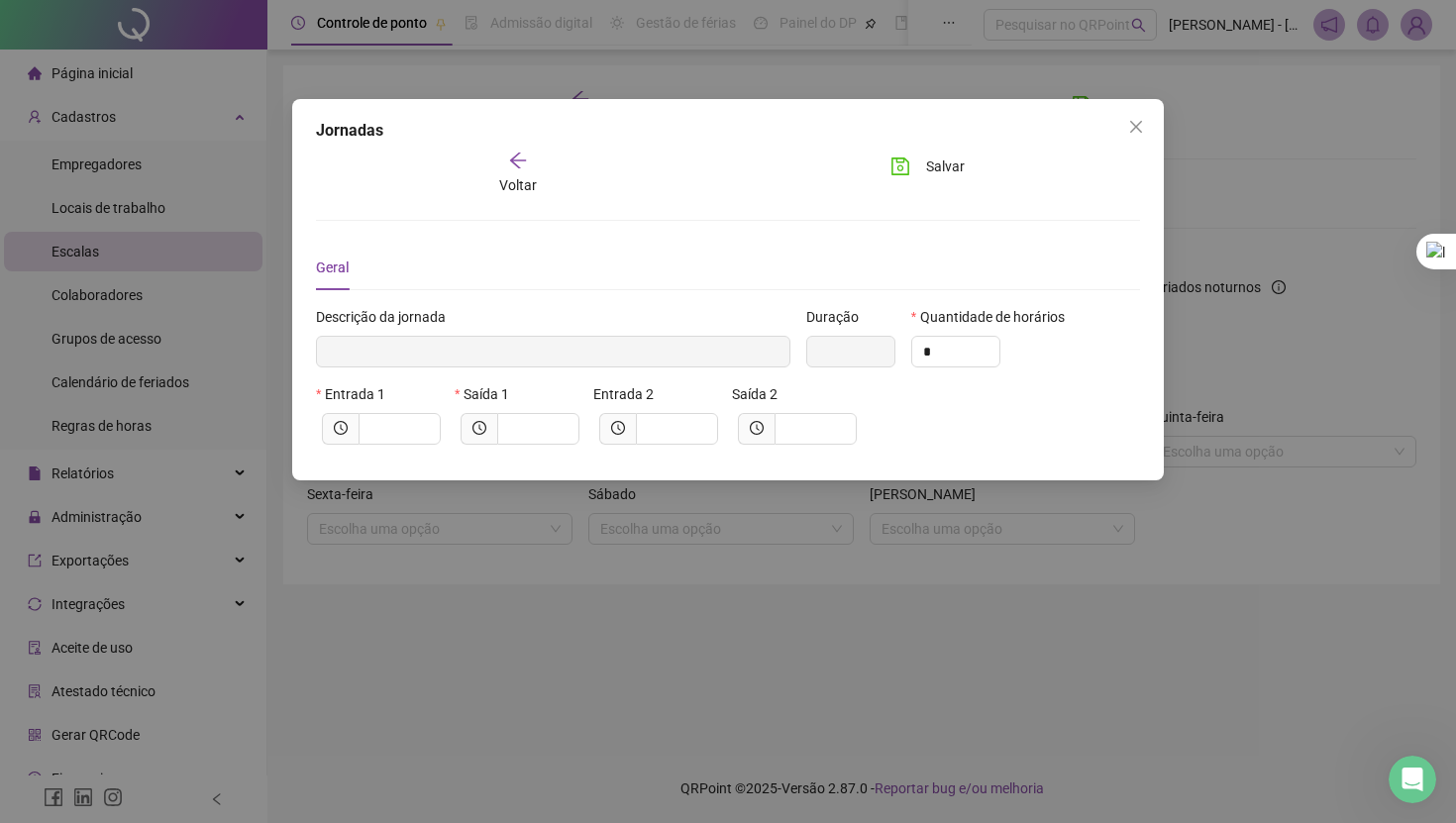 click 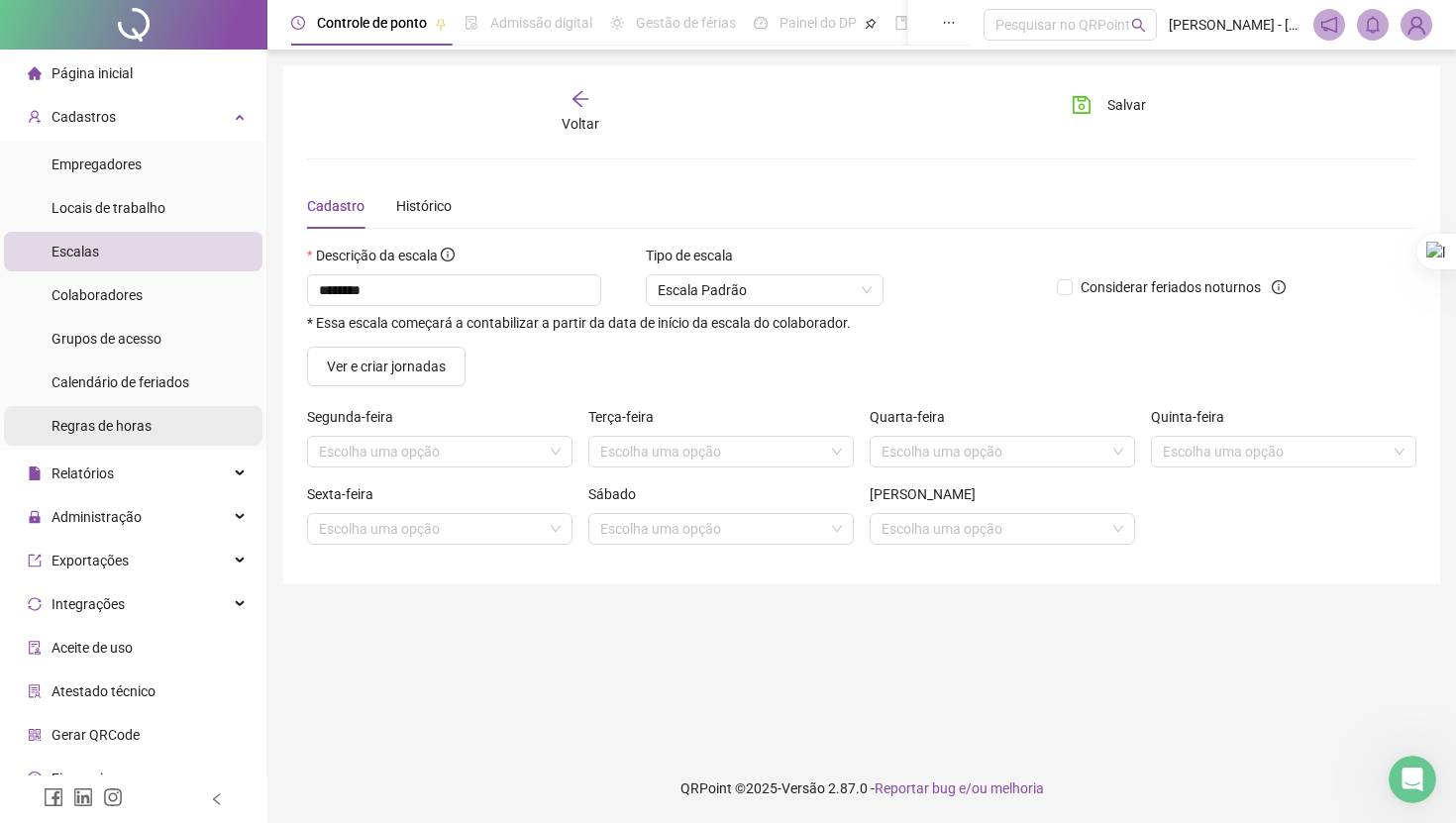 click on "Regras de horas" at bounding box center (101, 426) 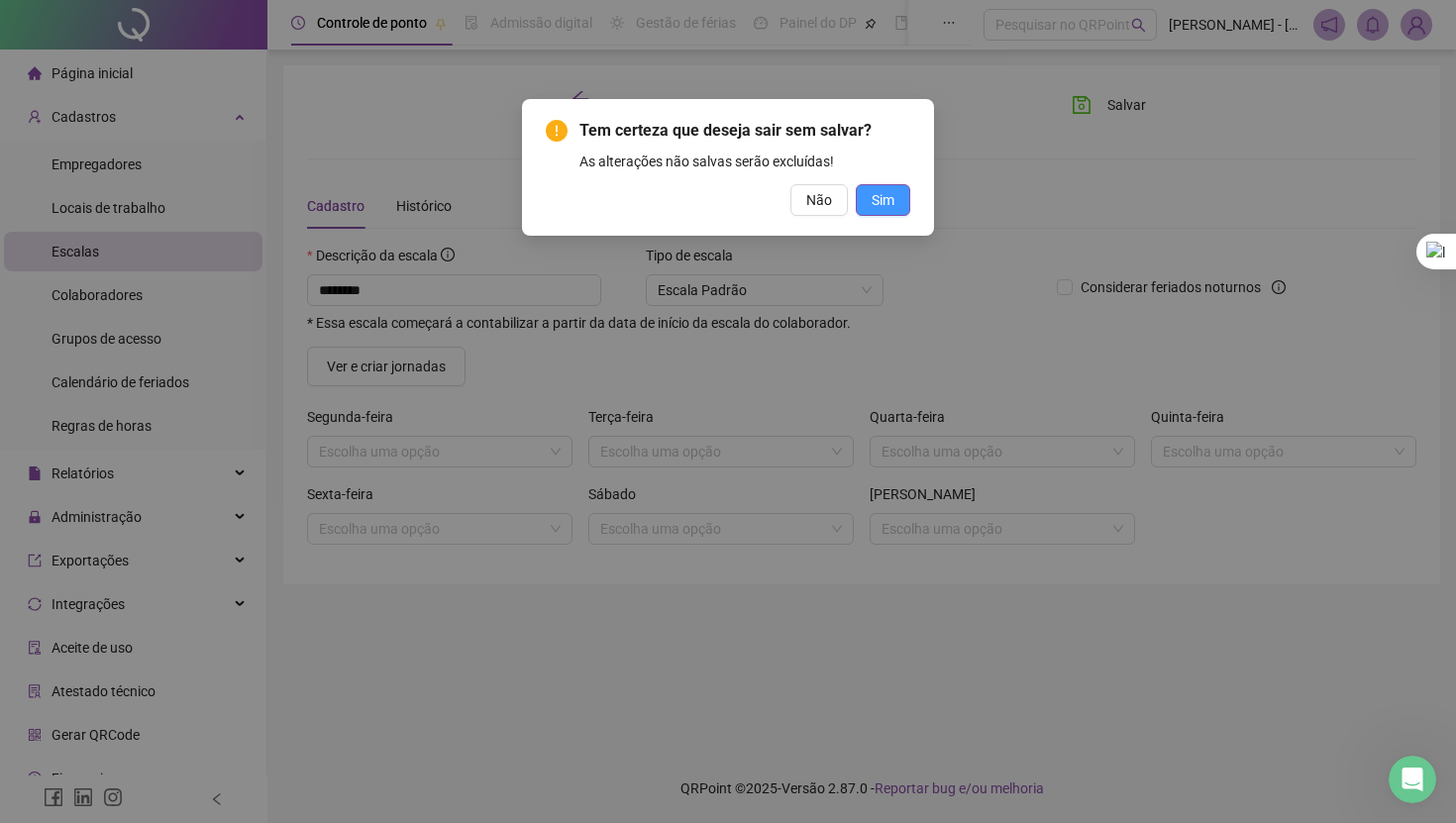 click on "Sim" at bounding box center (883, 200) 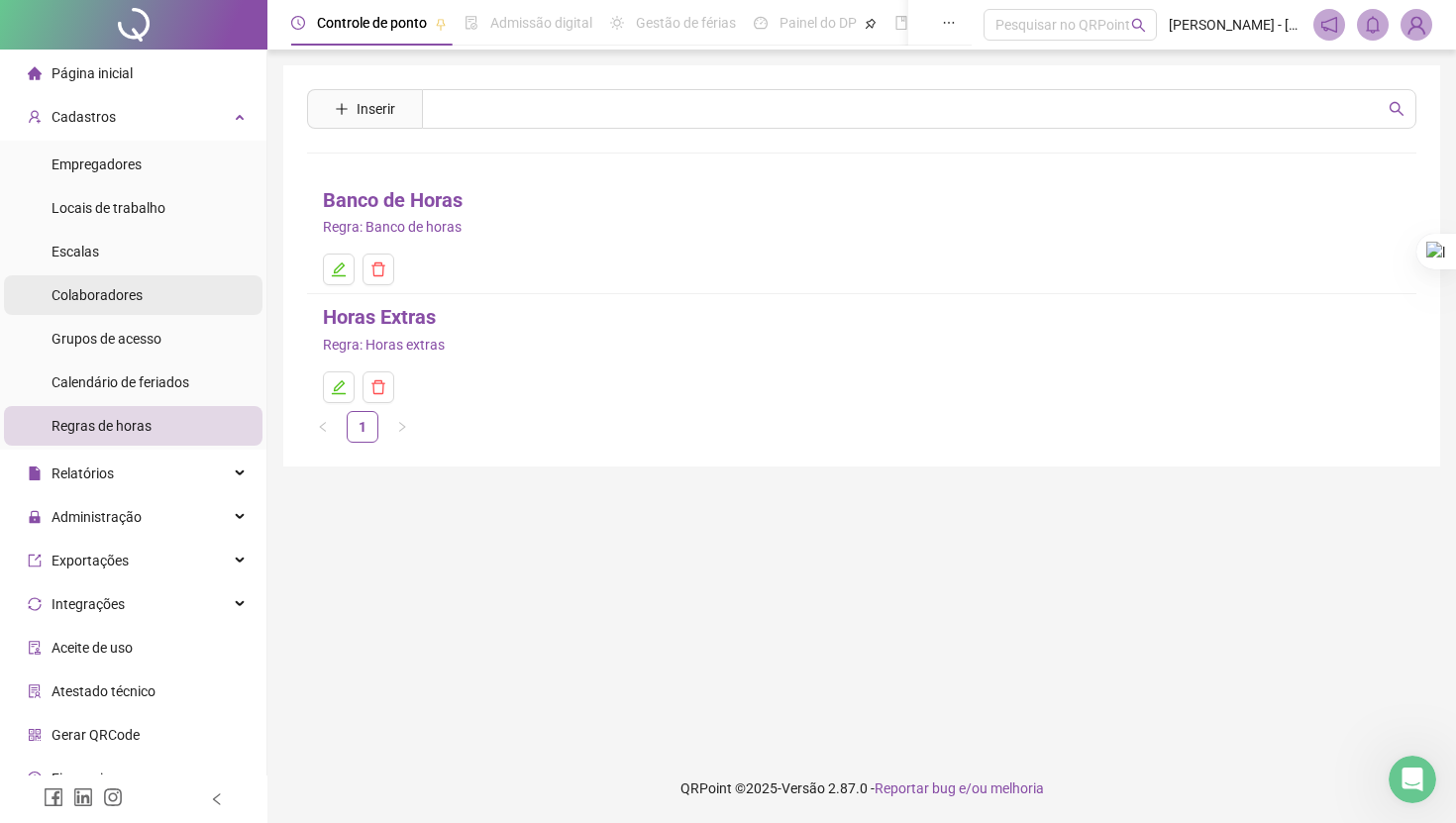 click on "Colaboradores" at bounding box center (97, 295) 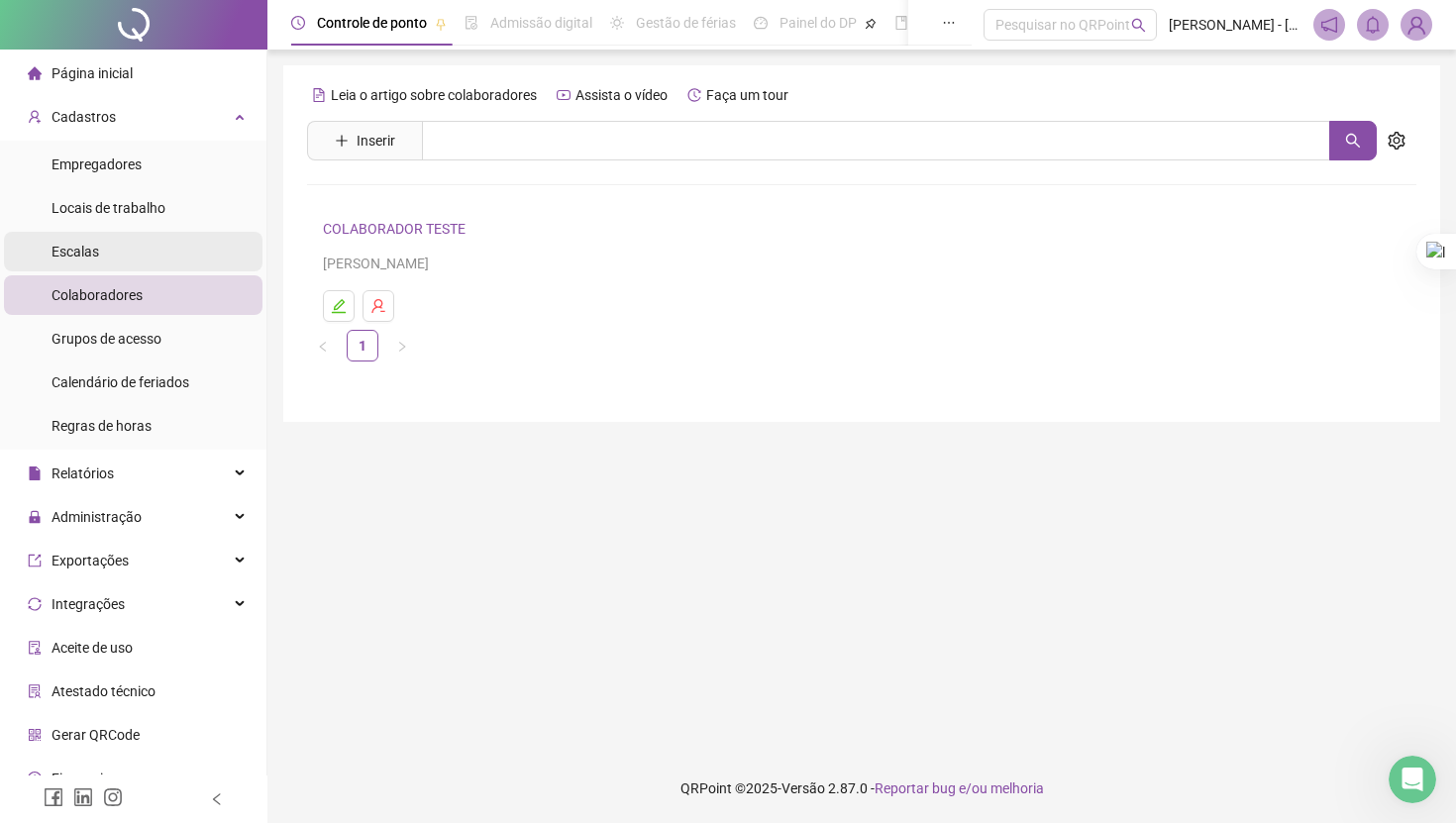 click on "Escalas" at bounding box center [75, 252] 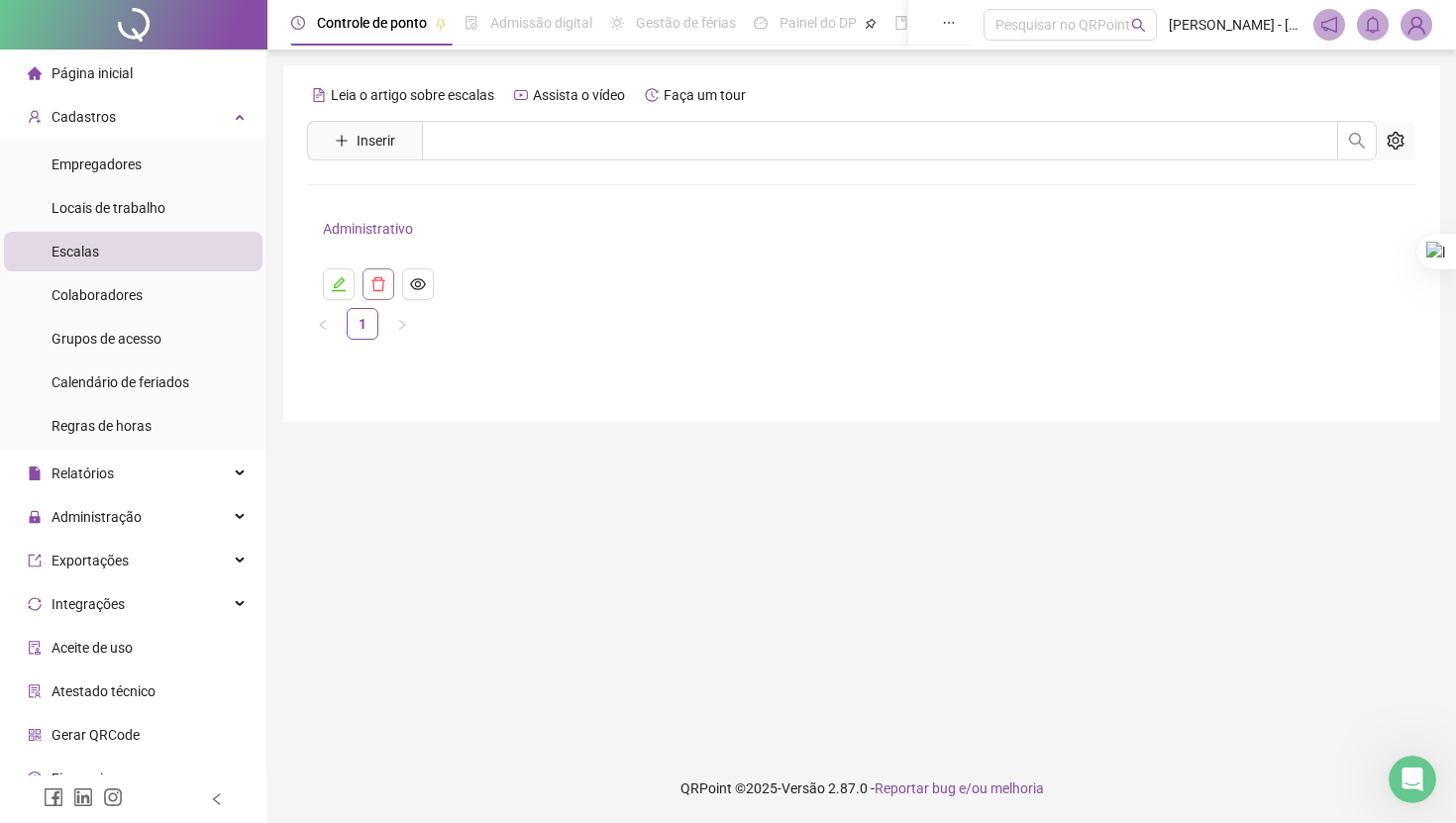 click 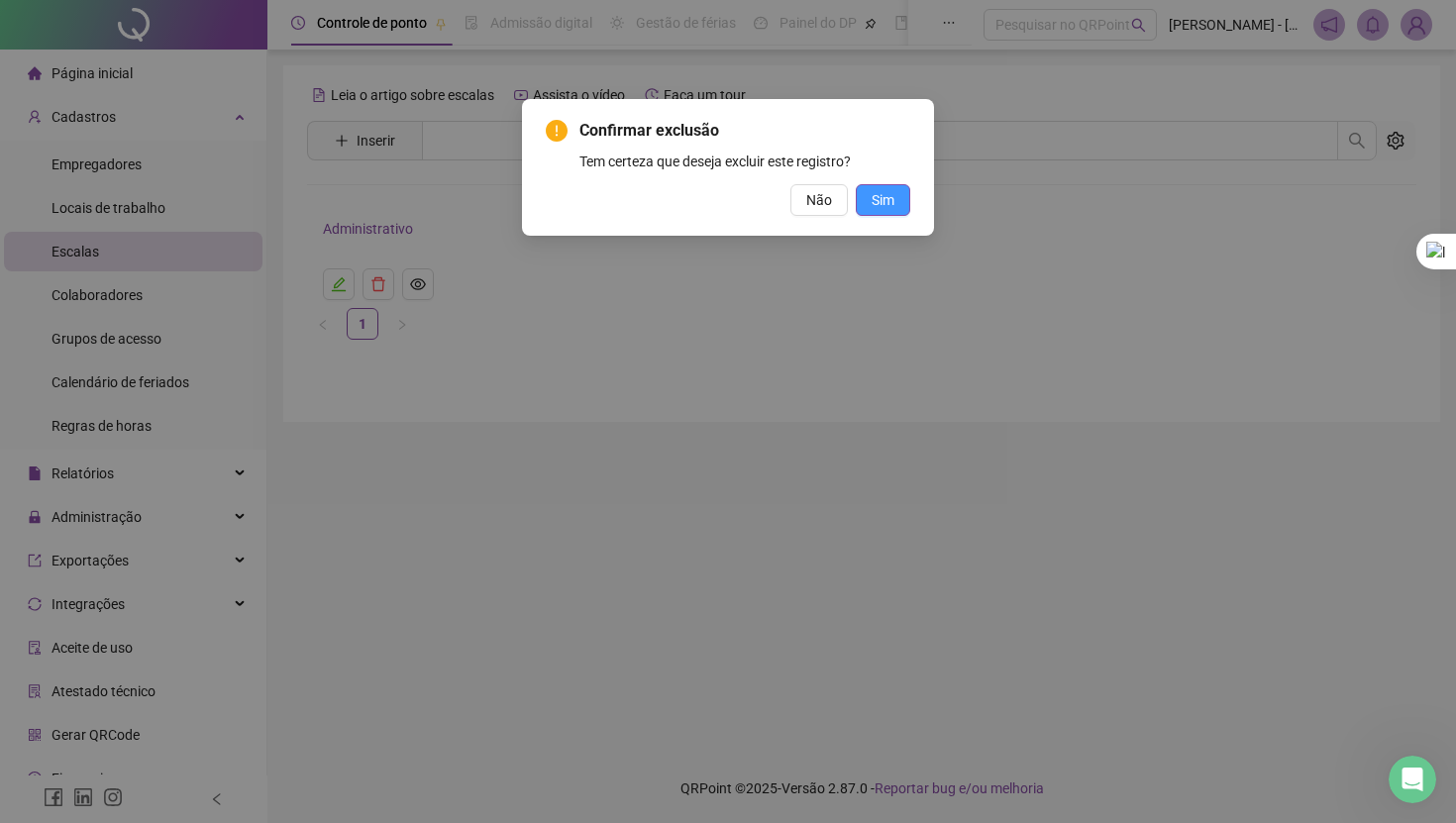 click on "Sim" at bounding box center [883, 200] 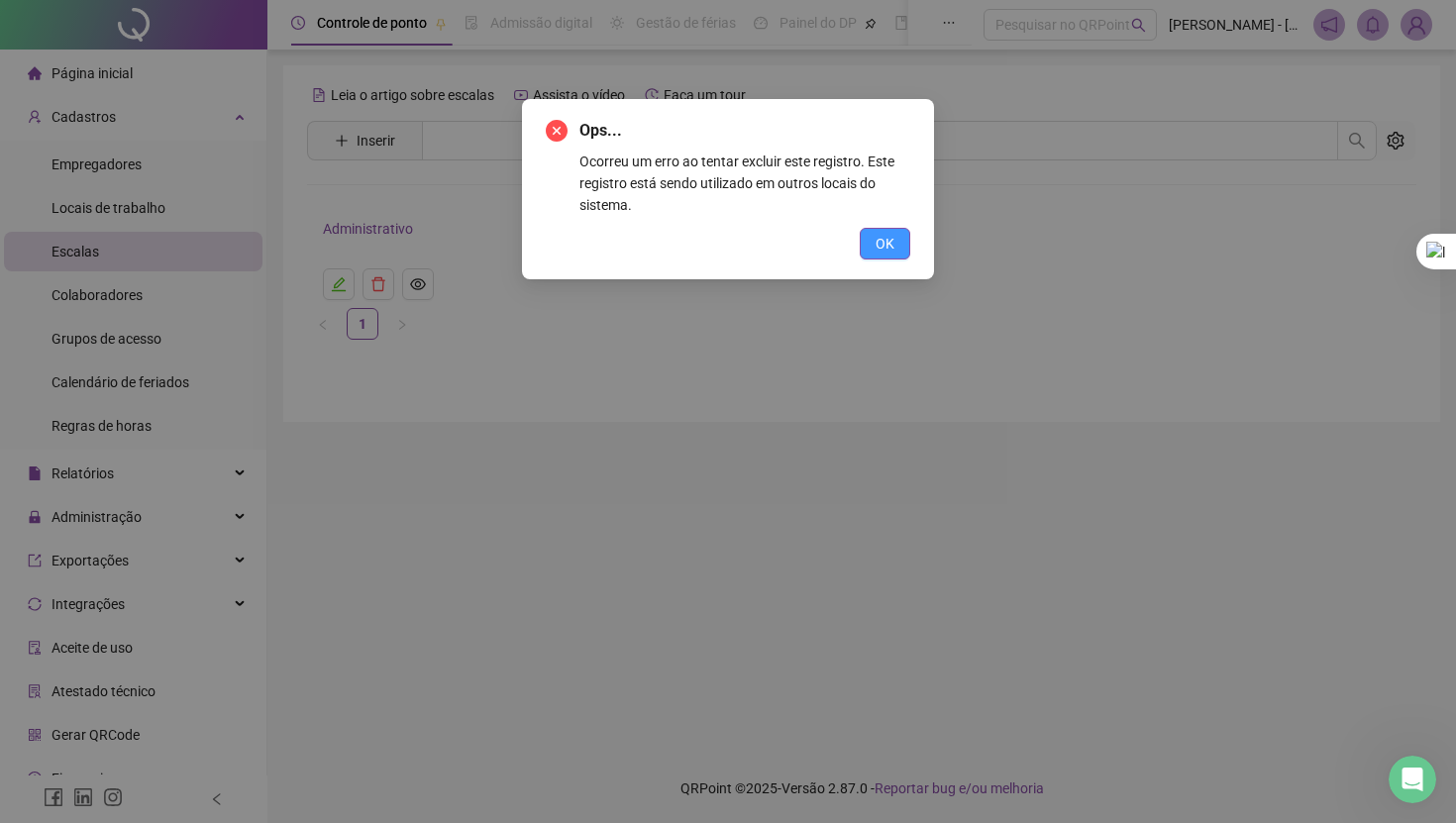 click on "OK" at bounding box center [884, 244] 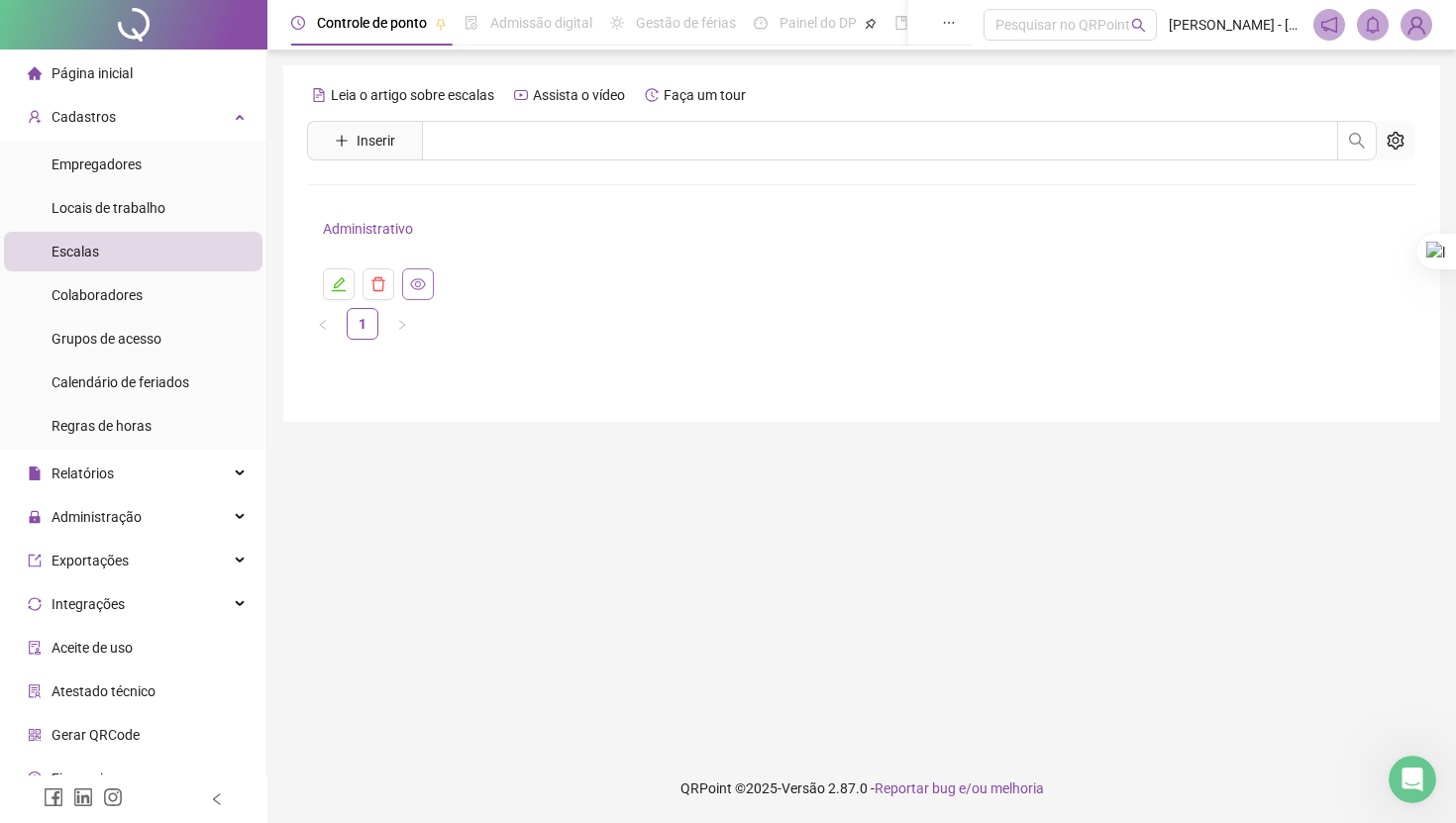click 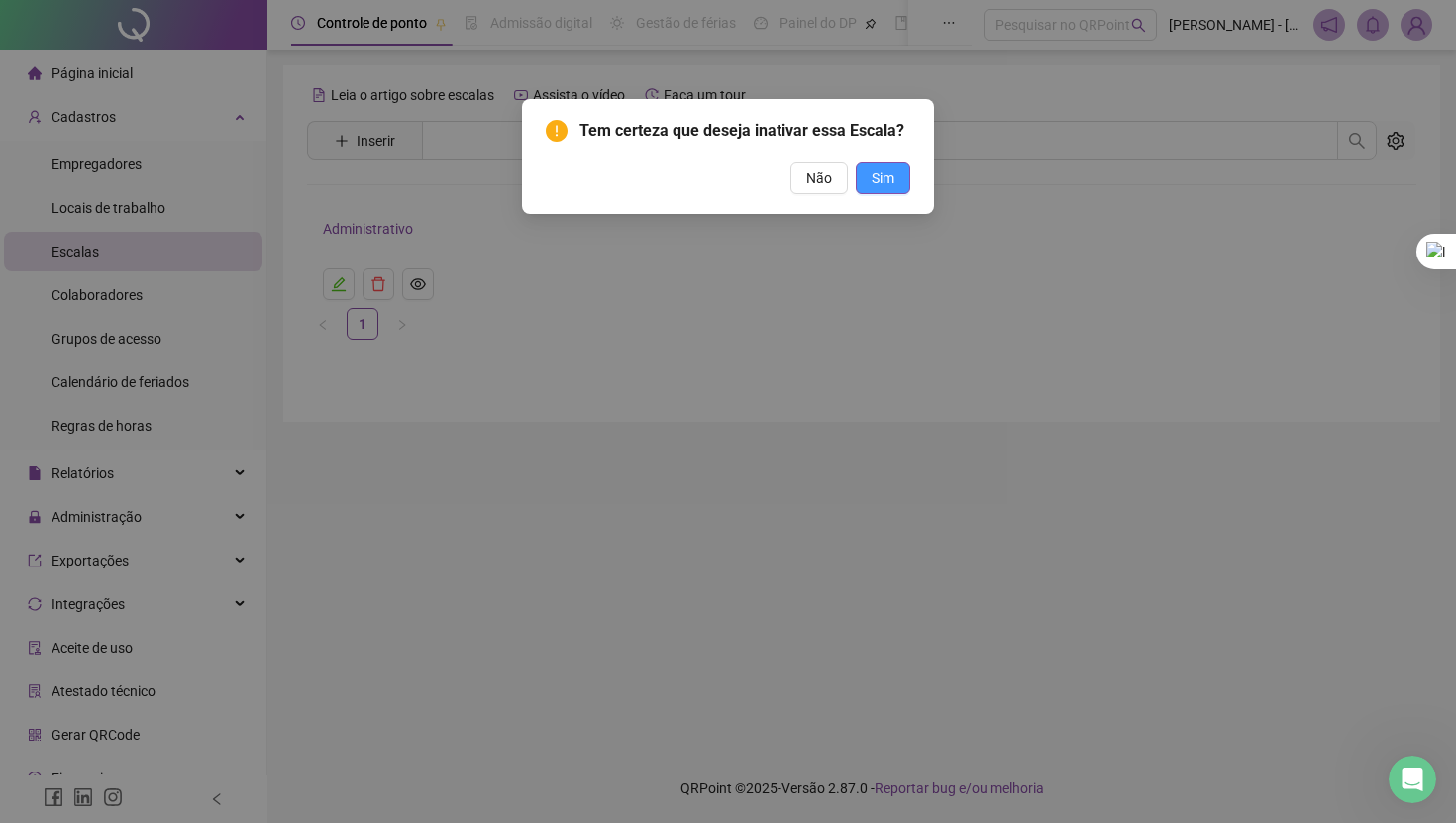 click on "Sim" at bounding box center (883, 178) 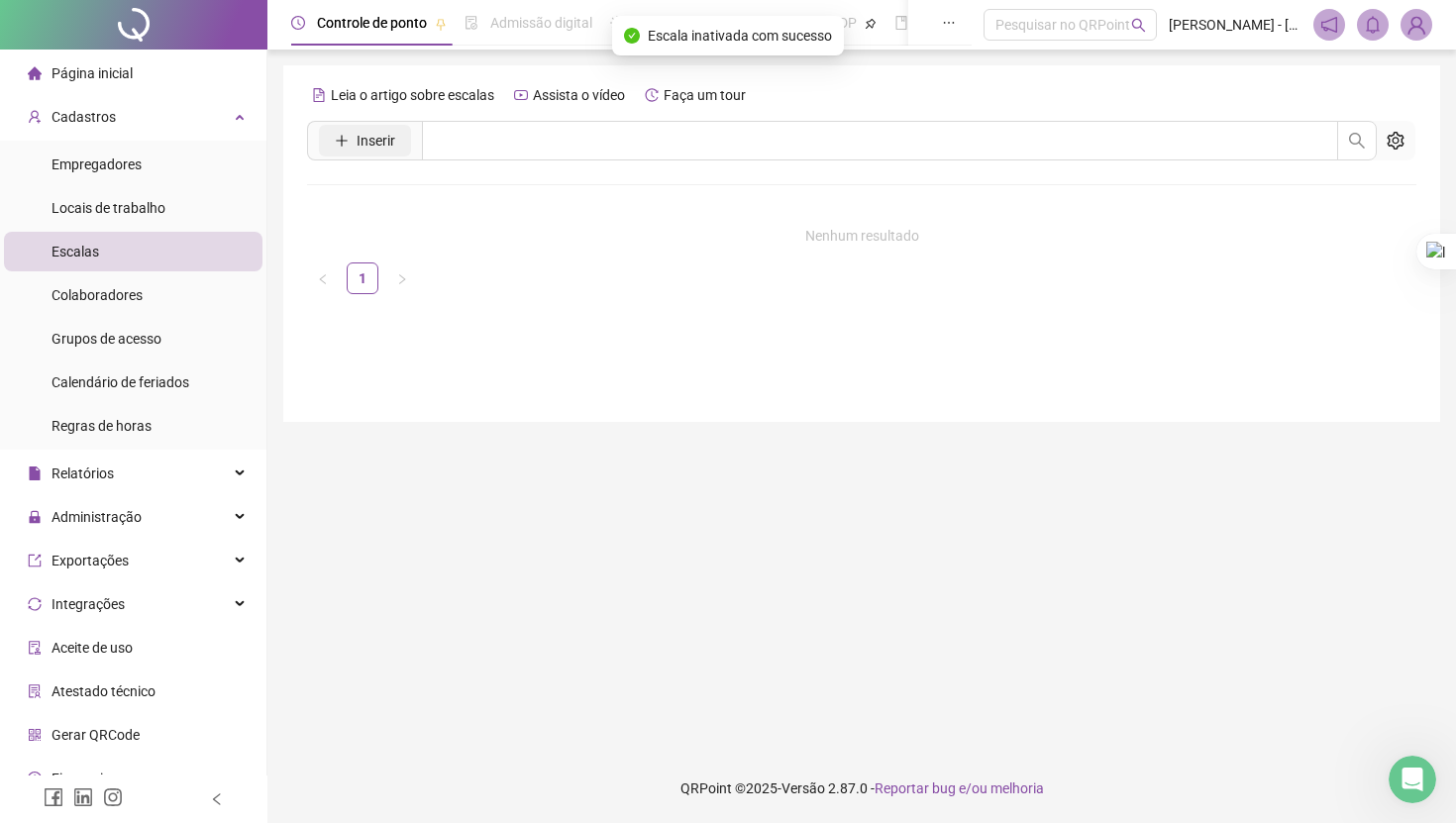 click 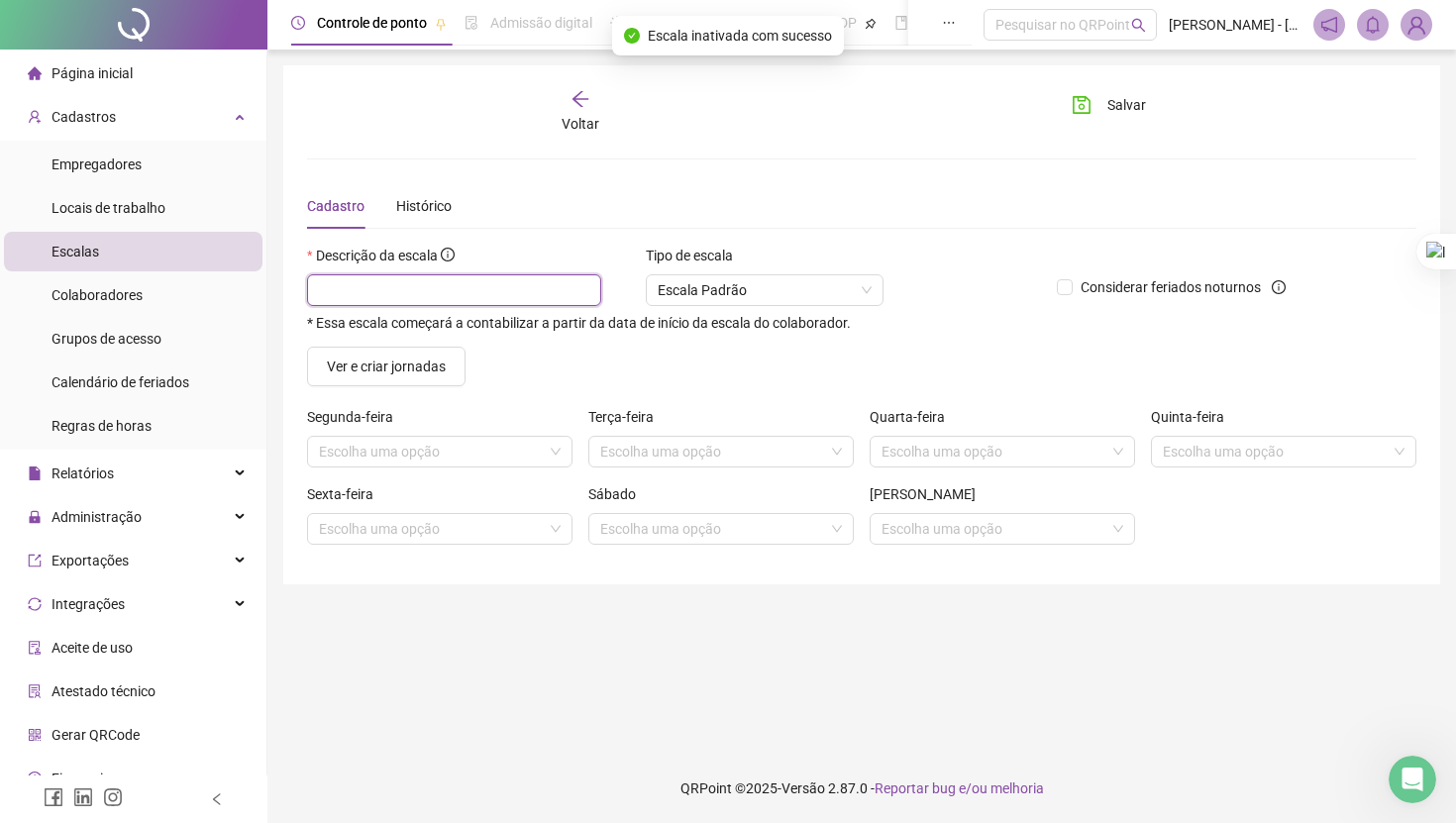 click at bounding box center (454, 290) 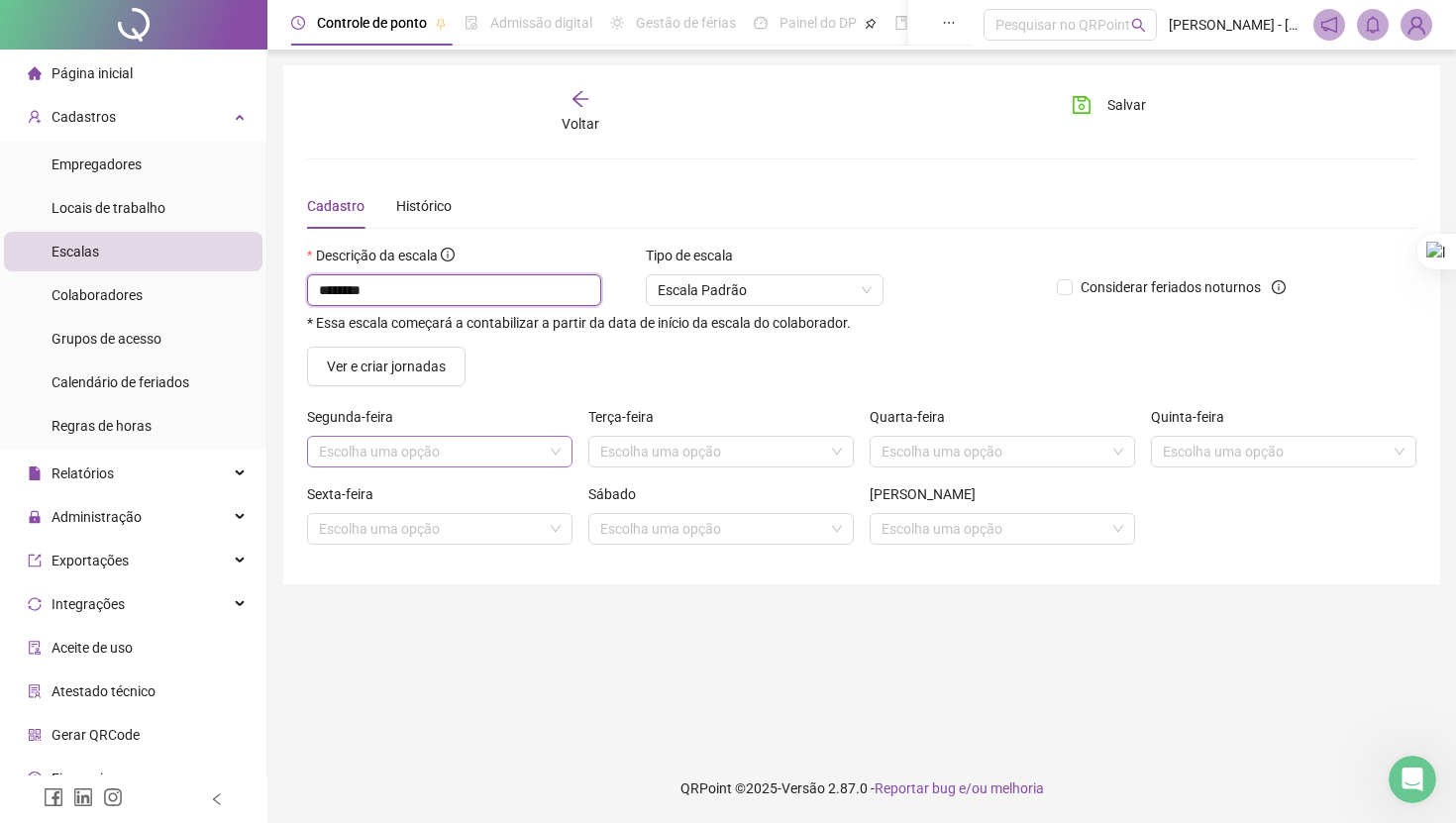 type on "********" 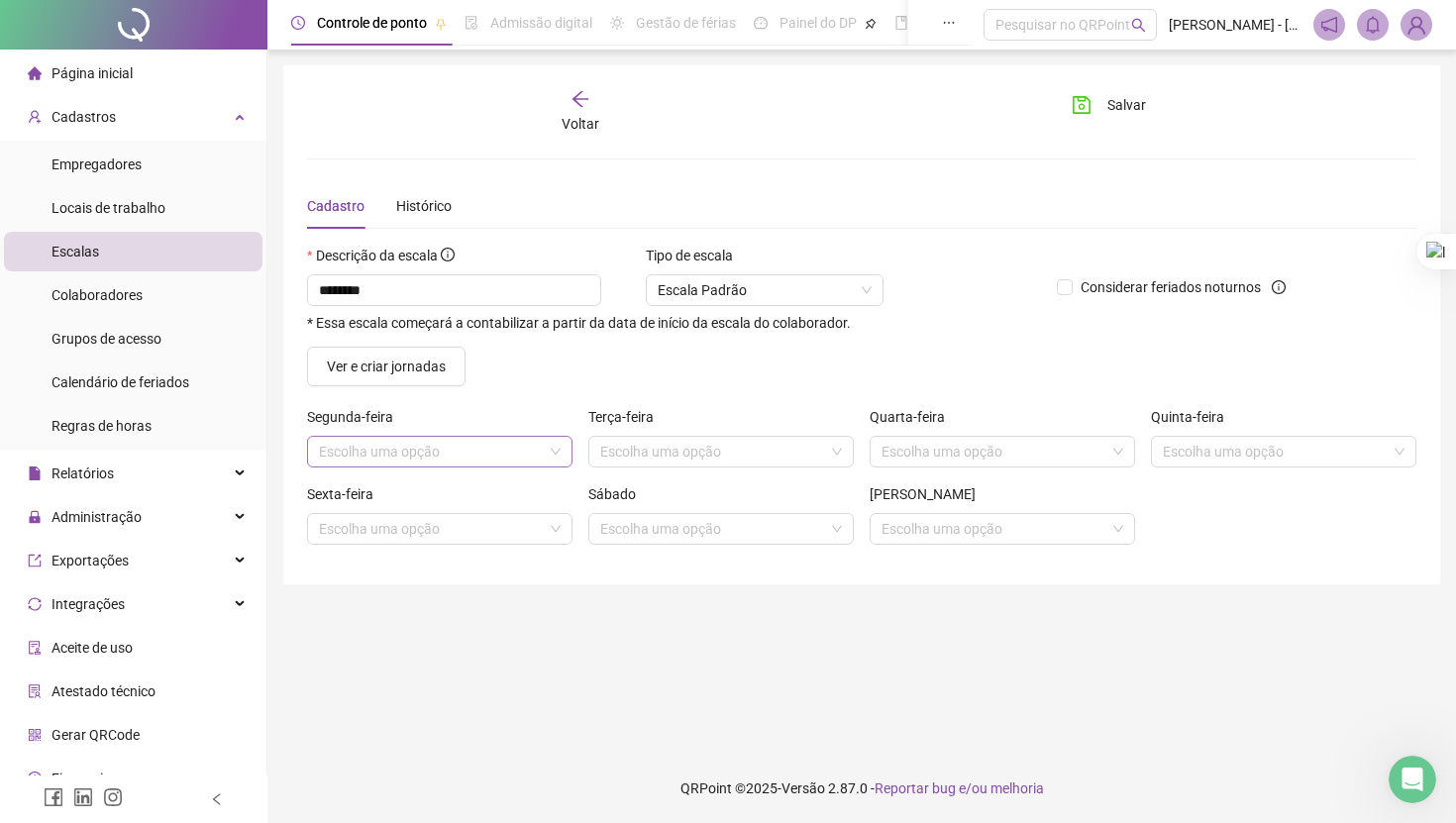 click at bounding box center [434, 452] 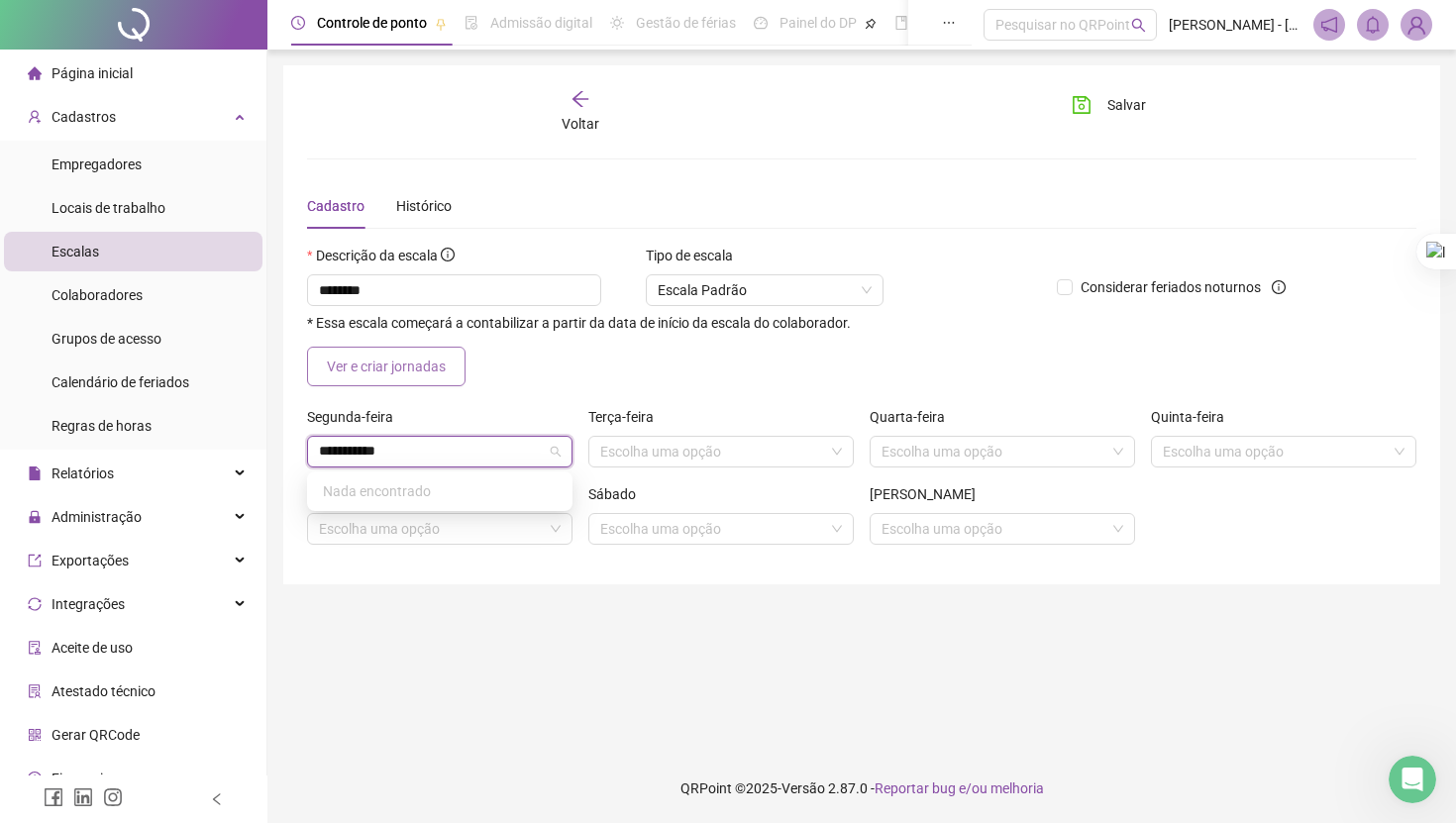 type on "**********" 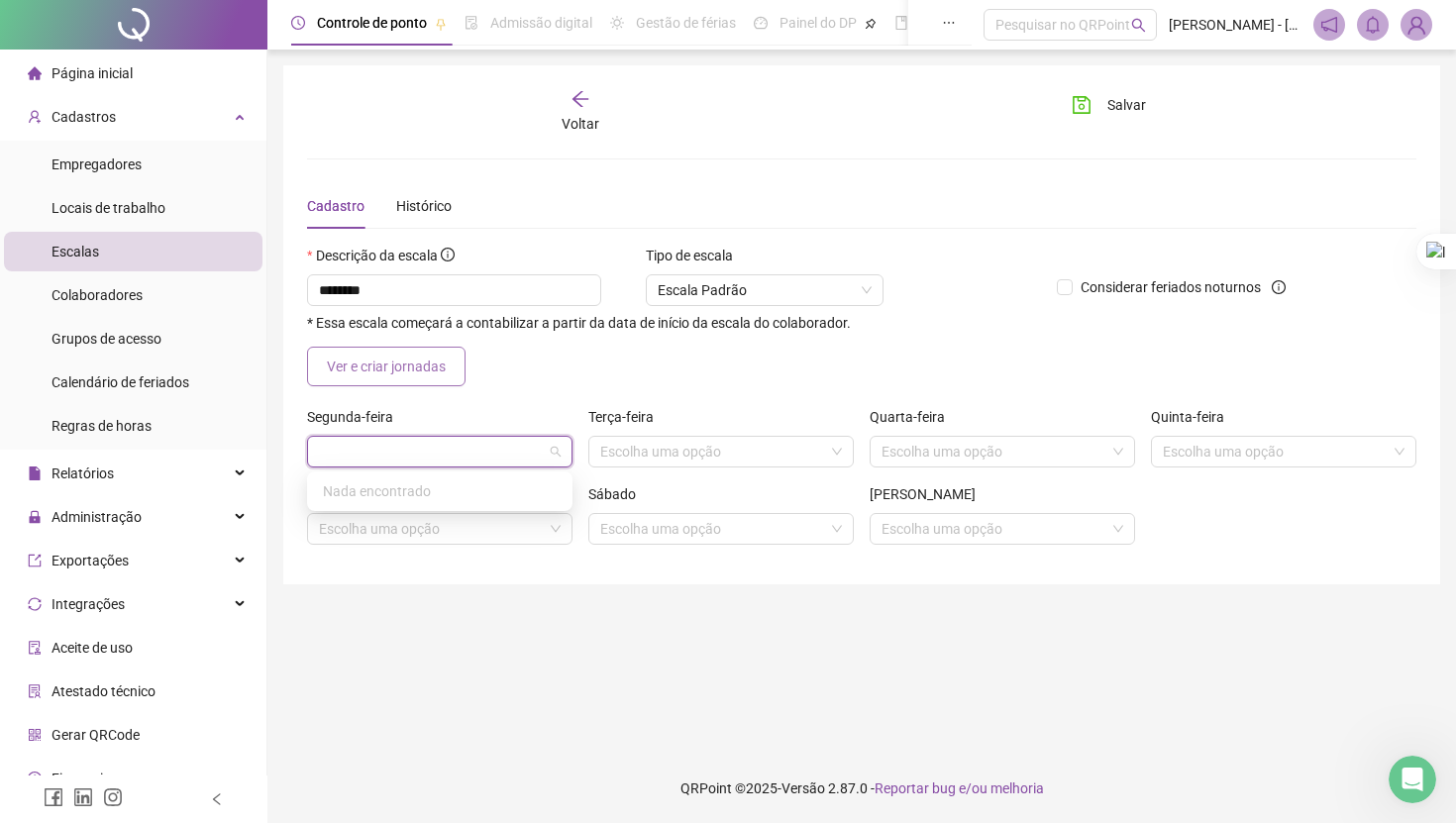 click on "Ver e criar jornadas" at bounding box center (386, 366) 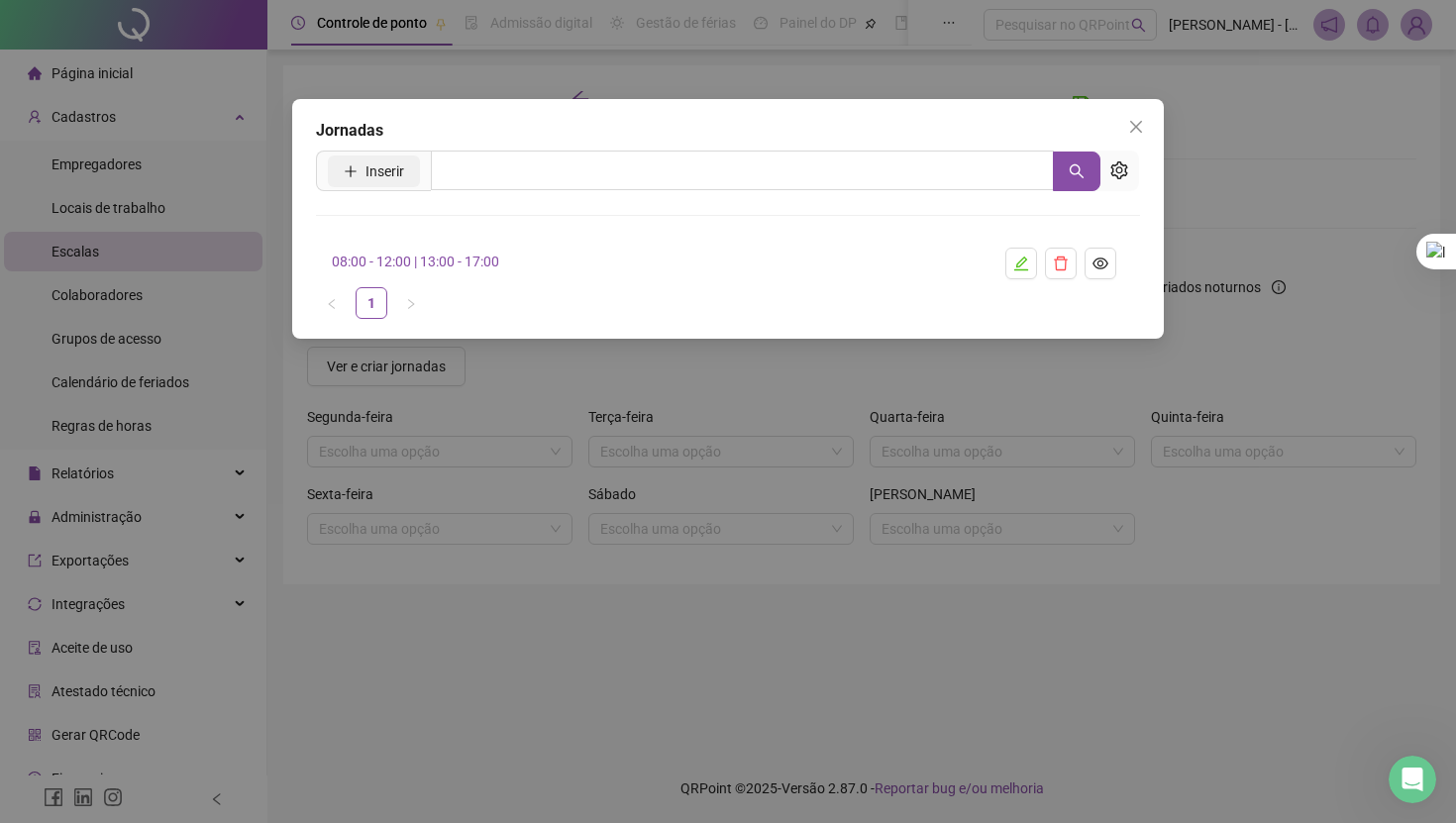 click on "Inserir" at bounding box center [373, 171] 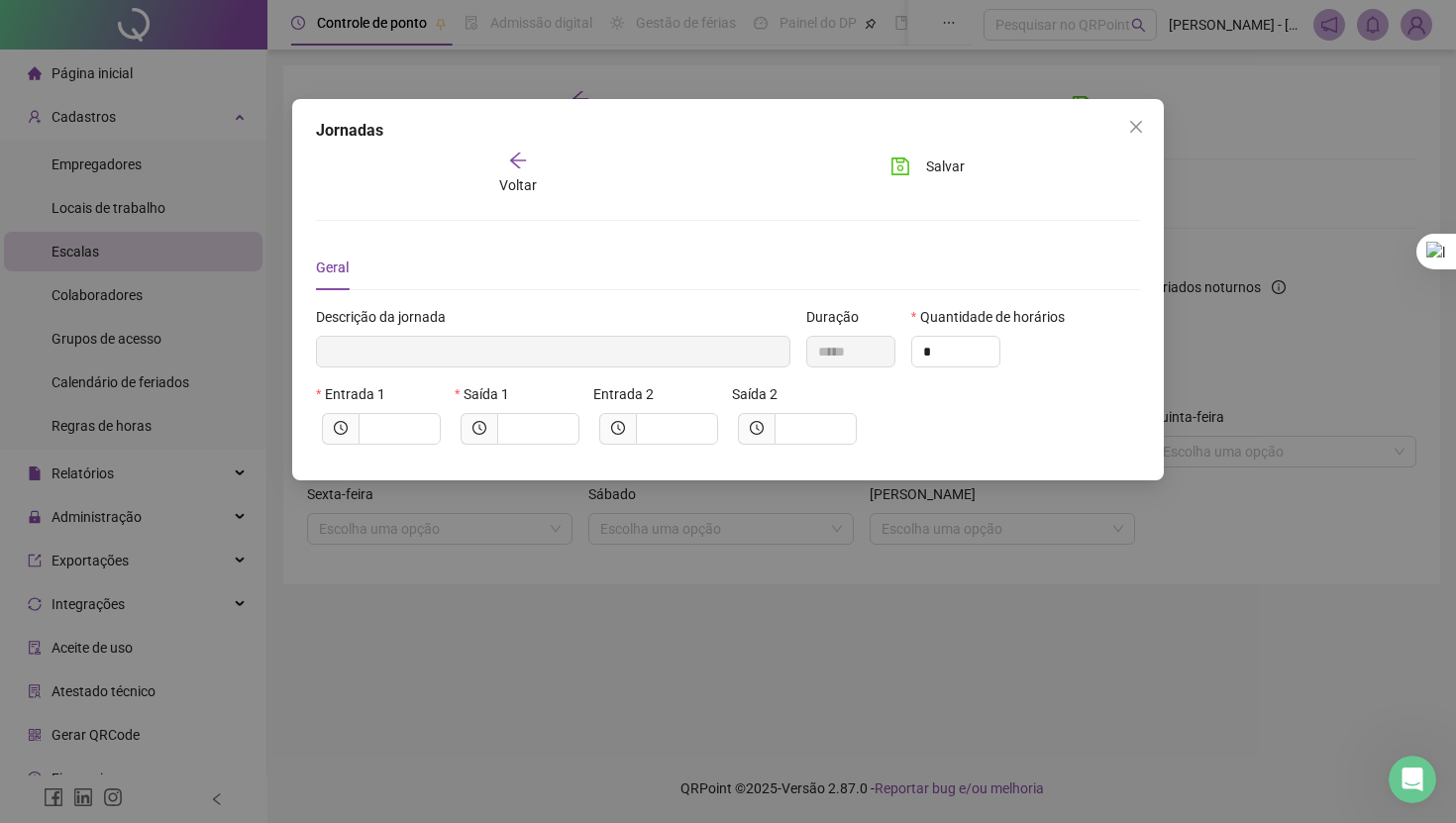 type 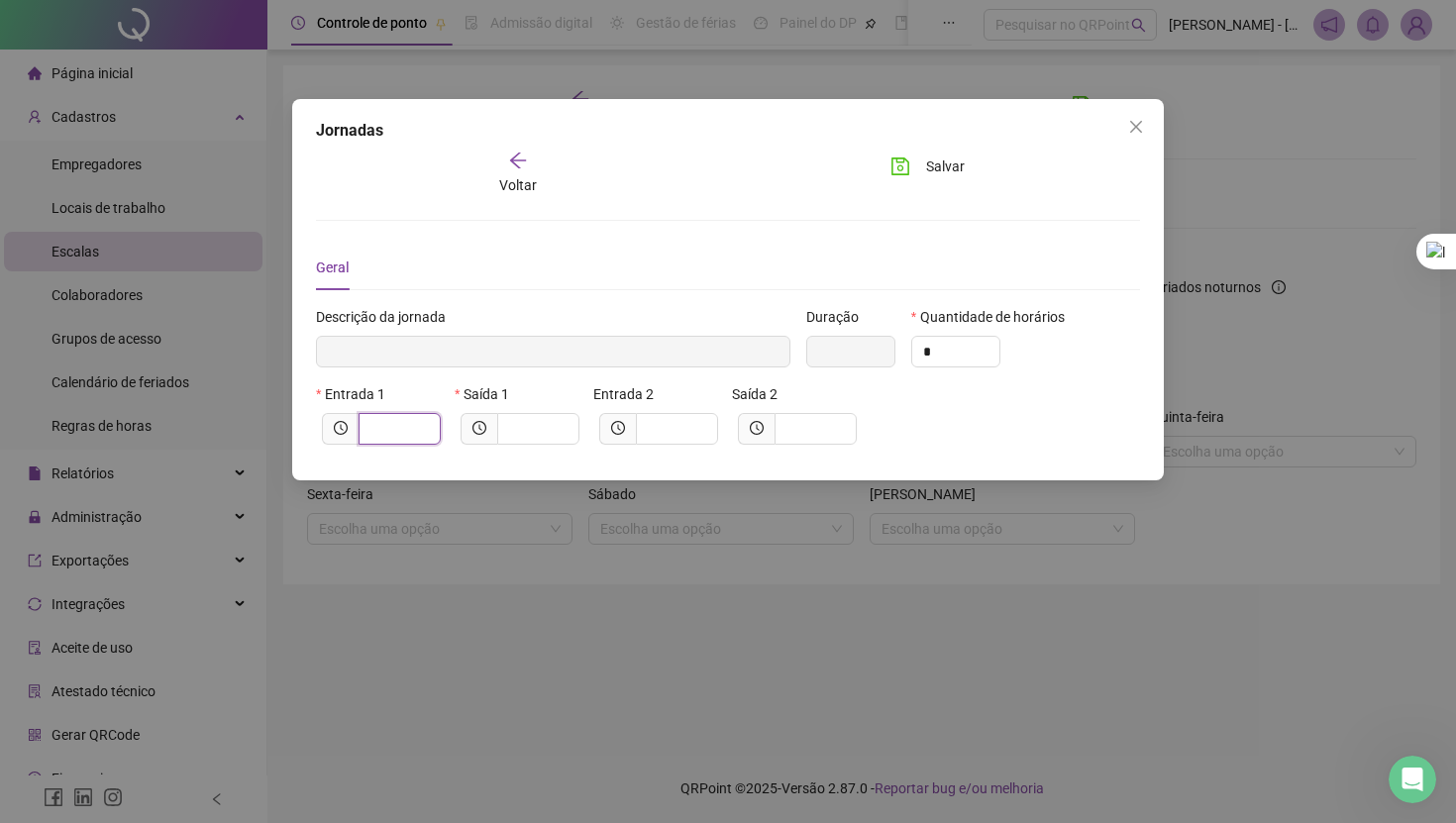 click at bounding box center (397, 429) 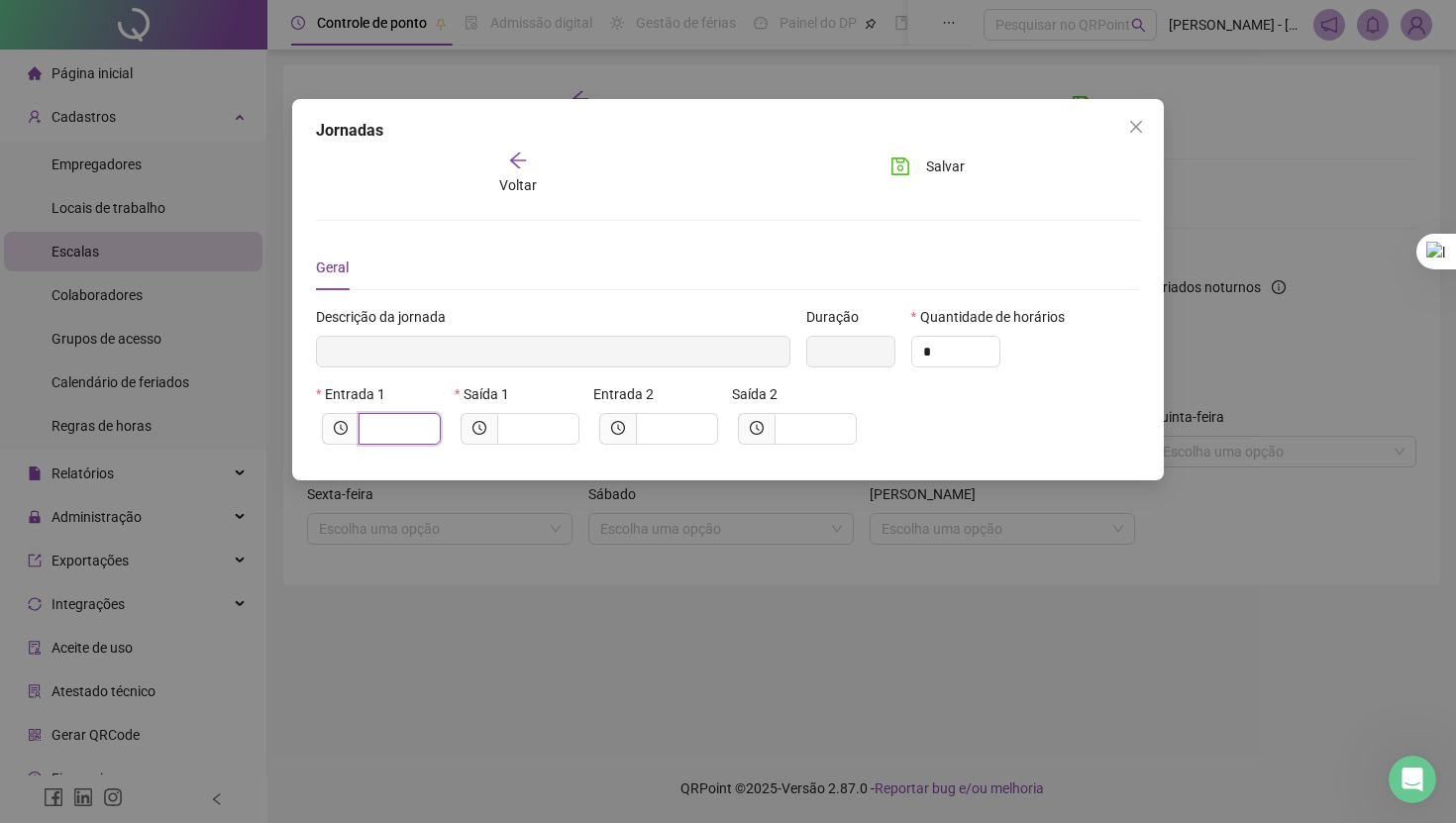 type on "*****" 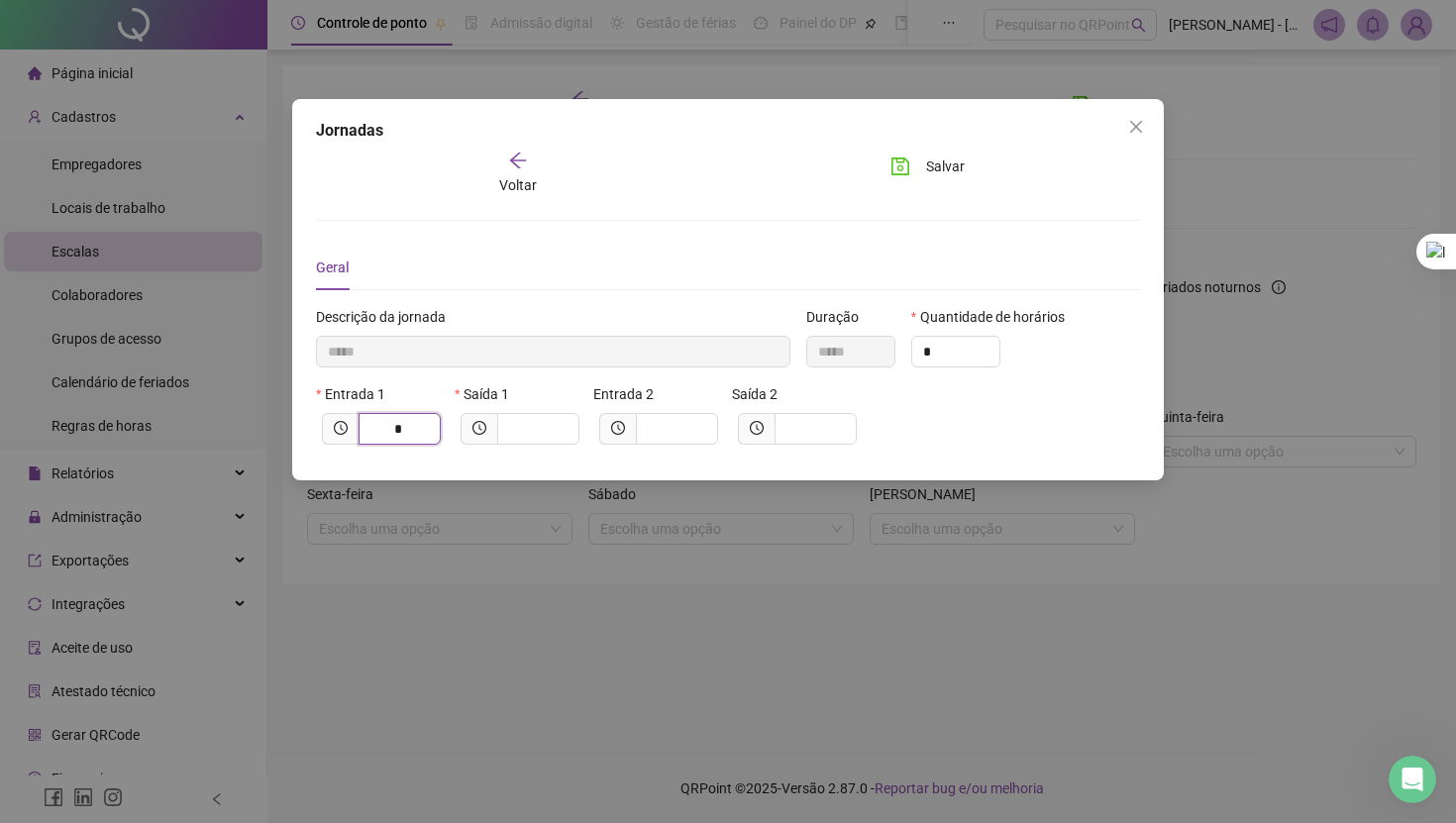 type on "******" 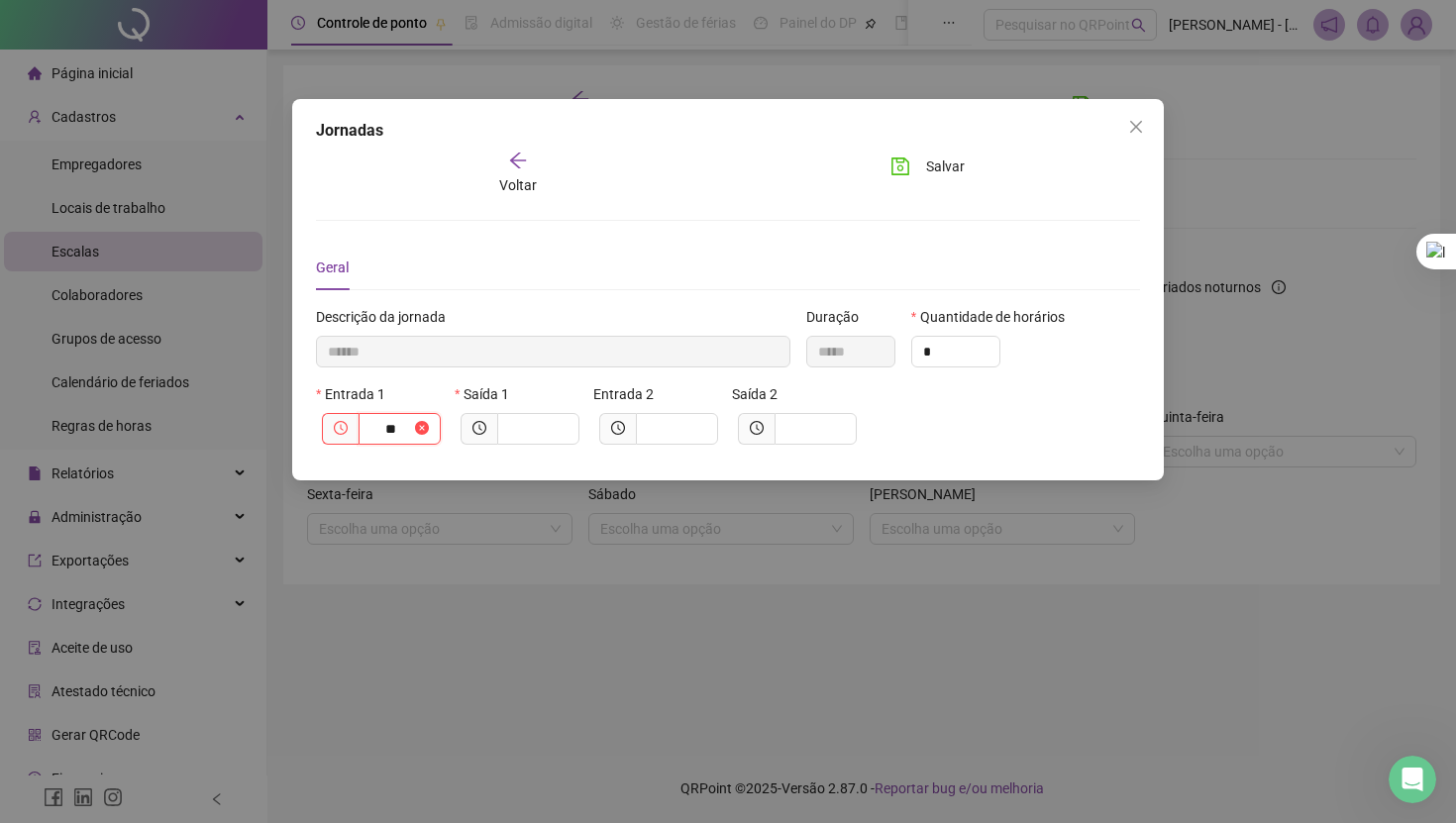 type on "********" 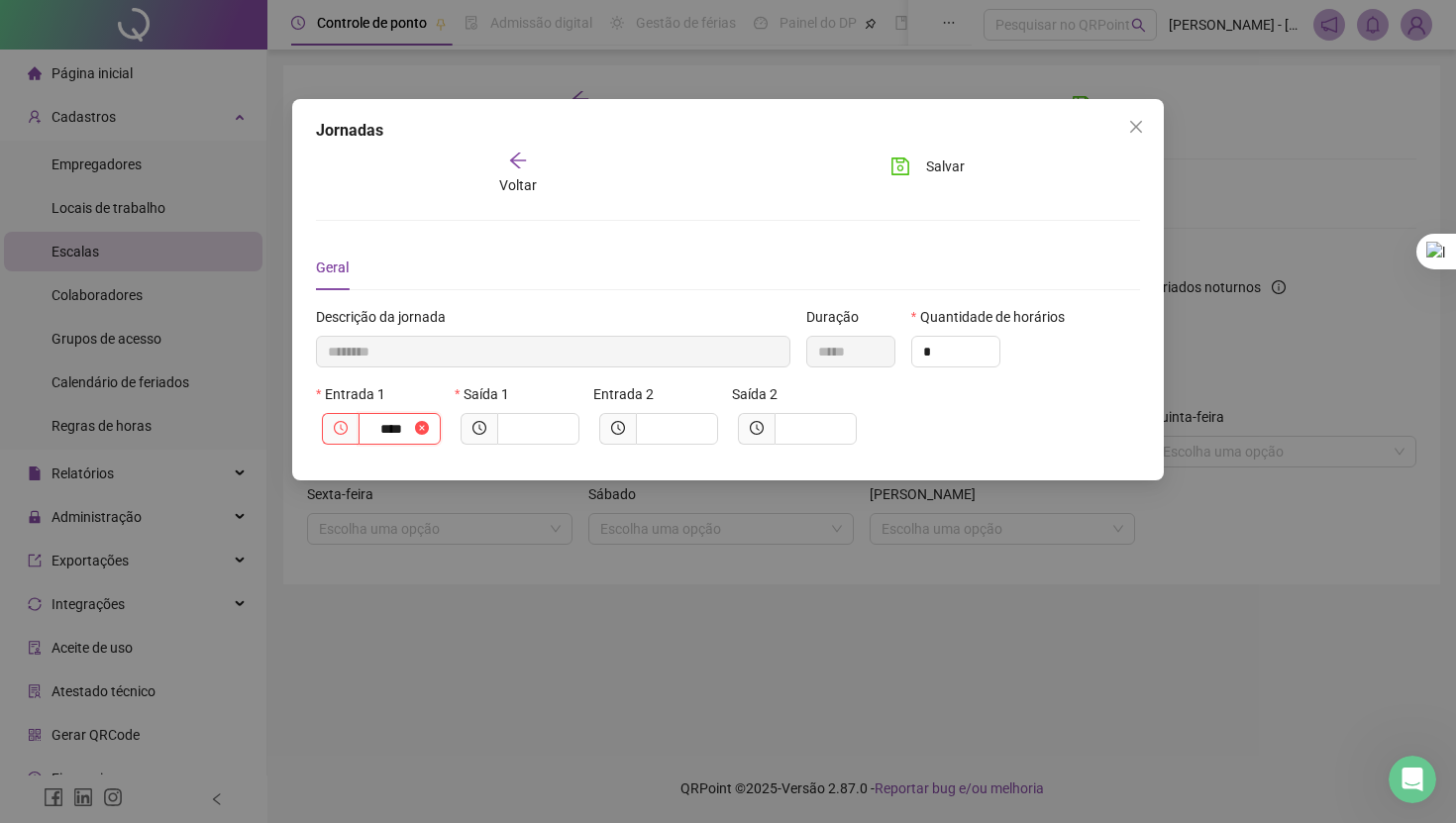 type on "*********" 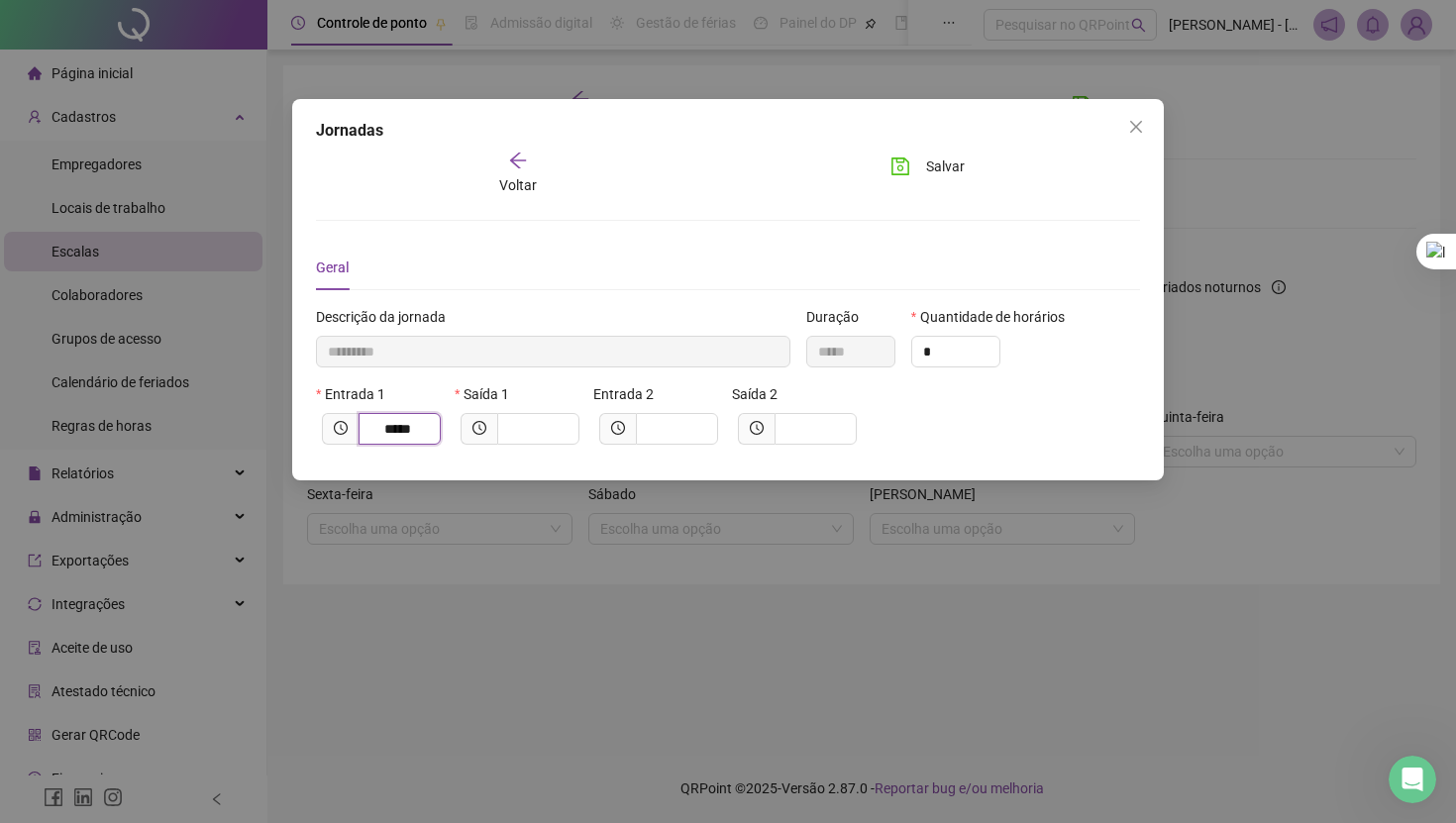 type on "*****" 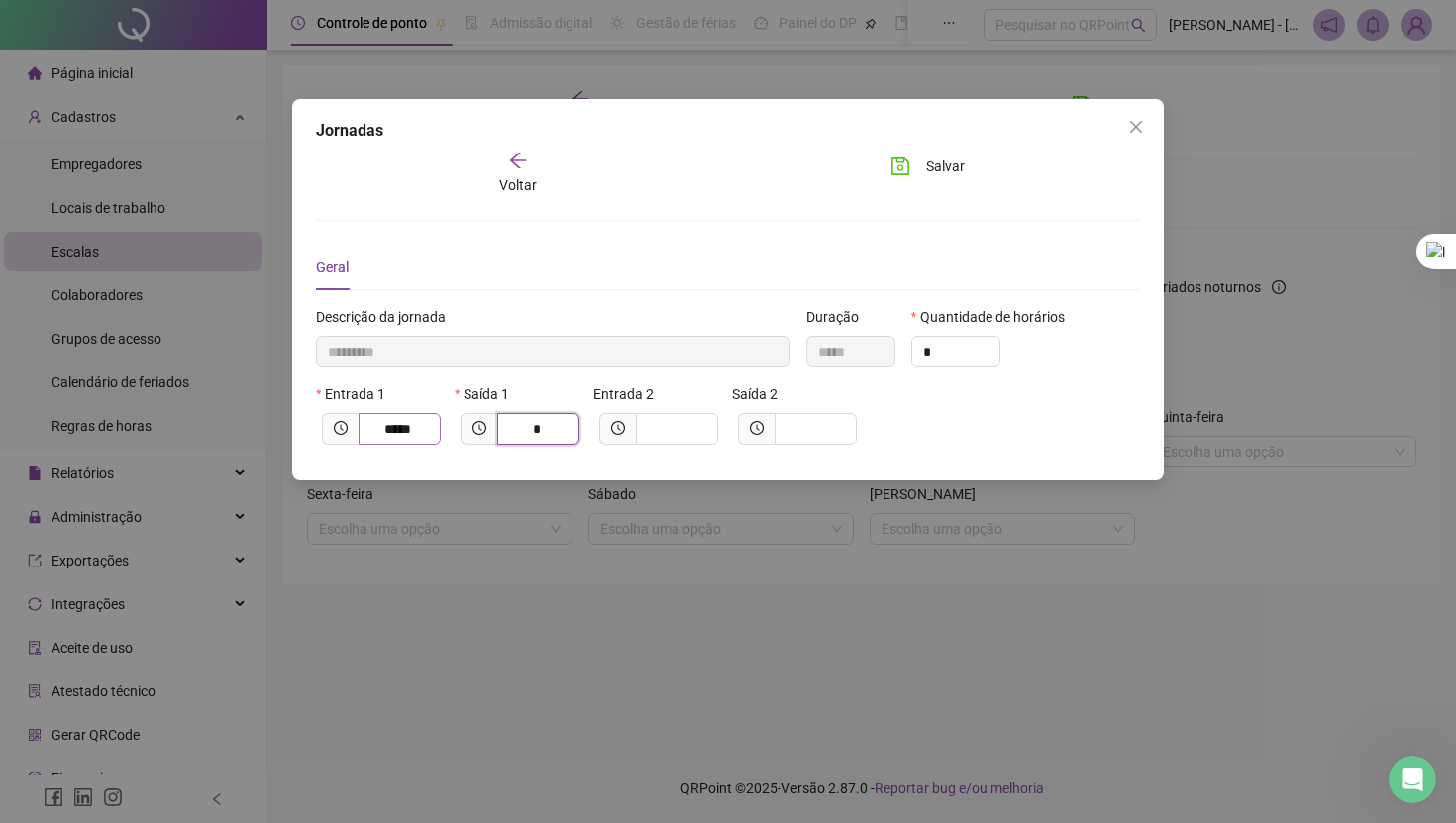 type on "**" 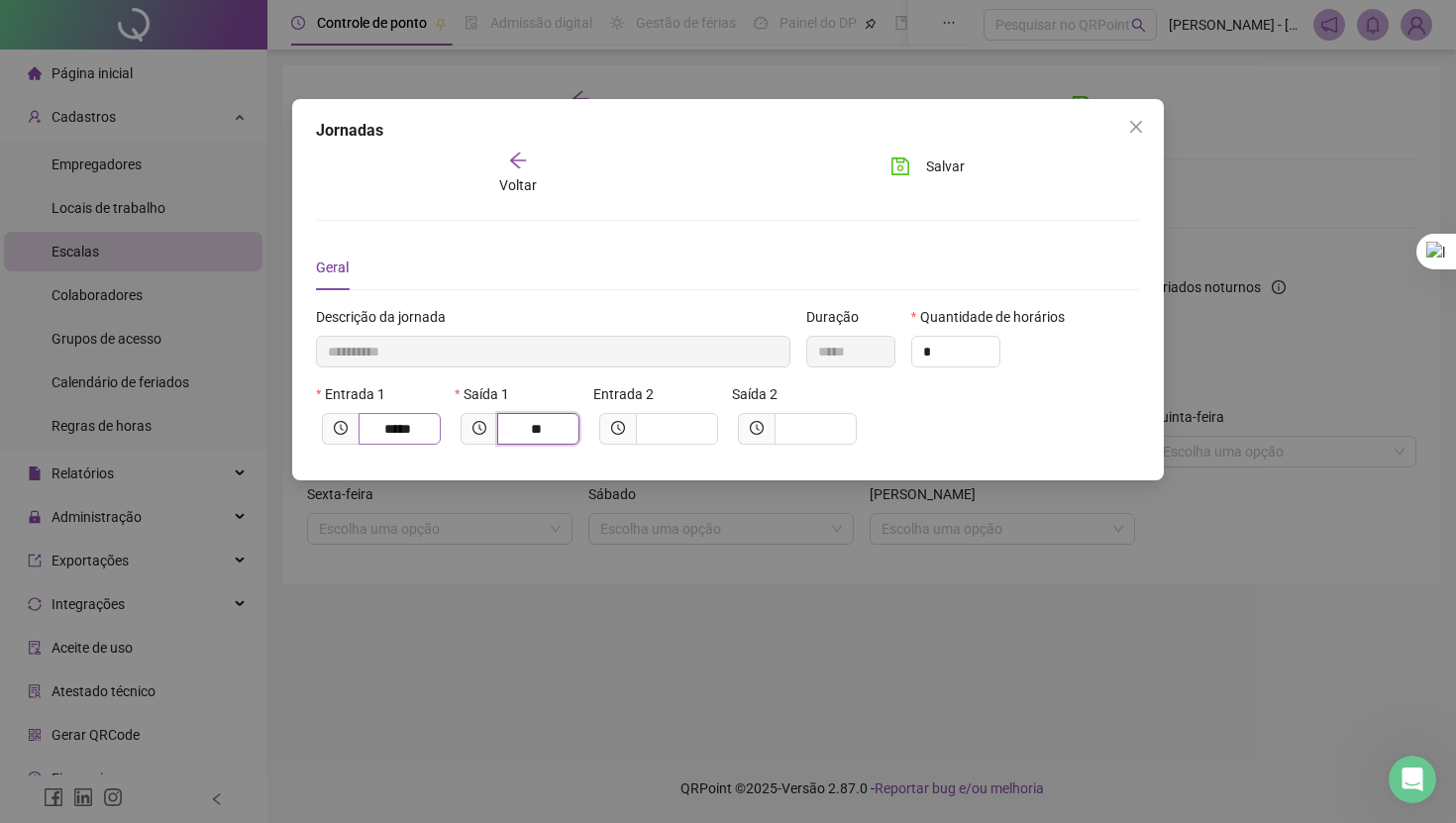 type on "**********" 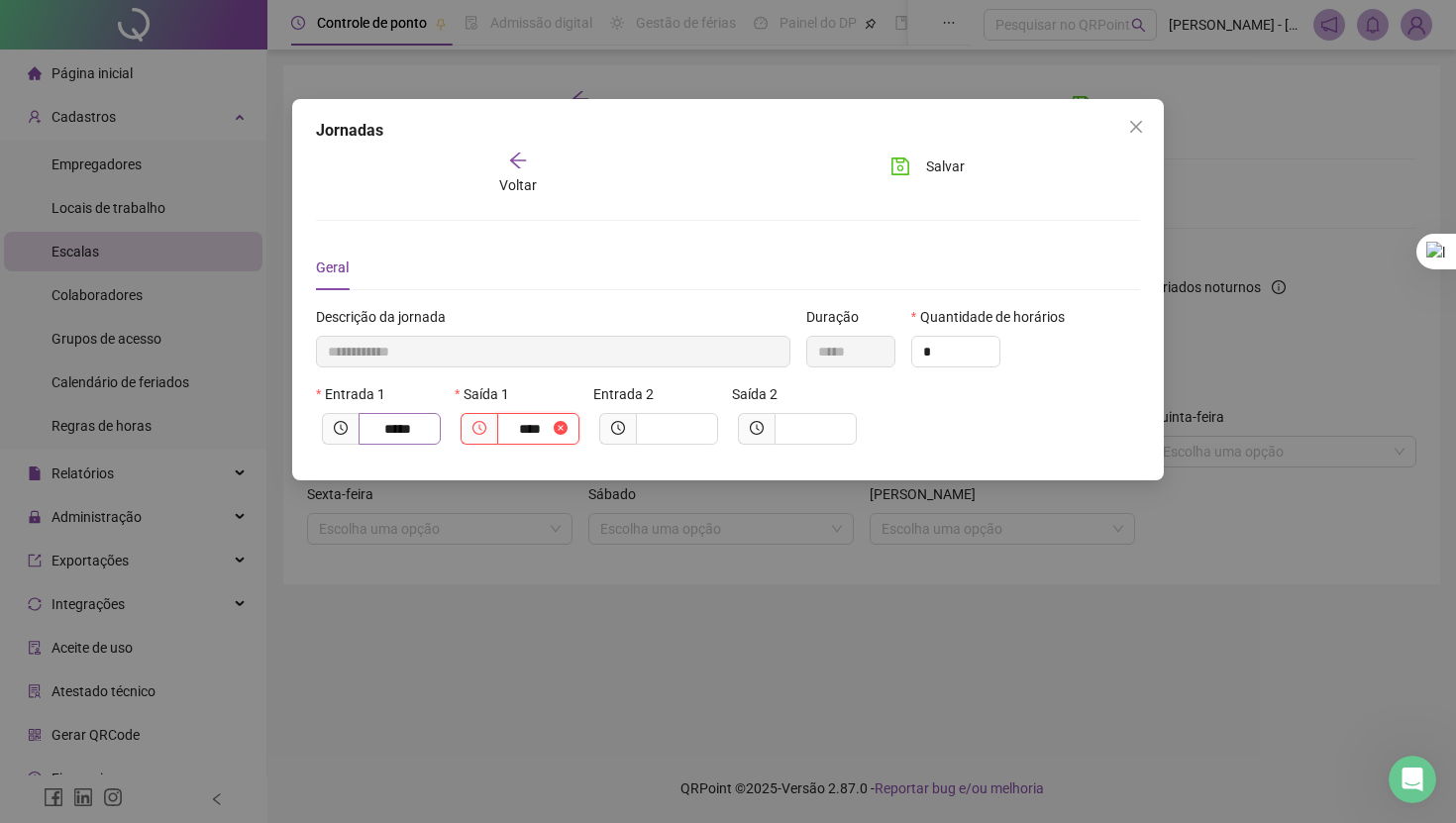 type on "**********" 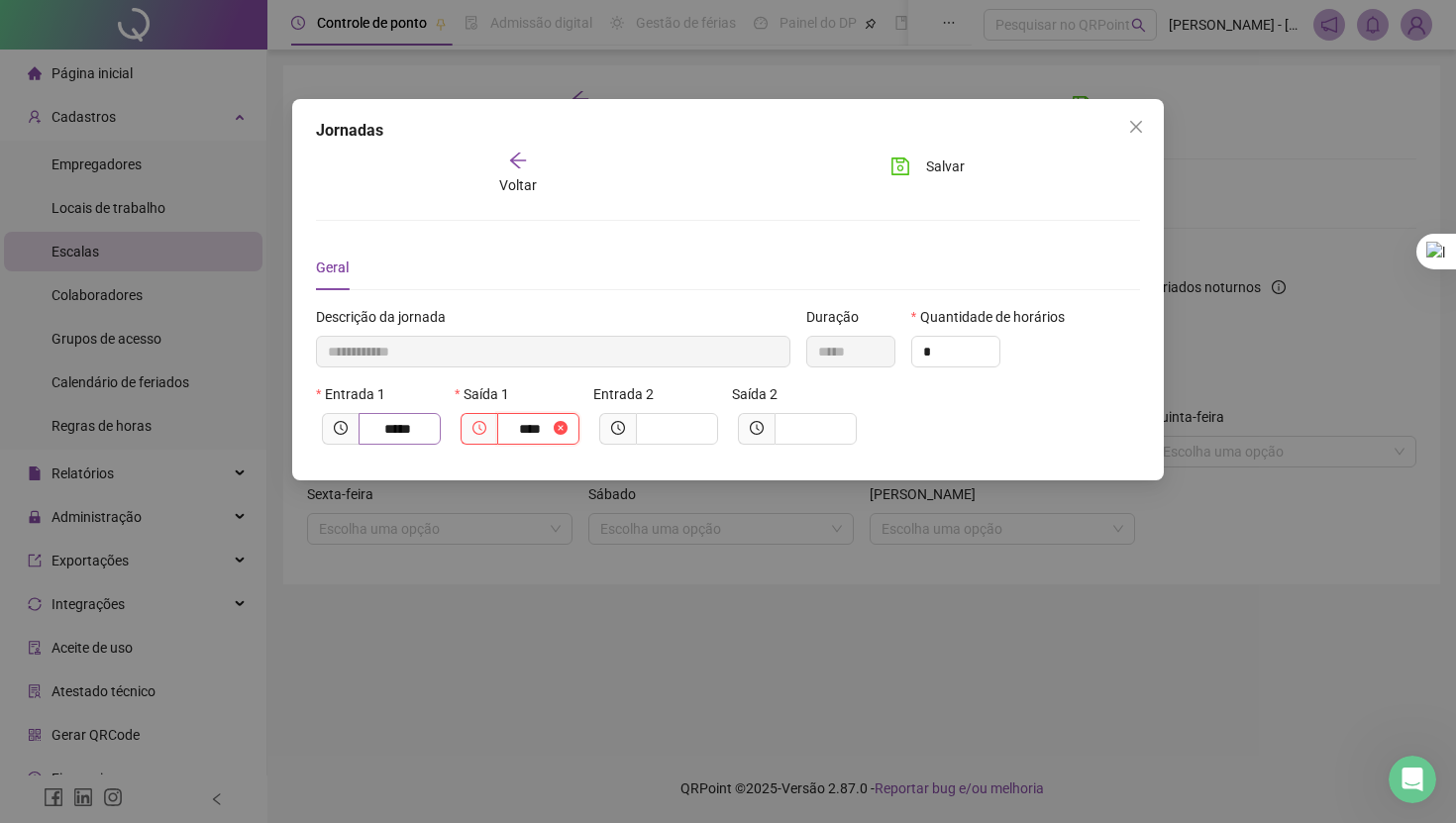 type on "*****" 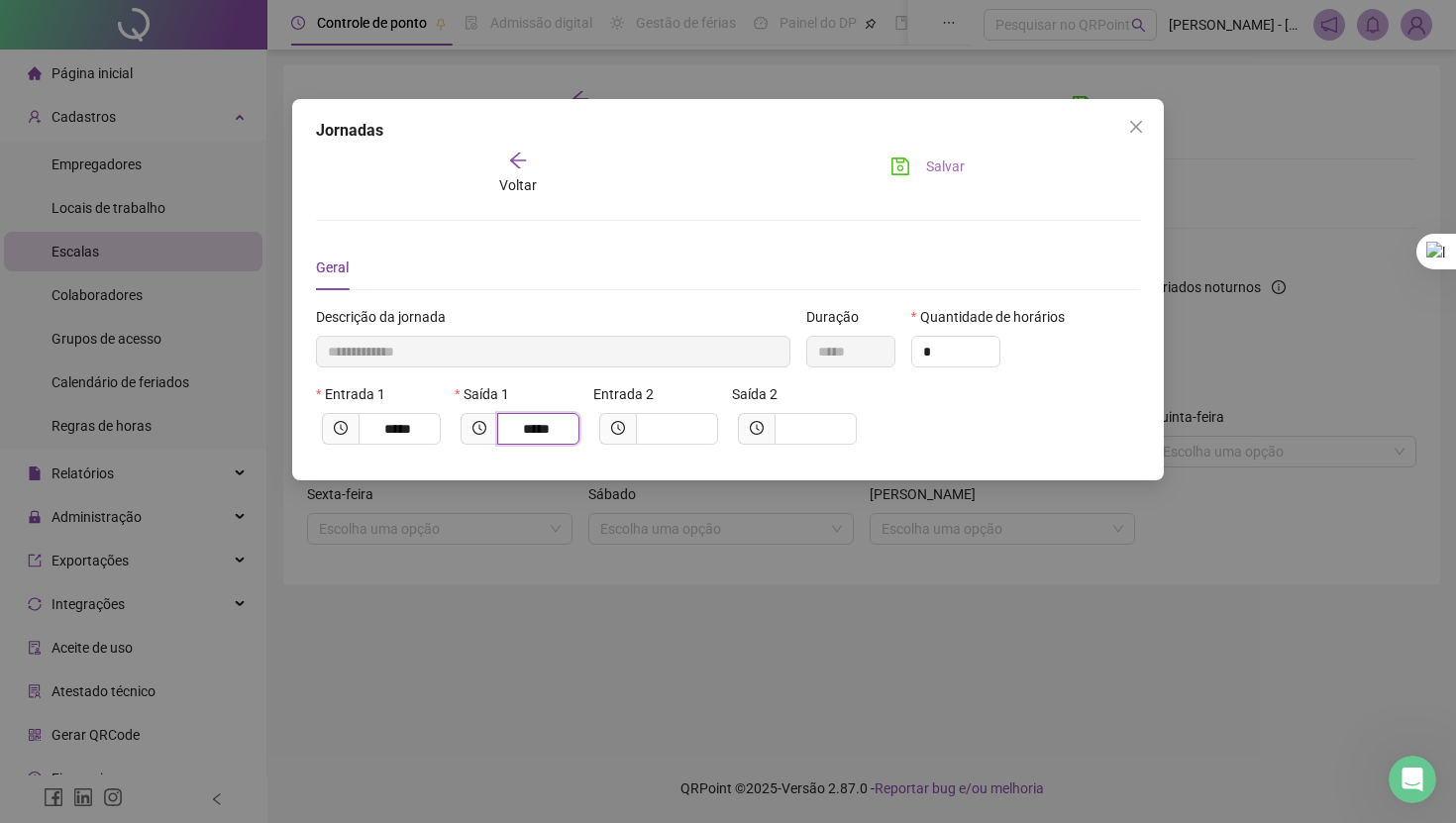 type on "*****" 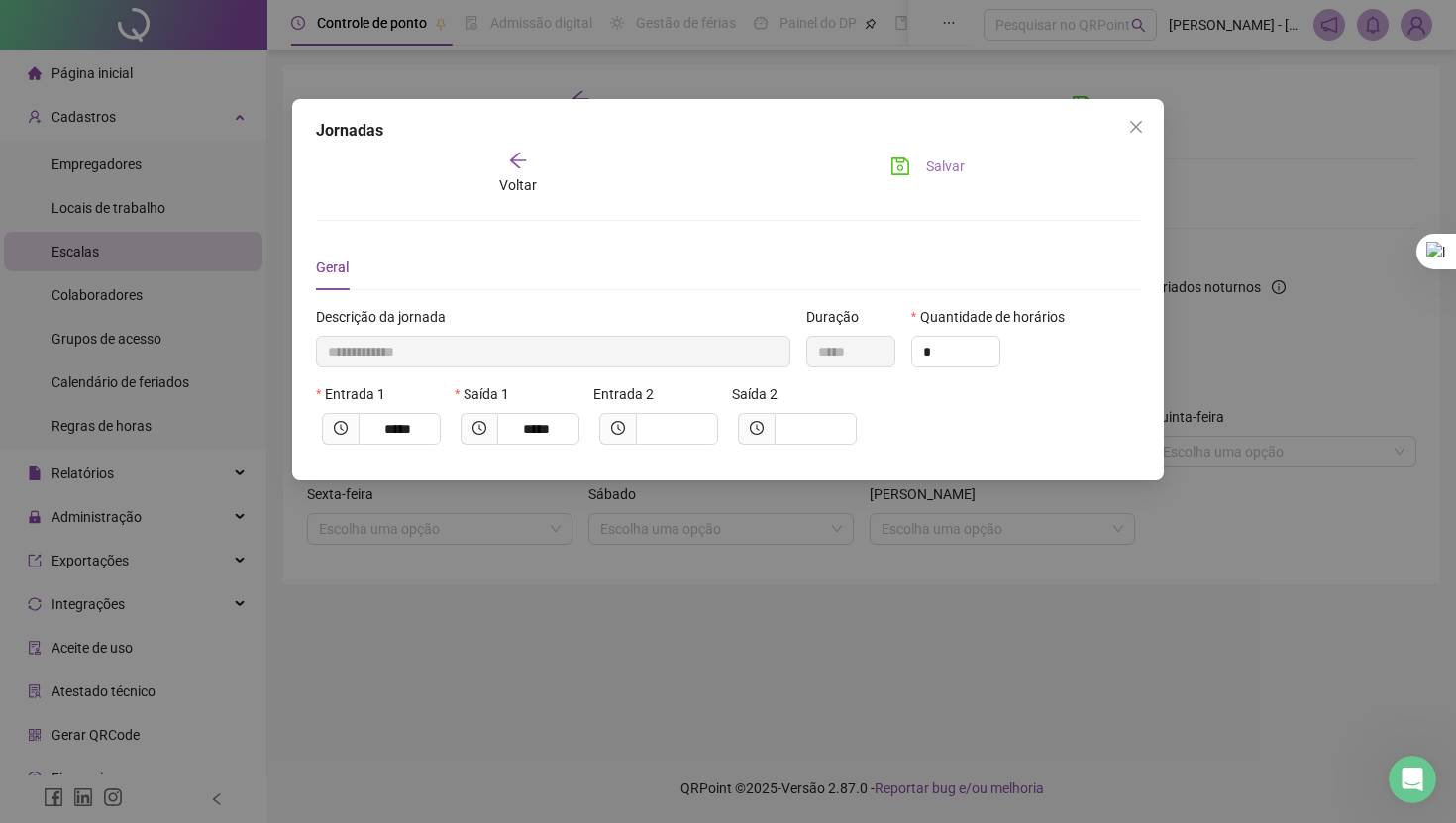 click on "Salvar" at bounding box center (945, 166) 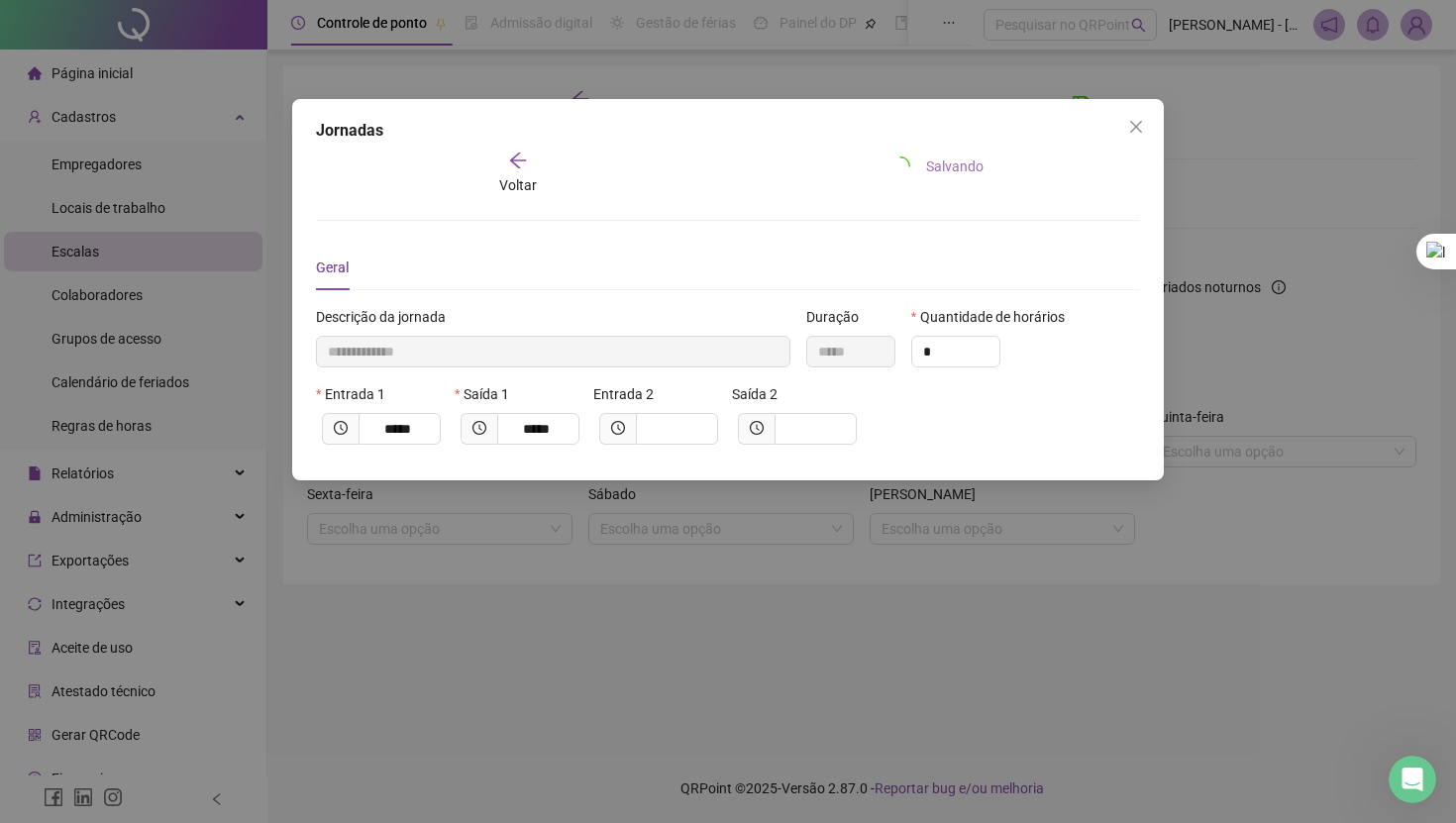 click on "Salvando" at bounding box center (937, 166) 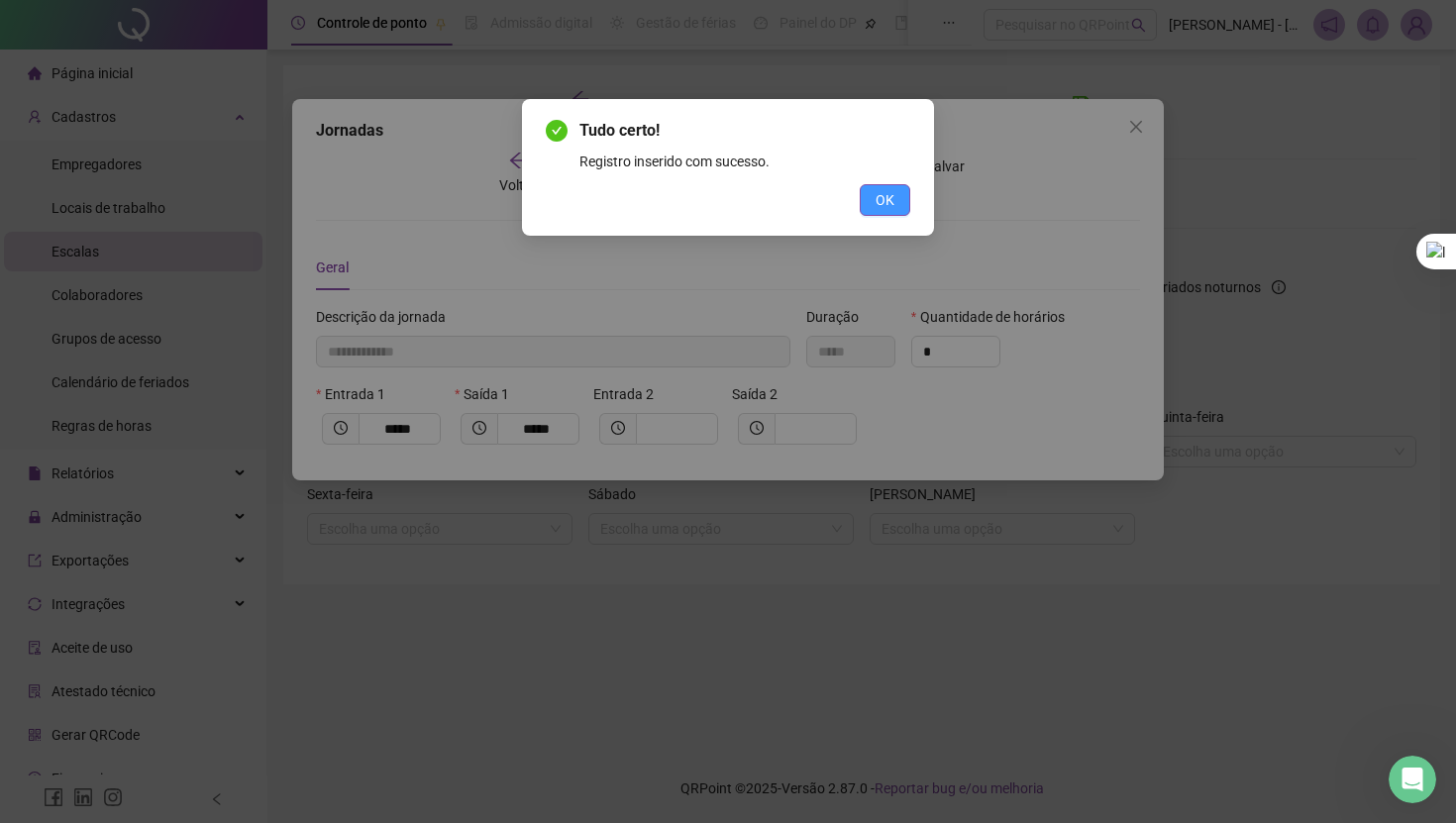 click on "OK" at bounding box center (884, 200) 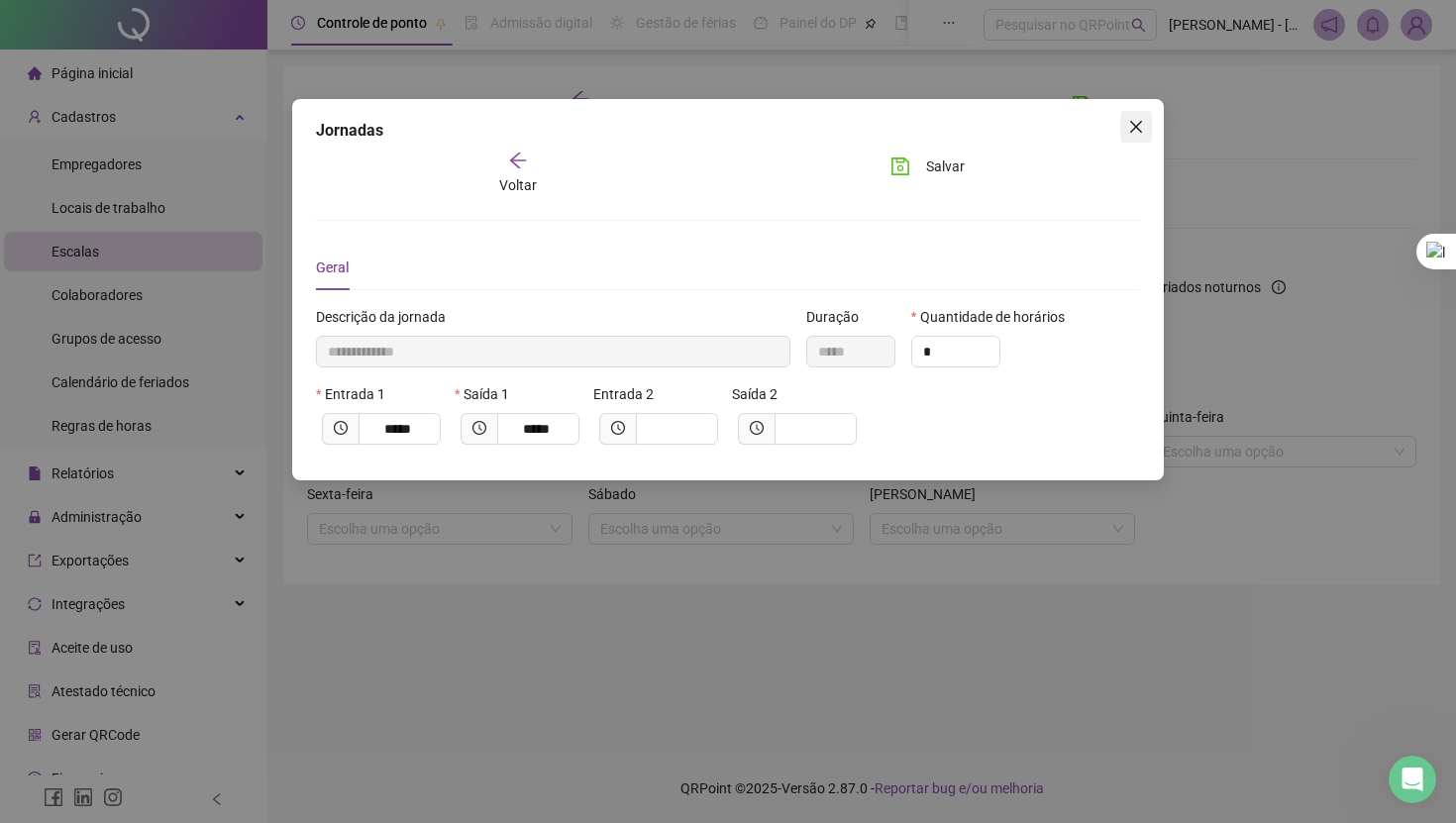 click 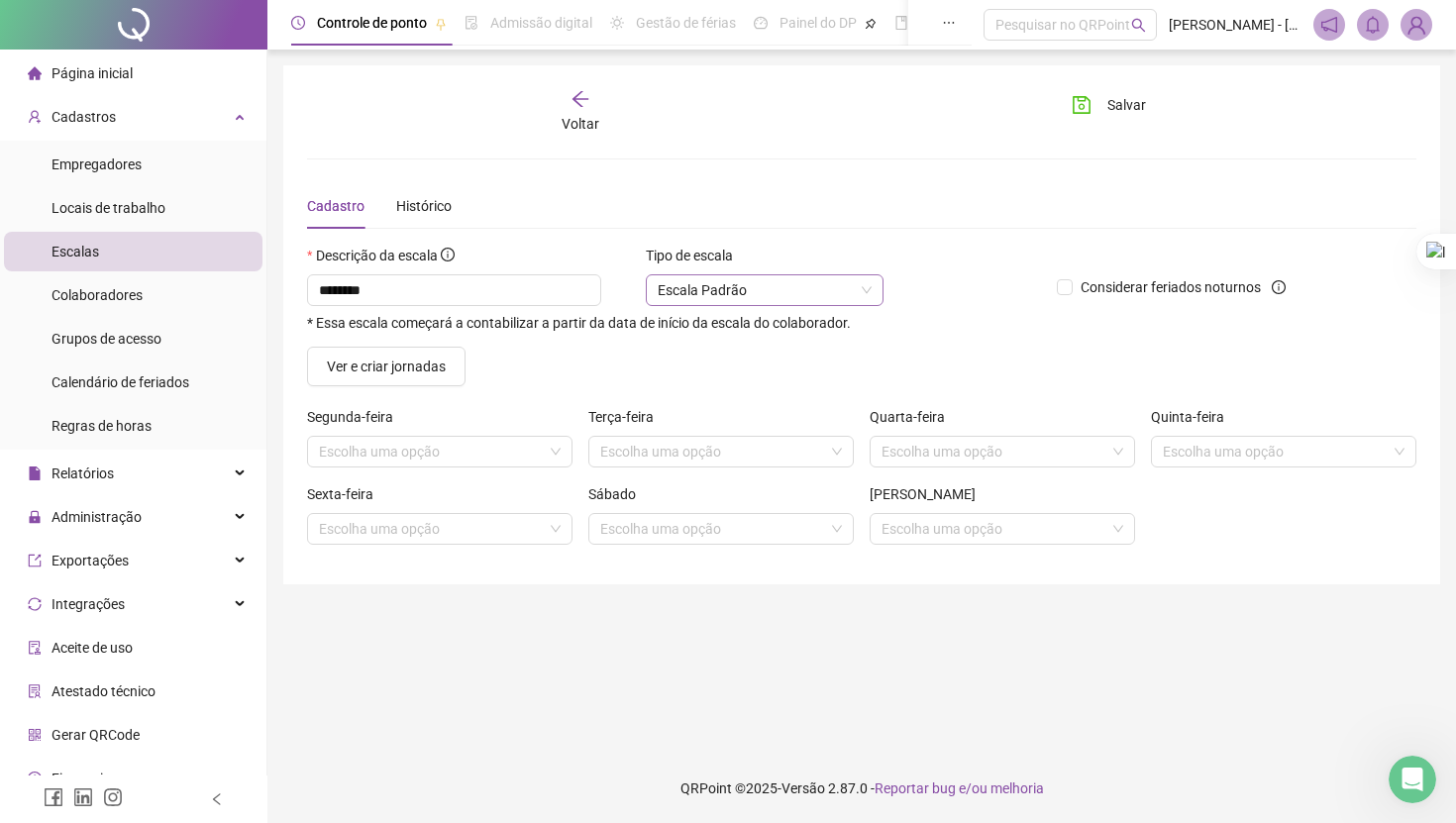 click on "Escala Padrão" at bounding box center (765, 290) 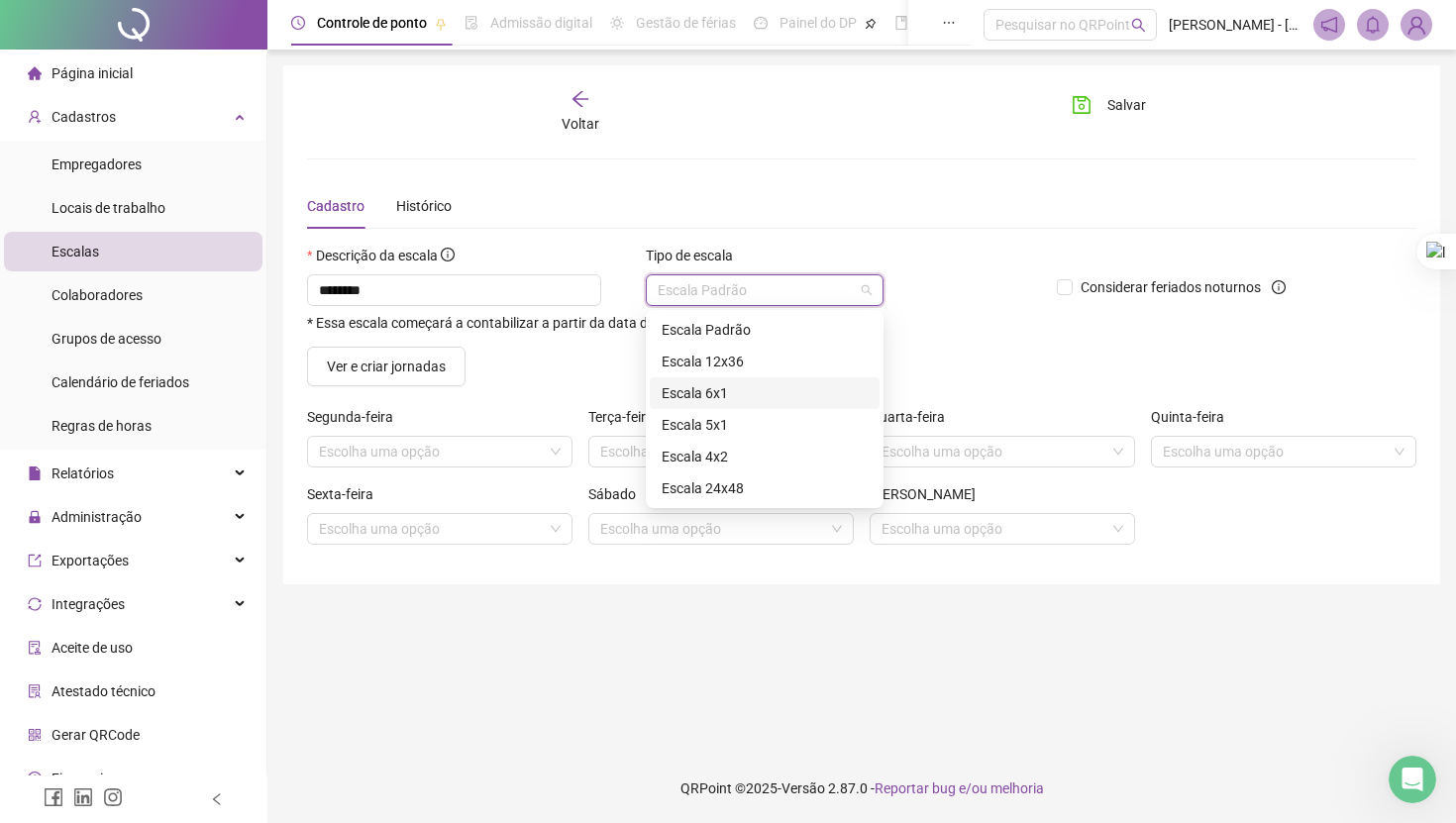 click on "Escala 6x1" at bounding box center (765, 393) 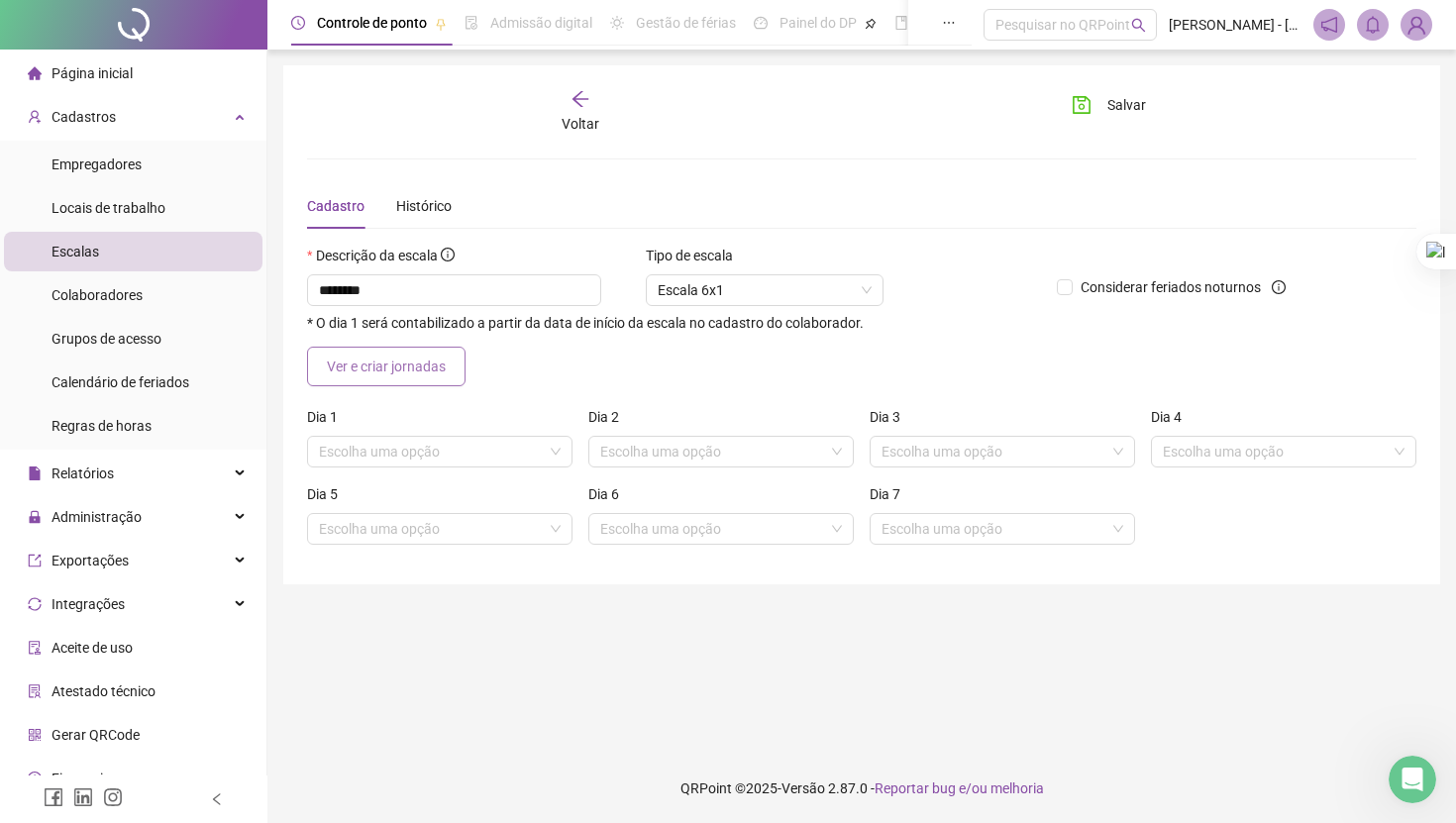 click on "Ver e criar jornadas" at bounding box center [386, 366] 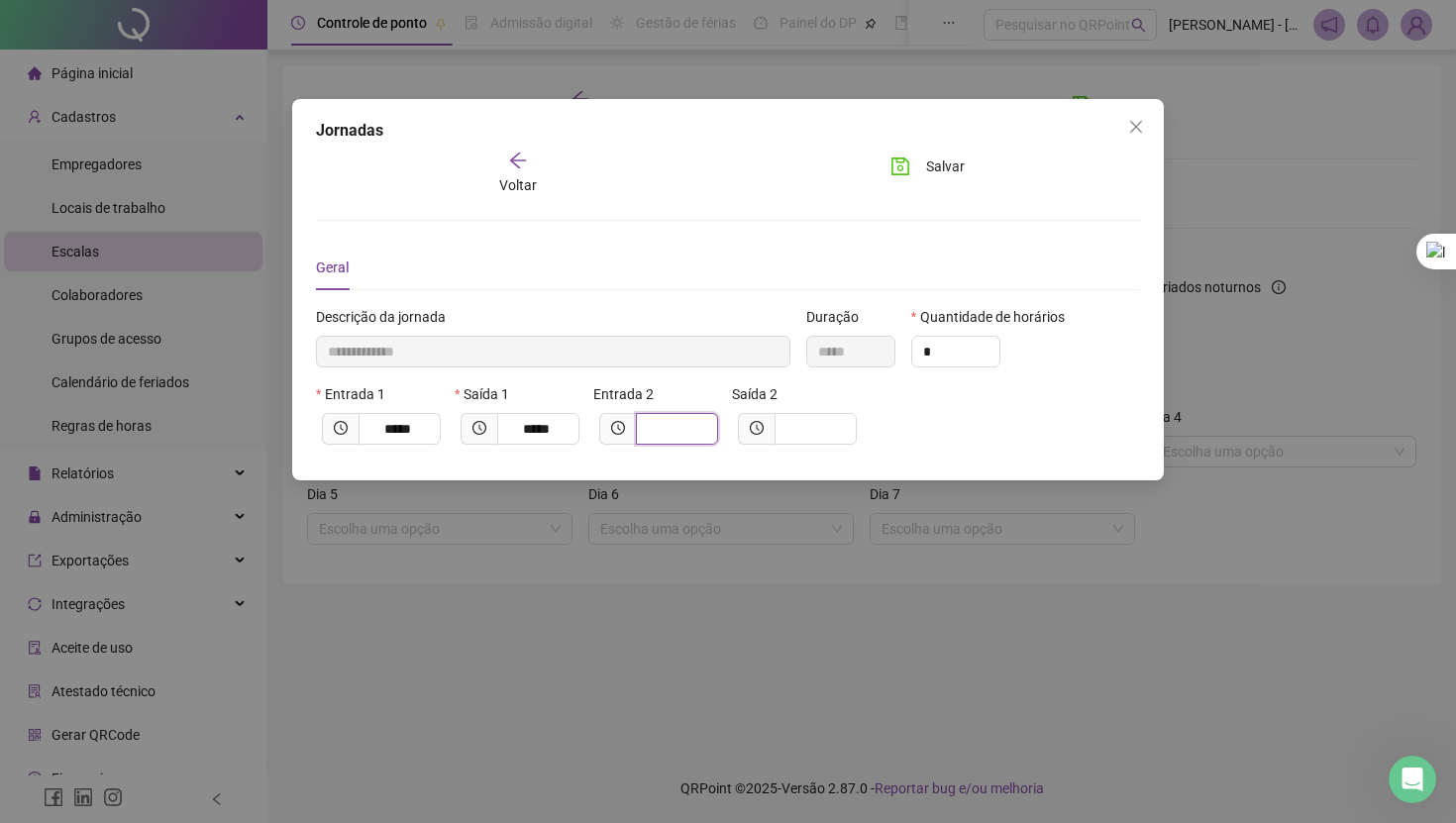 click at bounding box center [675, 429] 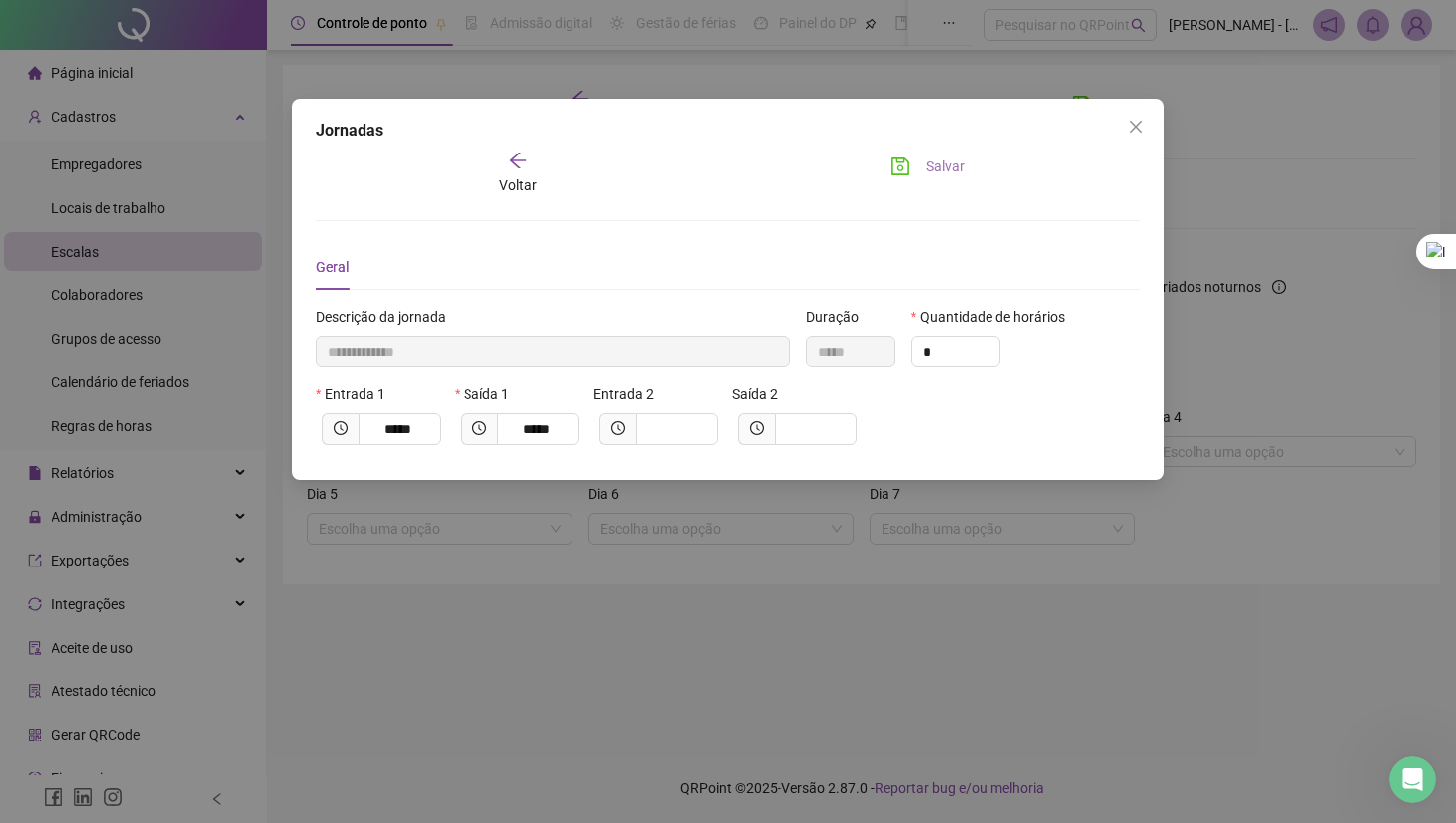click on "Salvar" at bounding box center (945, 166) 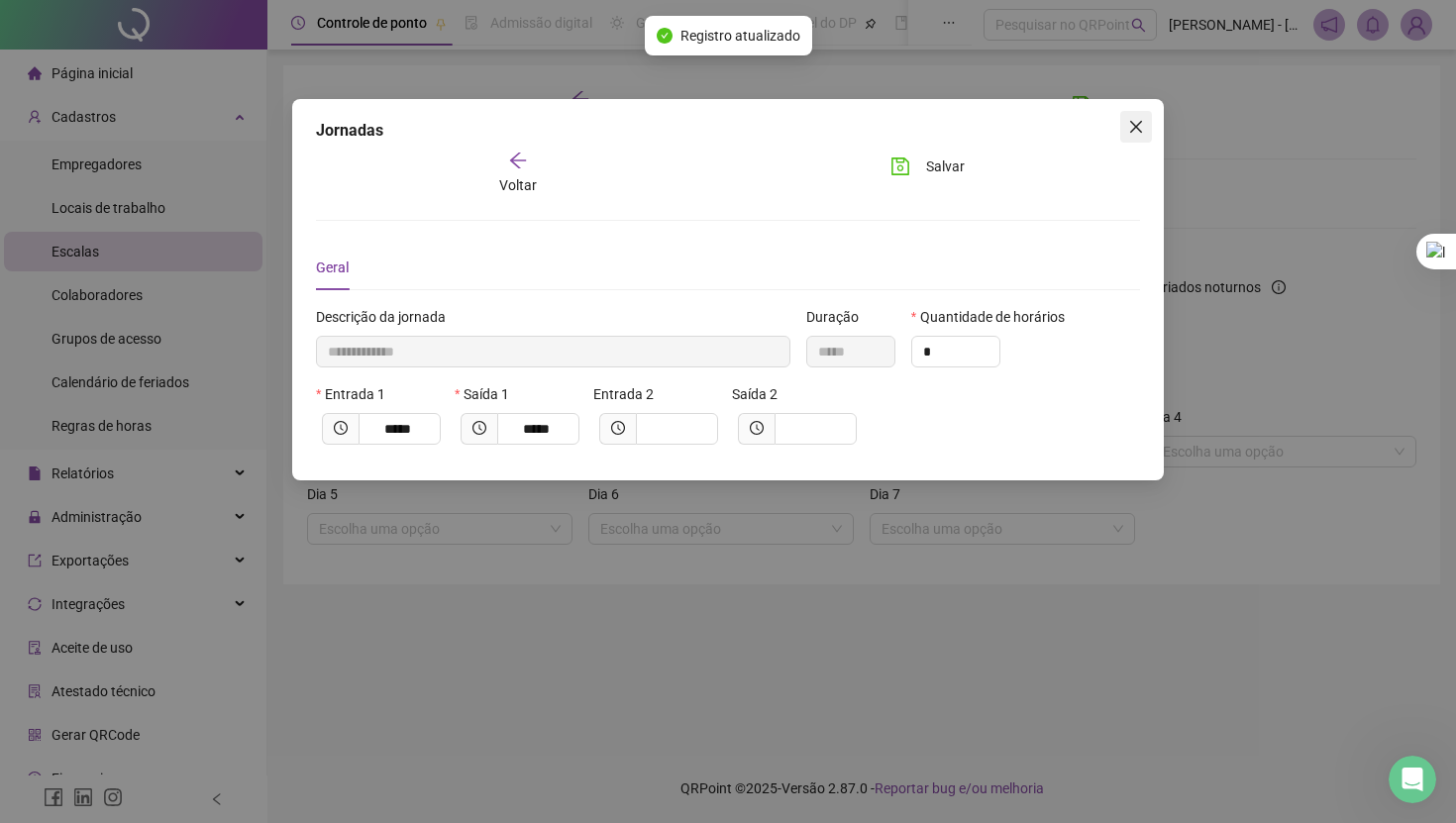 click at bounding box center [1136, 127] 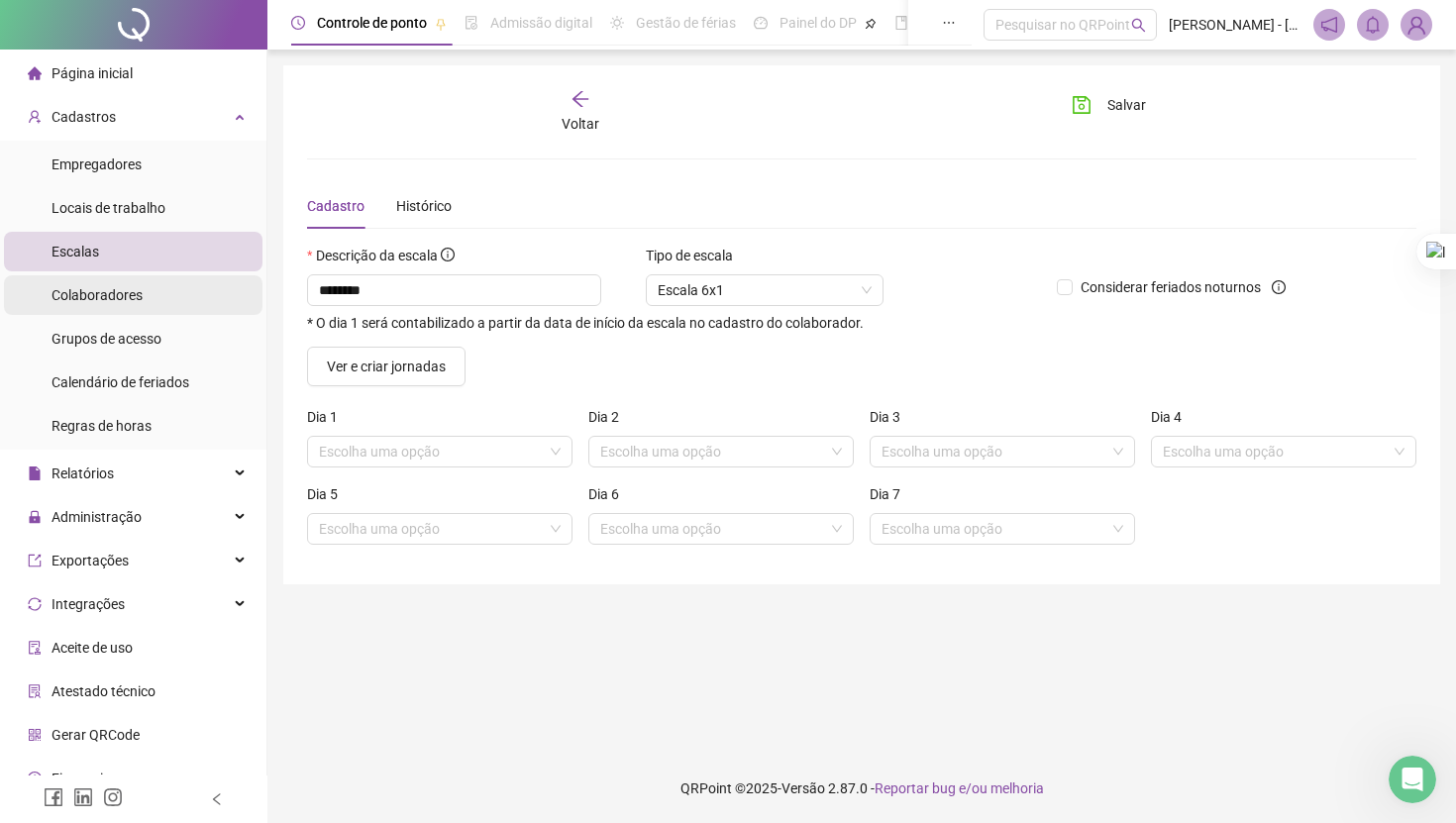 click on "Colaboradores" at bounding box center (97, 295) 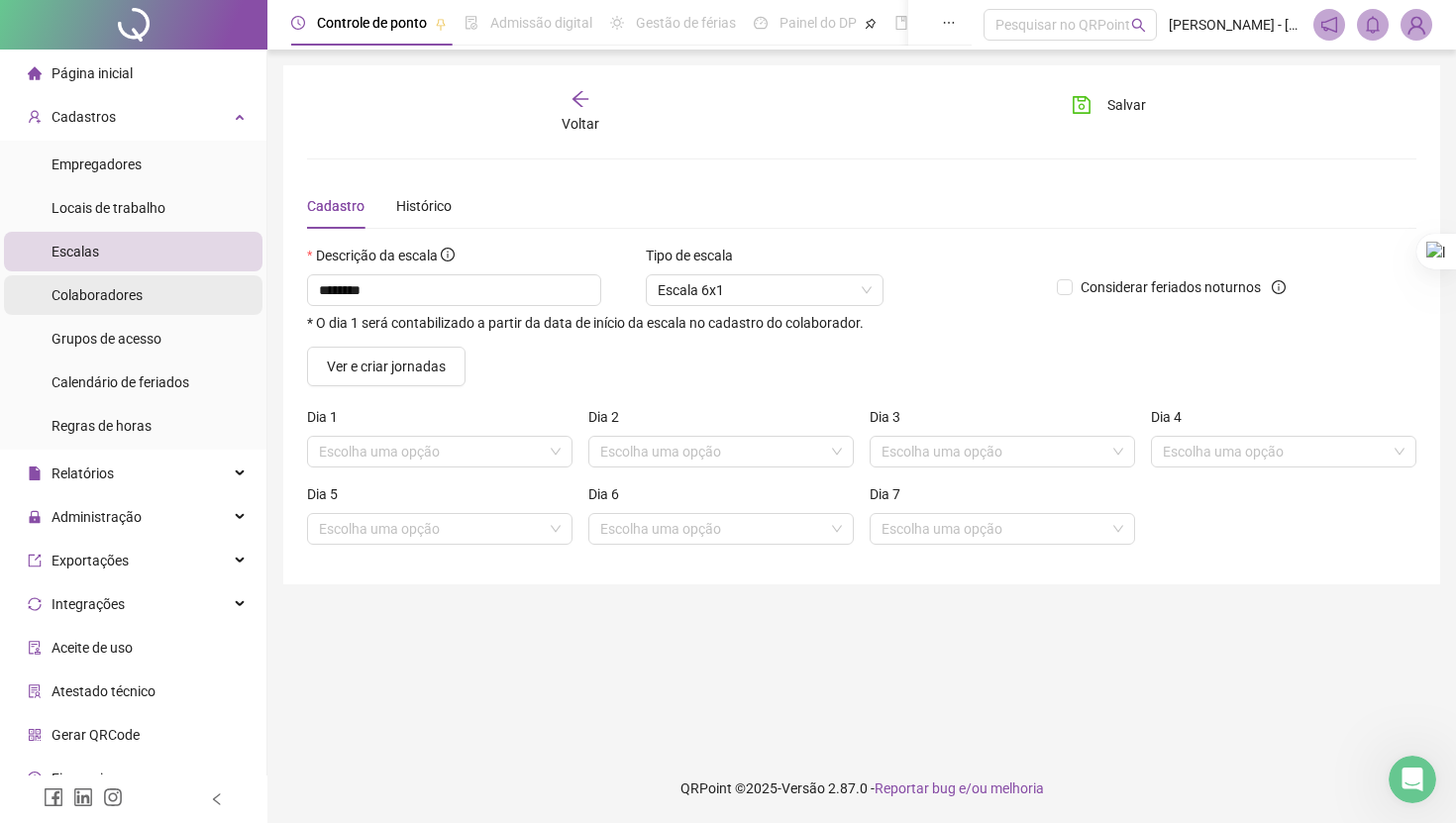 click on "Colaboradores" at bounding box center (97, 295) 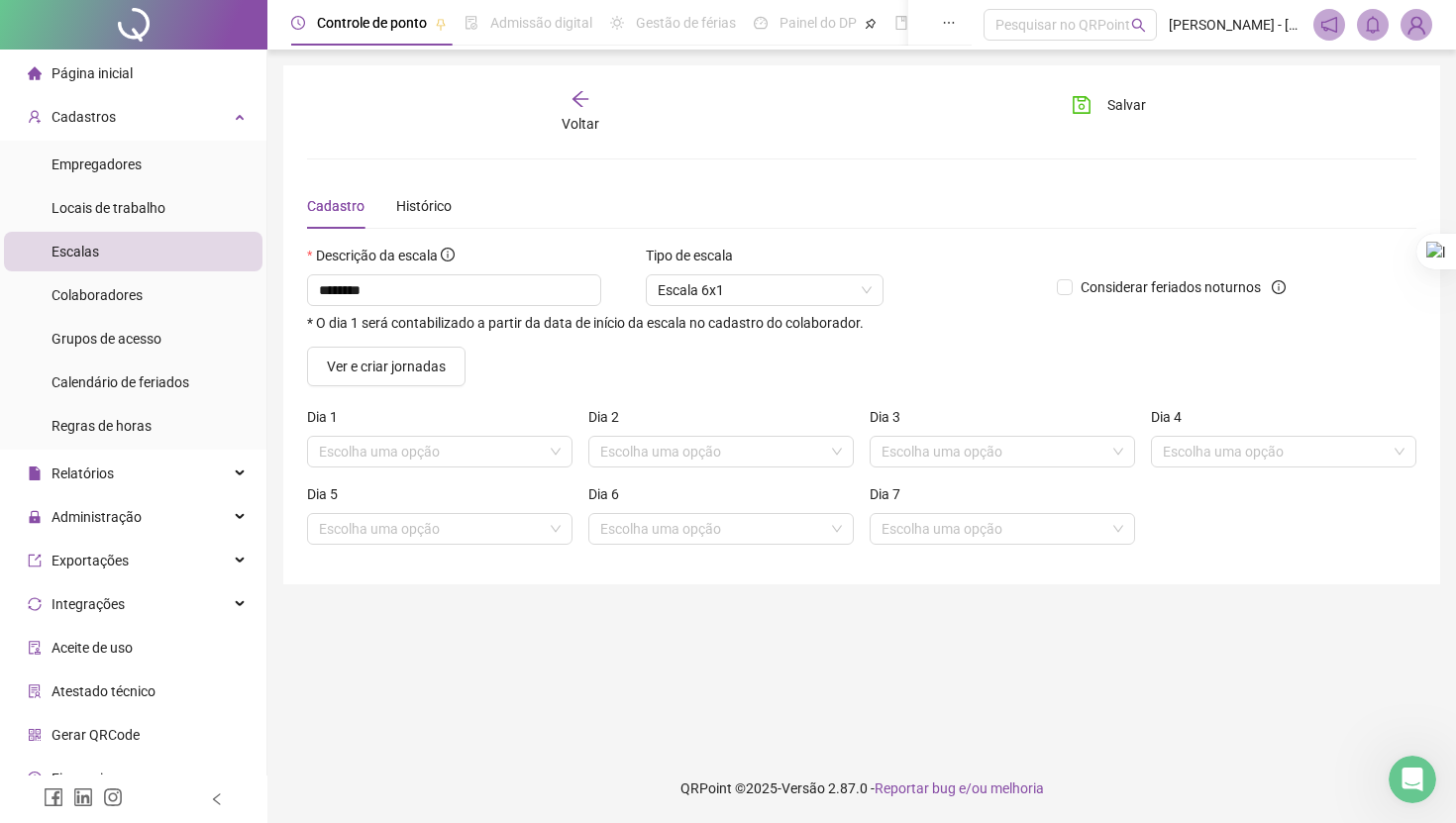 click on "Escalas" at bounding box center (133, 252) 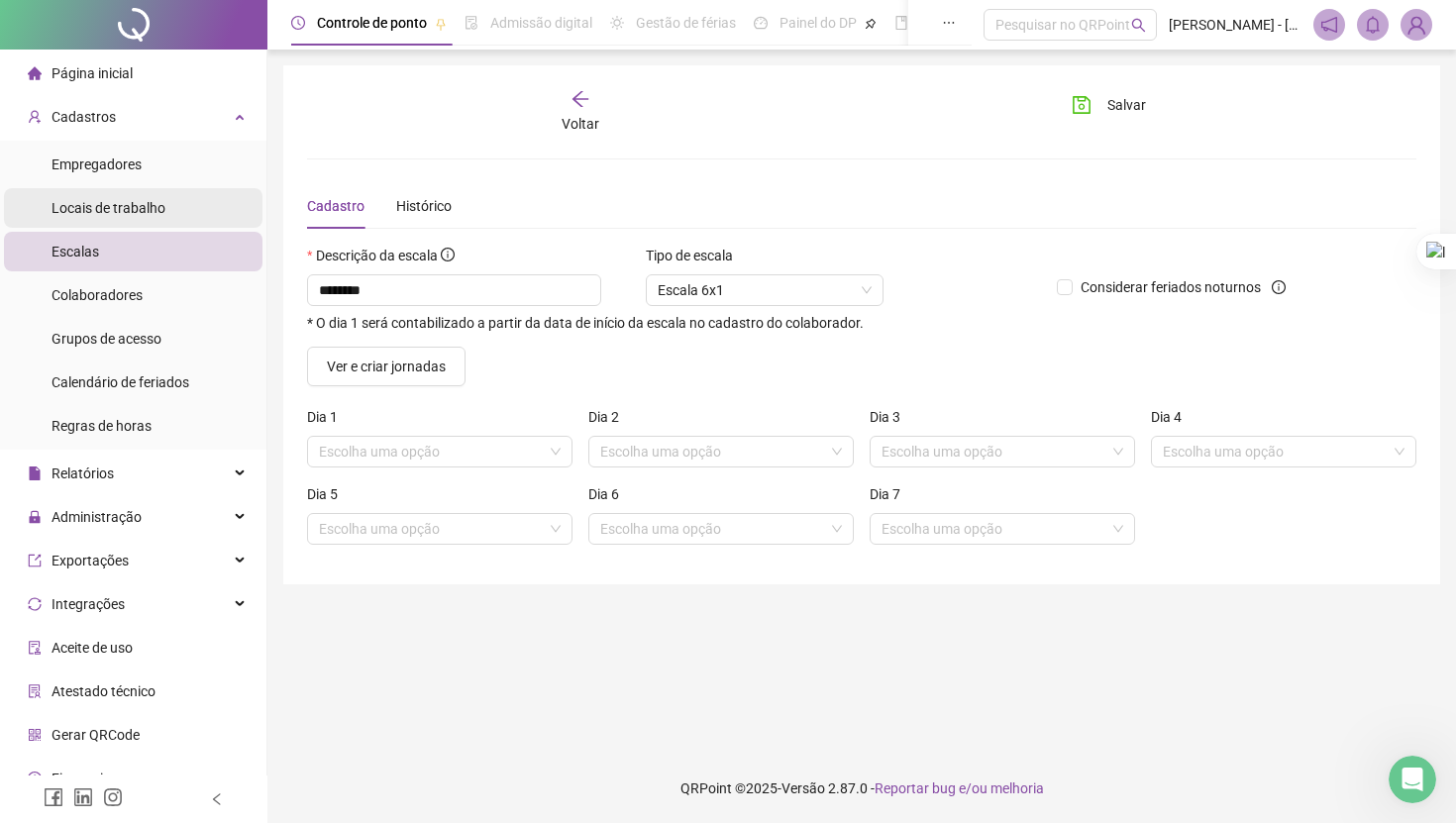 click on "Locais de trabalho" at bounding box center [108, 208] 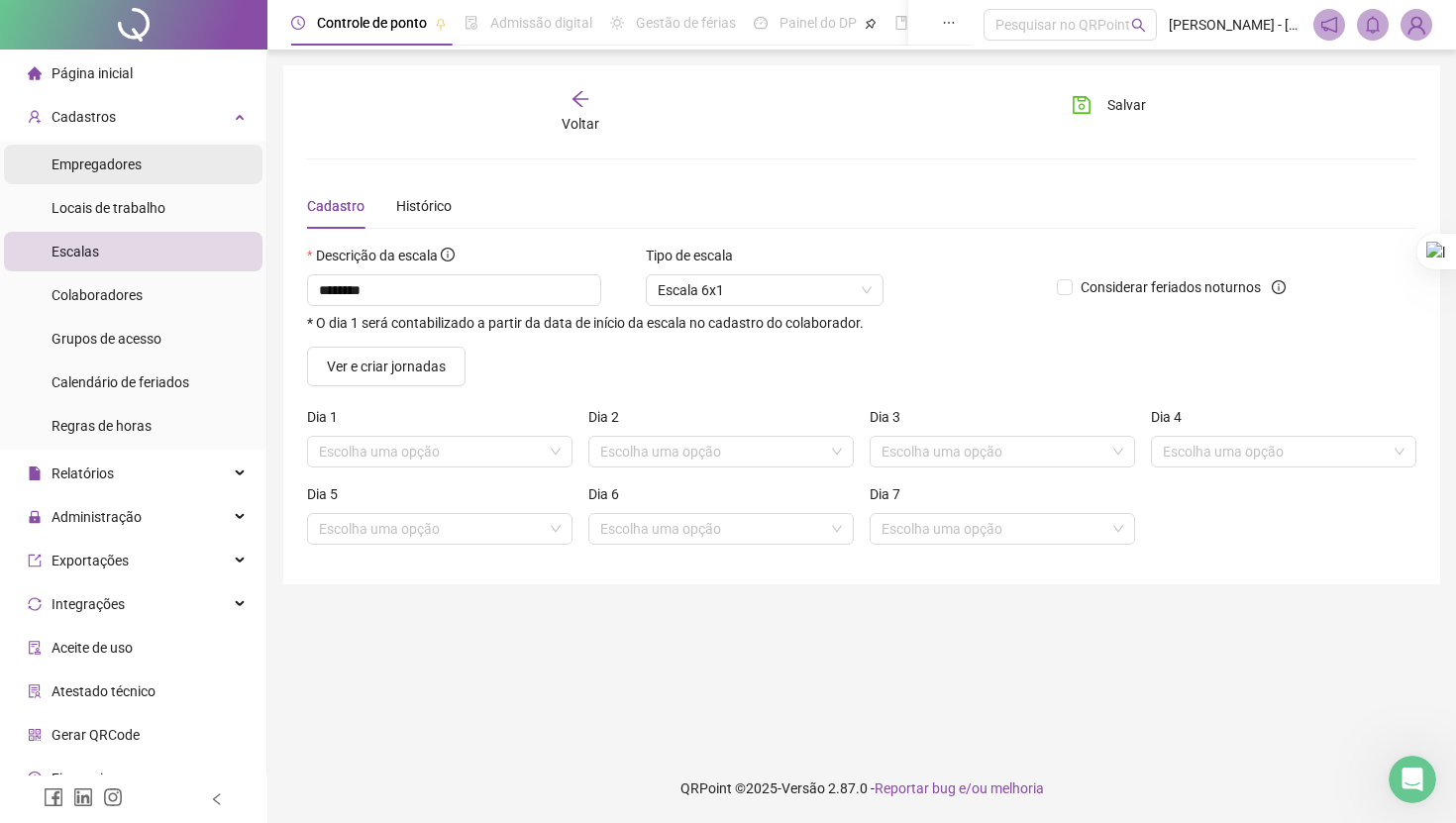 click on "Empregadores" at bounding box center [96, 164] 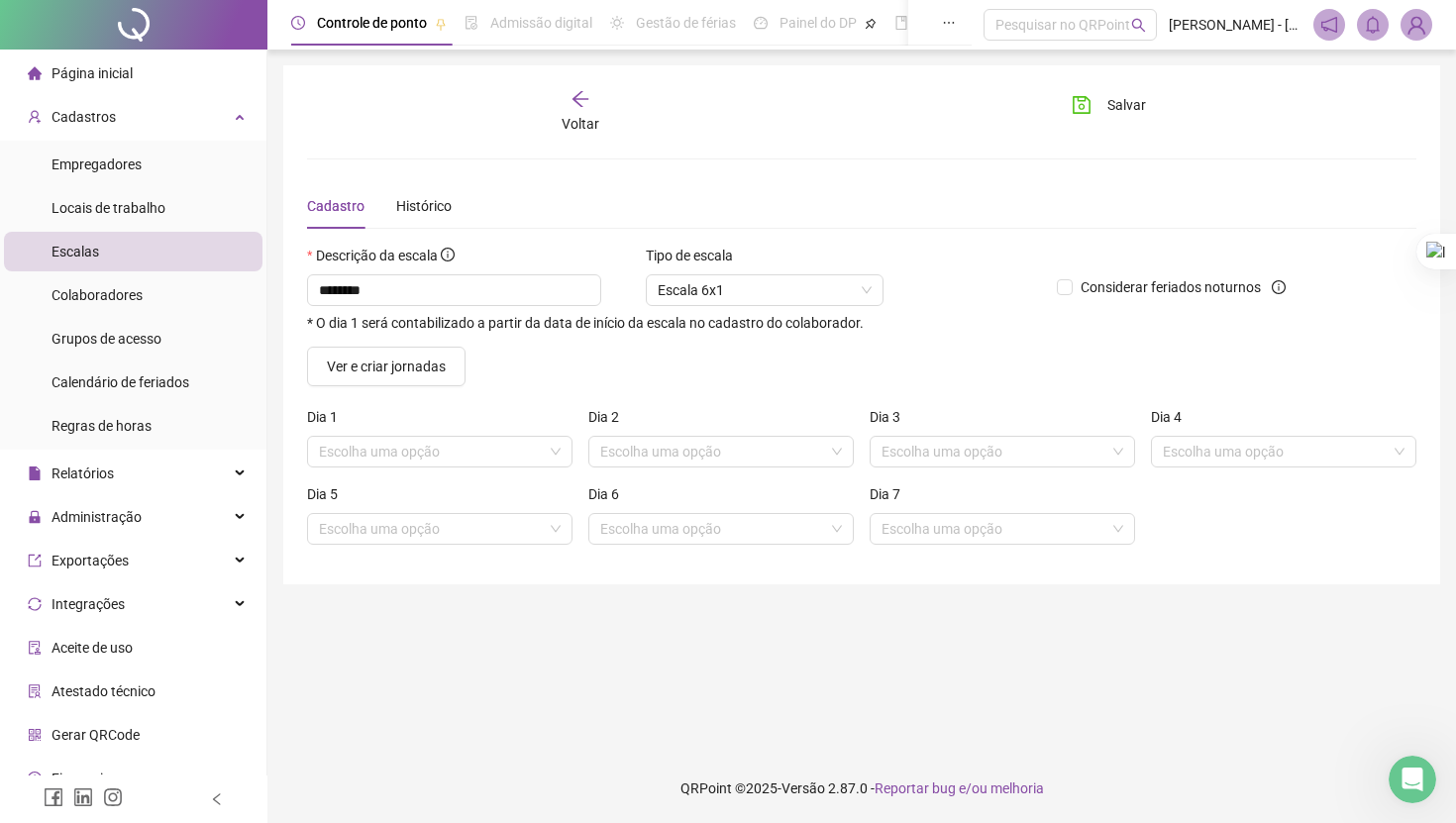 click on "Voltar Salvar Cadastro Histórico Descrição da escala   ******** * O dia 1 será contabilizado a partir da data de início da escala no cadastro do colaborador. Tipo de escala Escala 6x1 Considerar feriados noturnos   Ver e criar jornadas Dia 1 Escolha uma opção Dia 2 Escolha uma opção Dia 3 Escolha uma opção Dia 4 Escolha uma opção Dia 5 Escolha uma opção Dia 6 Escolha uma opção Dia 7 Escolha uma opção" at bounding box center (862, 325) 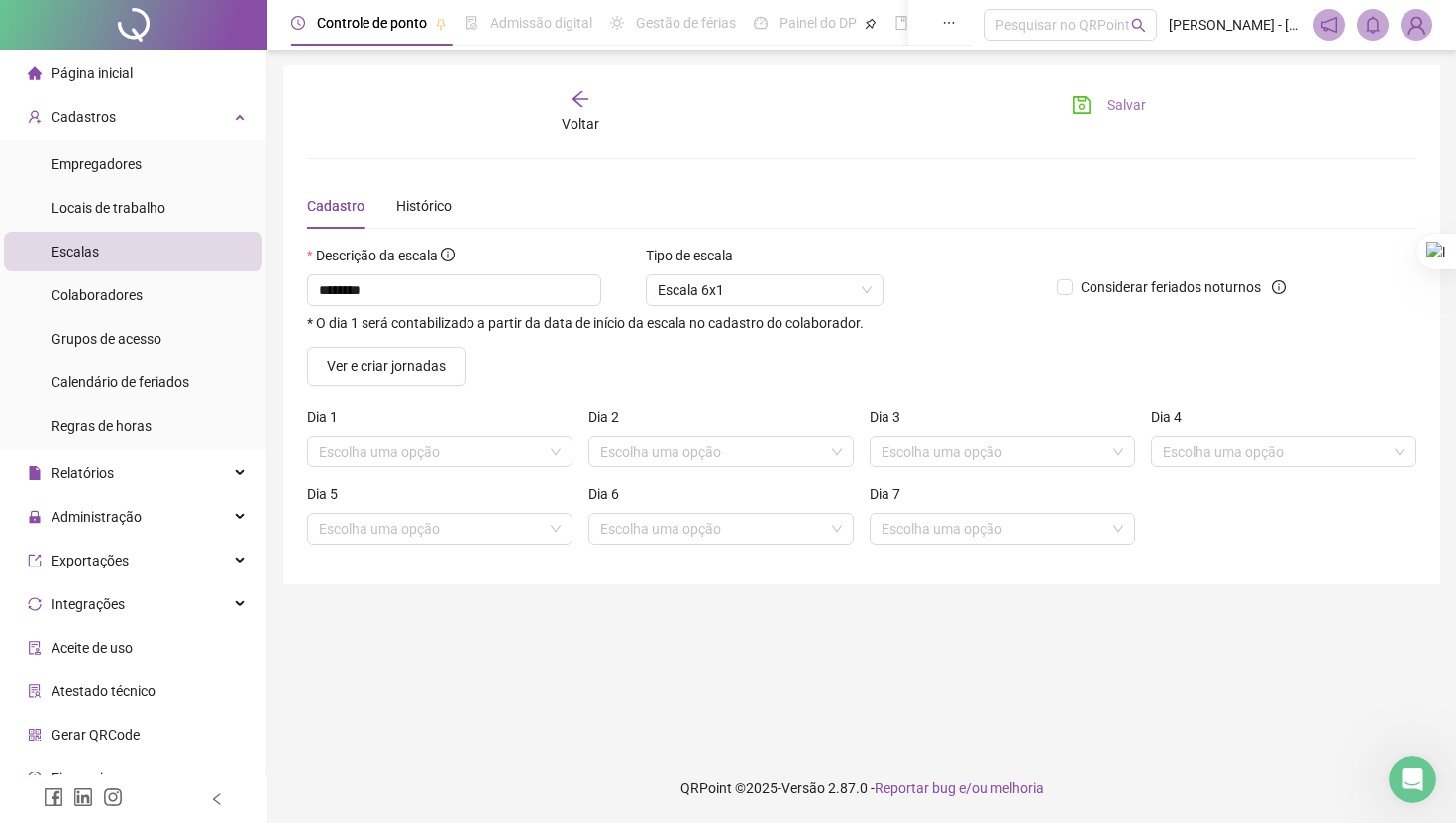 click on "Salvar" at bounding box center (1126, 105) 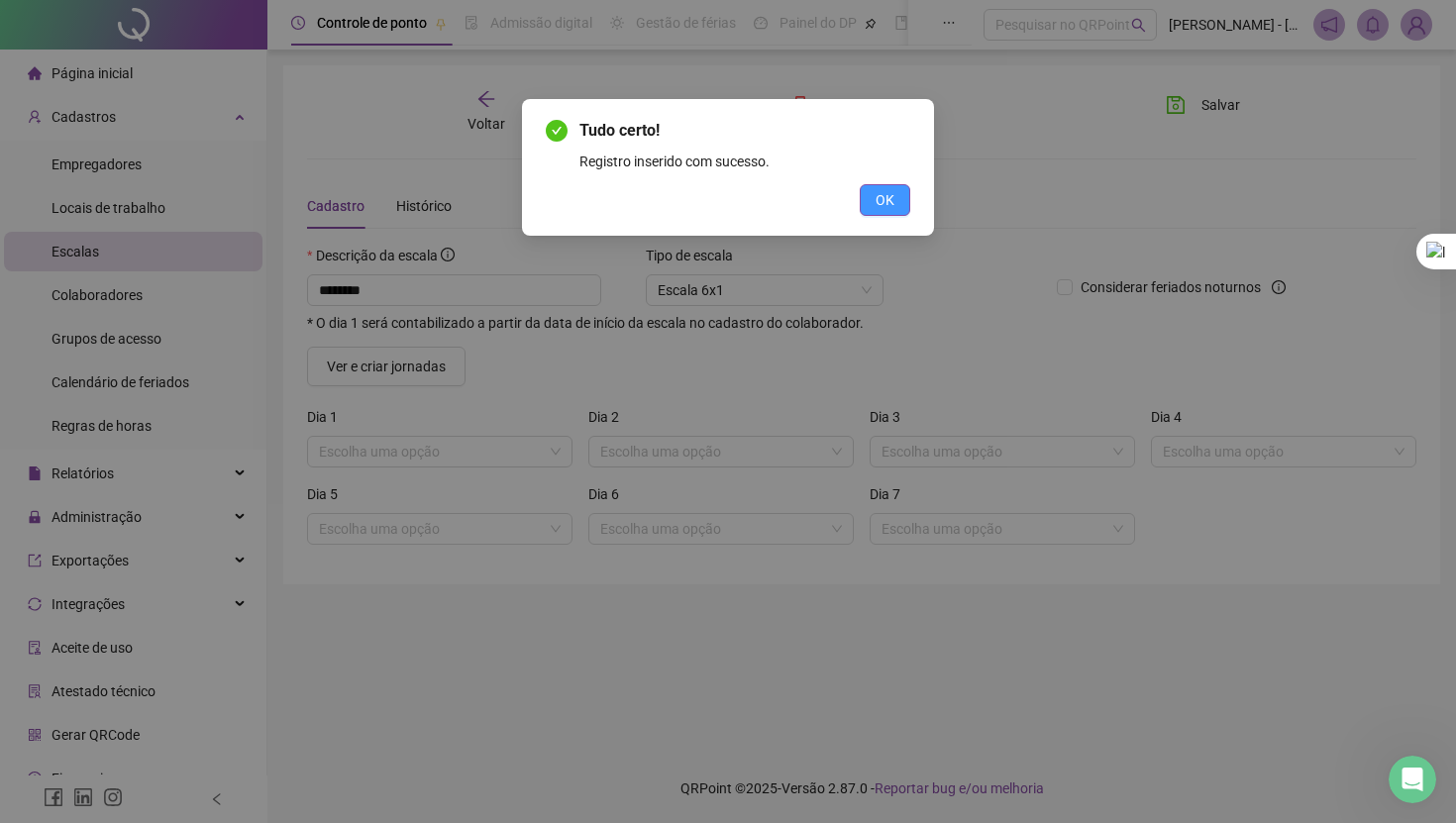 click on "OK" at bounding box center (884, 200) 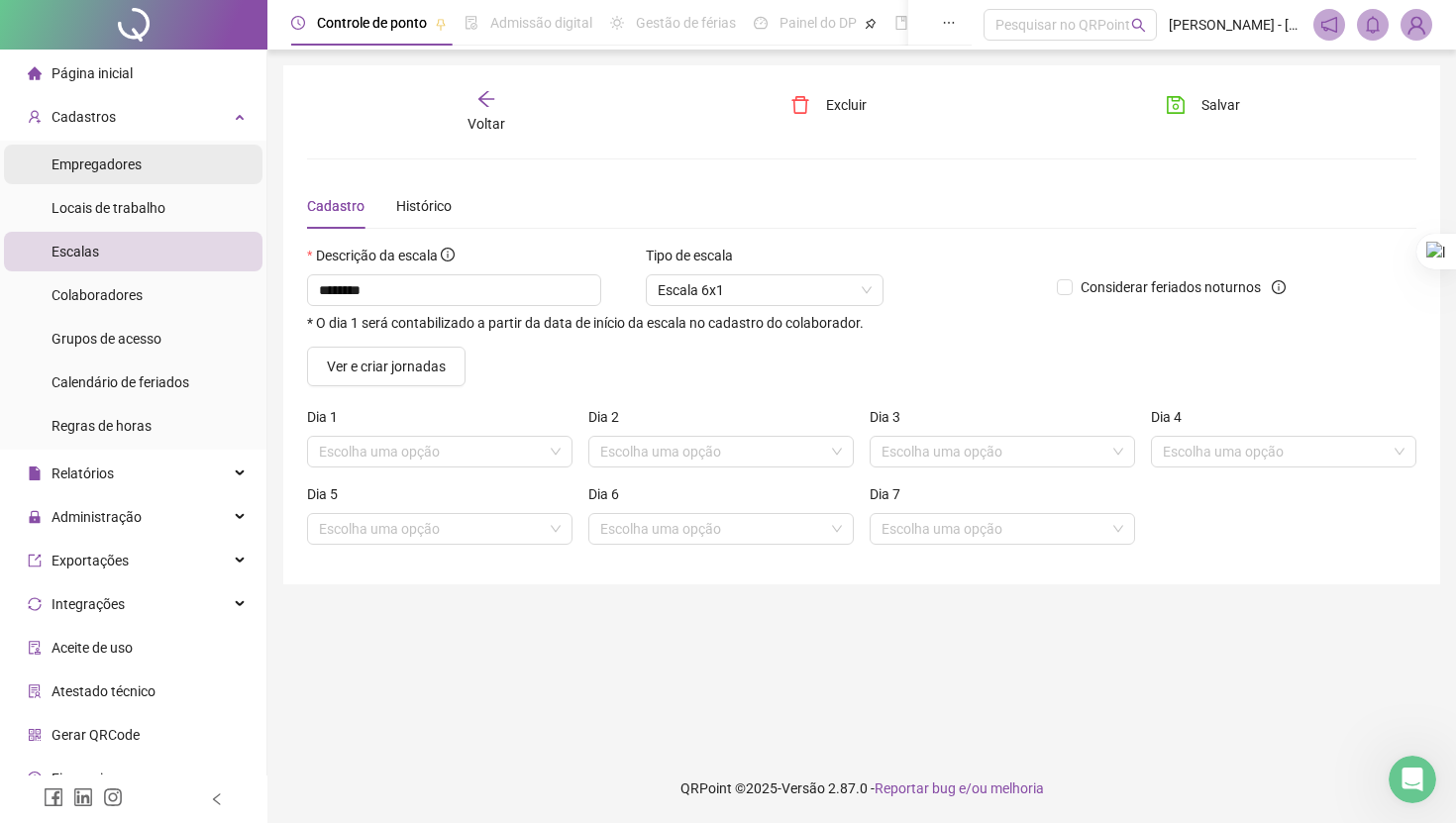 click on "Empregadores" at bounding box center [96, 164] 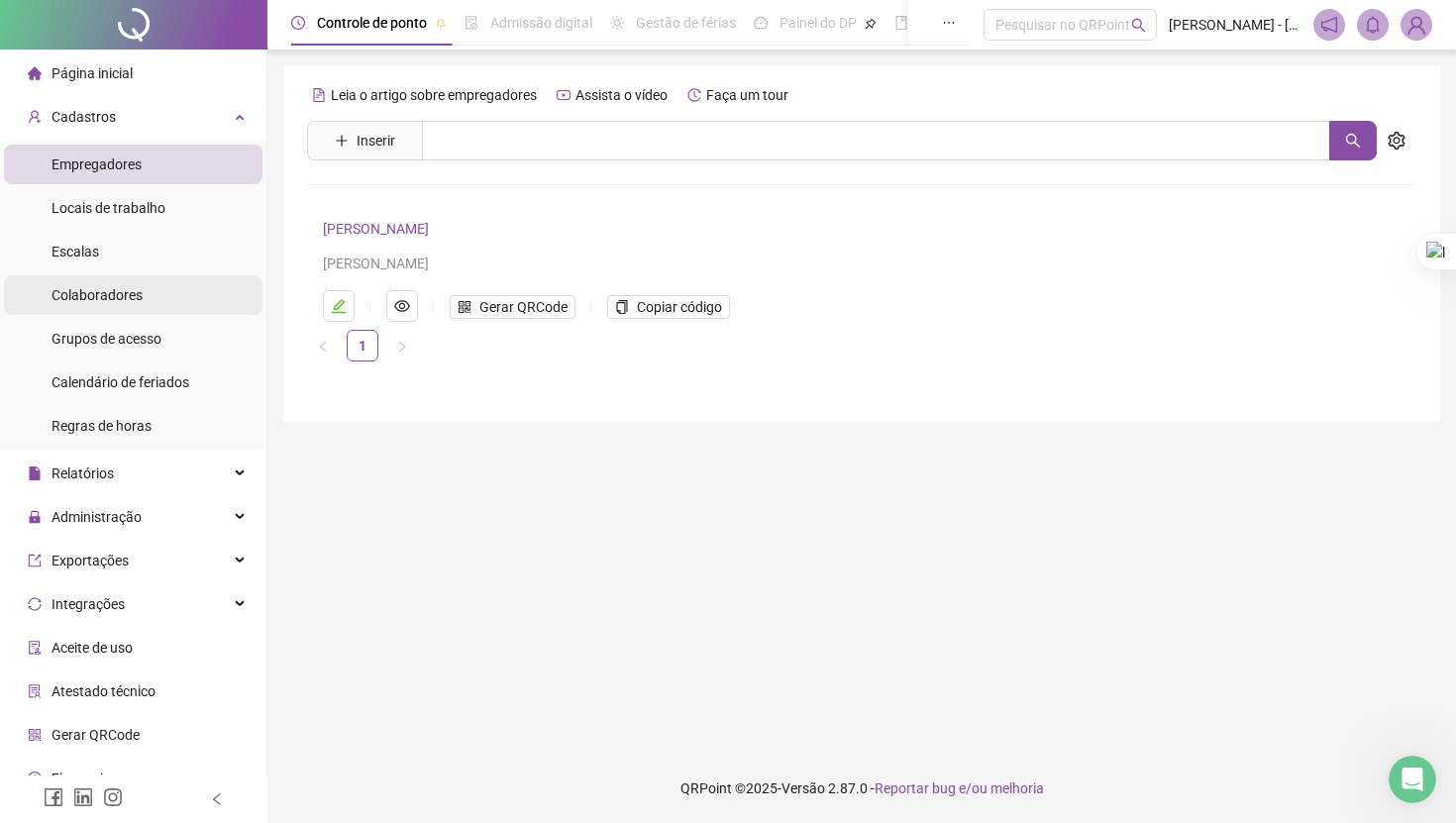 click on "Colaboradores" at bounding box center [97, 295] 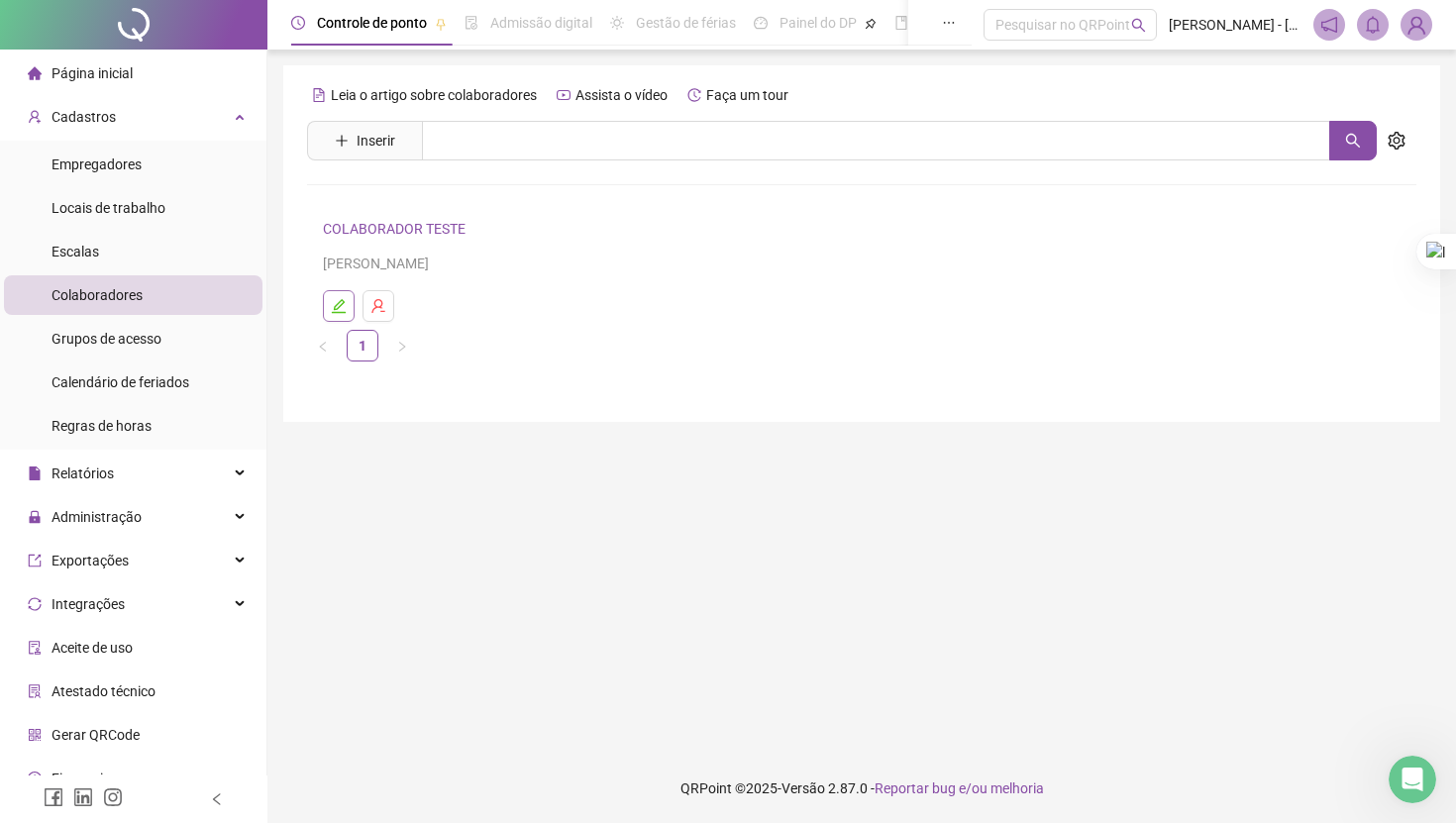 click at bounding box center (339, 306) 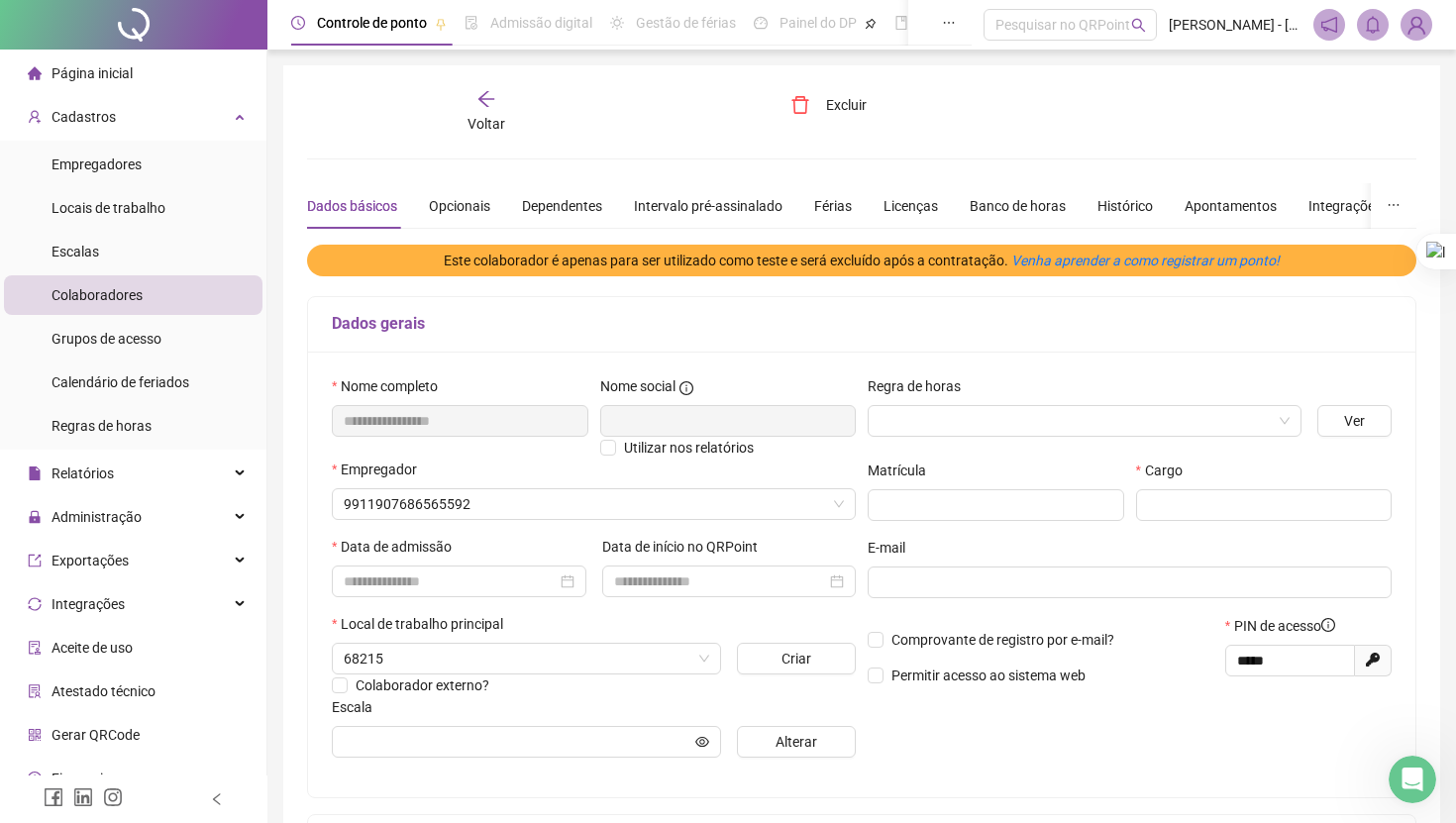 type on "**********" 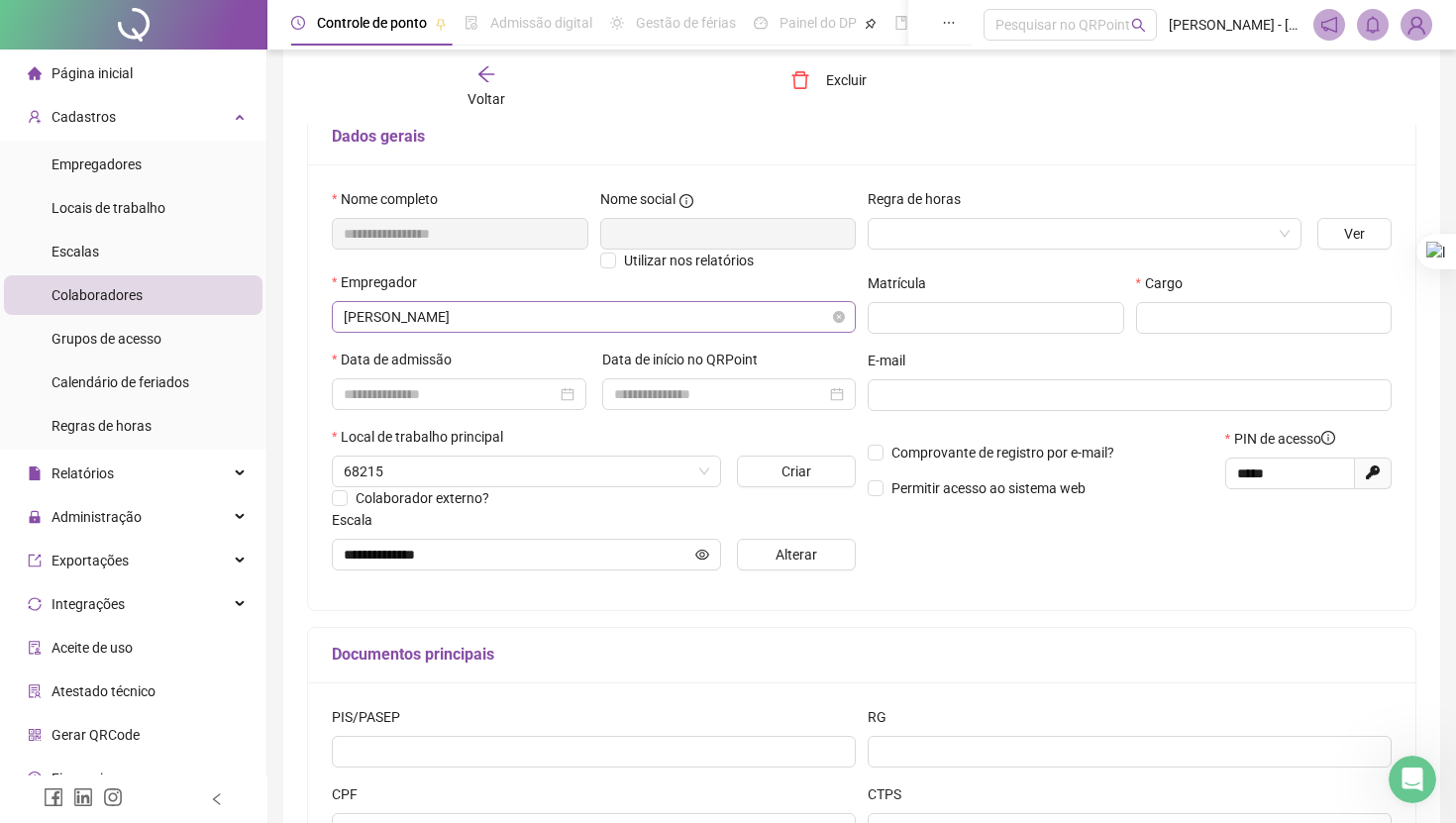 scroll, scrollTop: 157, scrollLeft: 0, axis: vertical 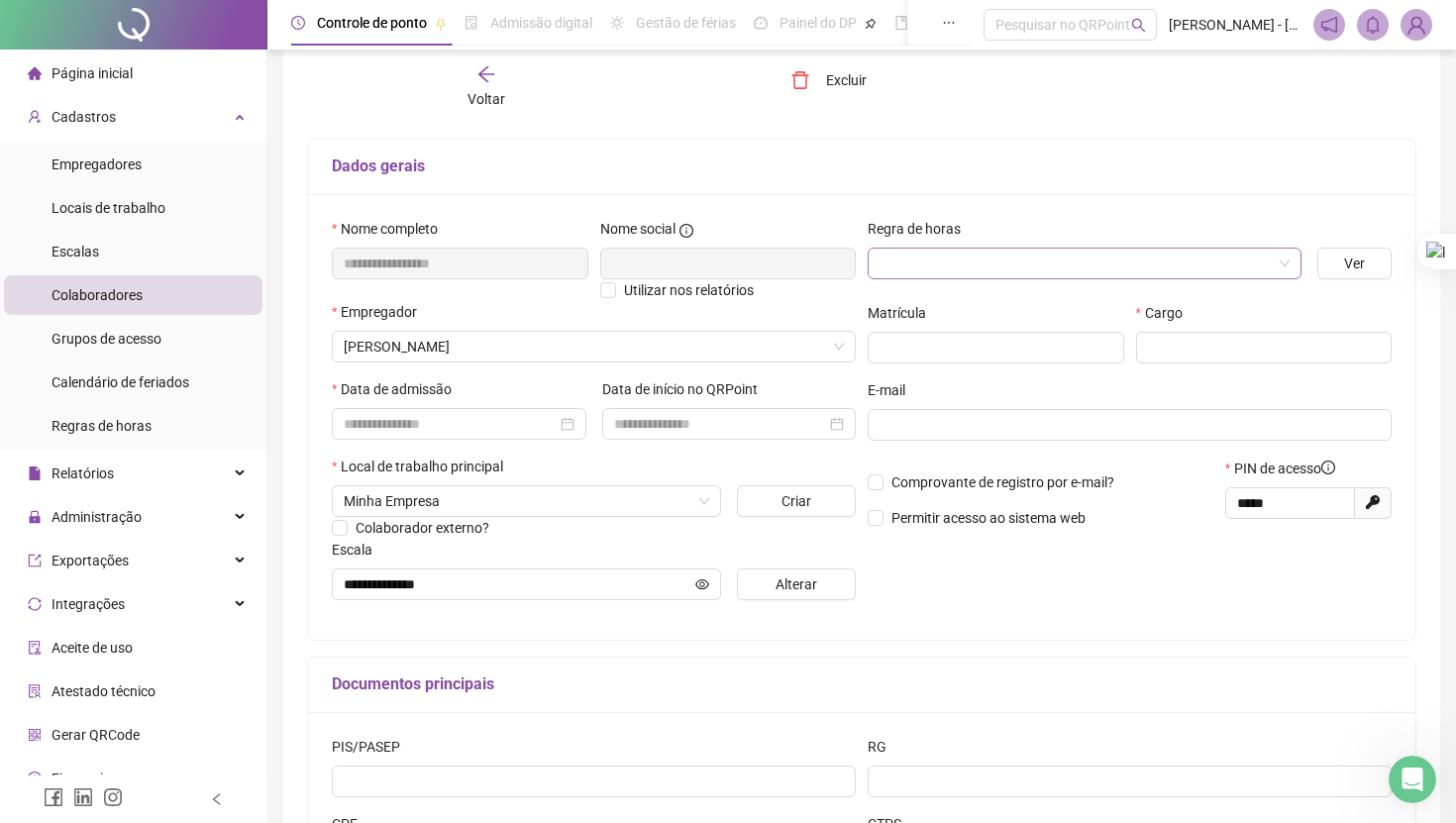 click at bounding box center [1079, 263] 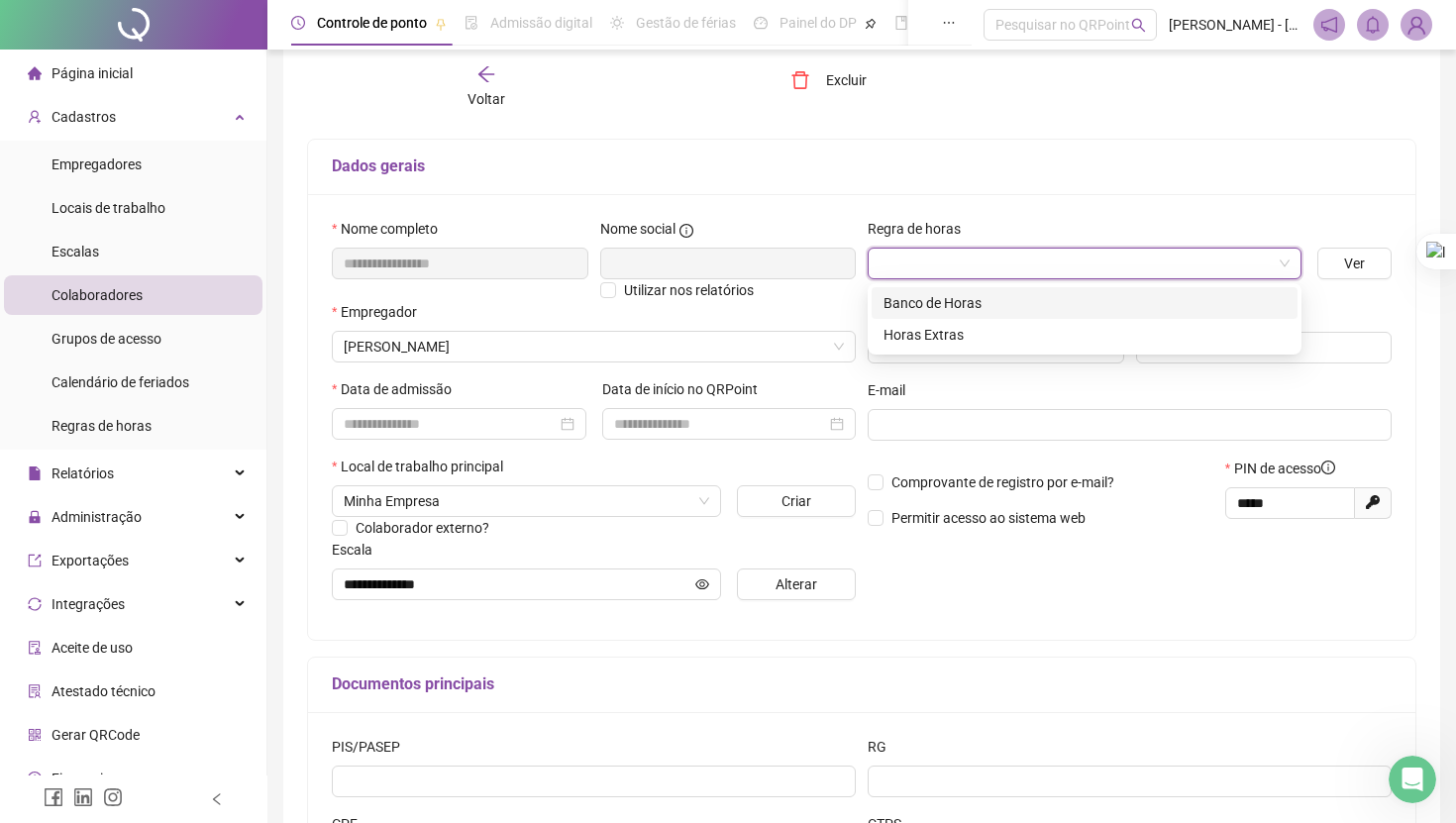click on "Banco de Horas" at bounding box center [1085, 303] 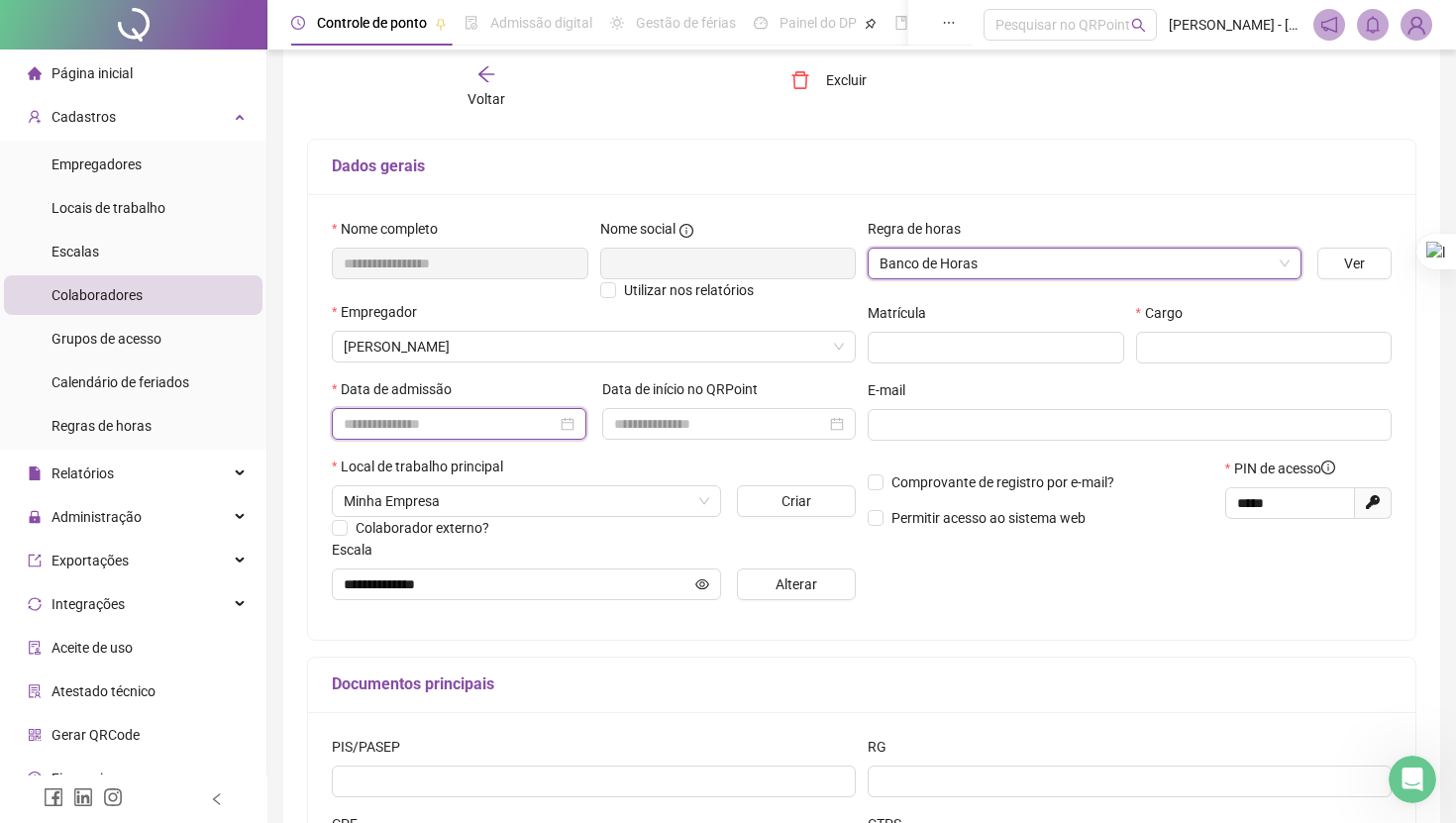 click at bounding box center [450, 424] 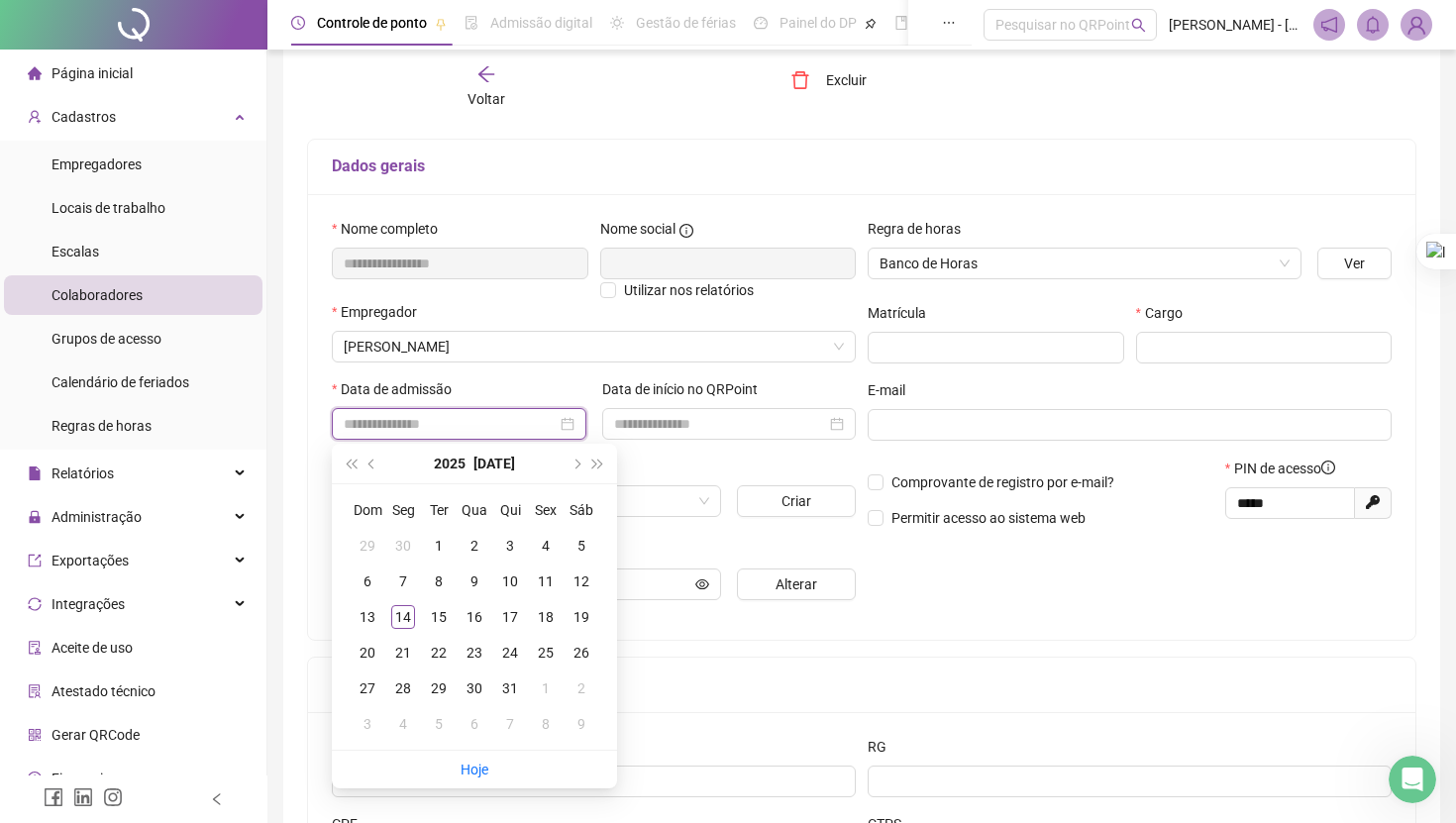 click at bounding box center (450, 424) 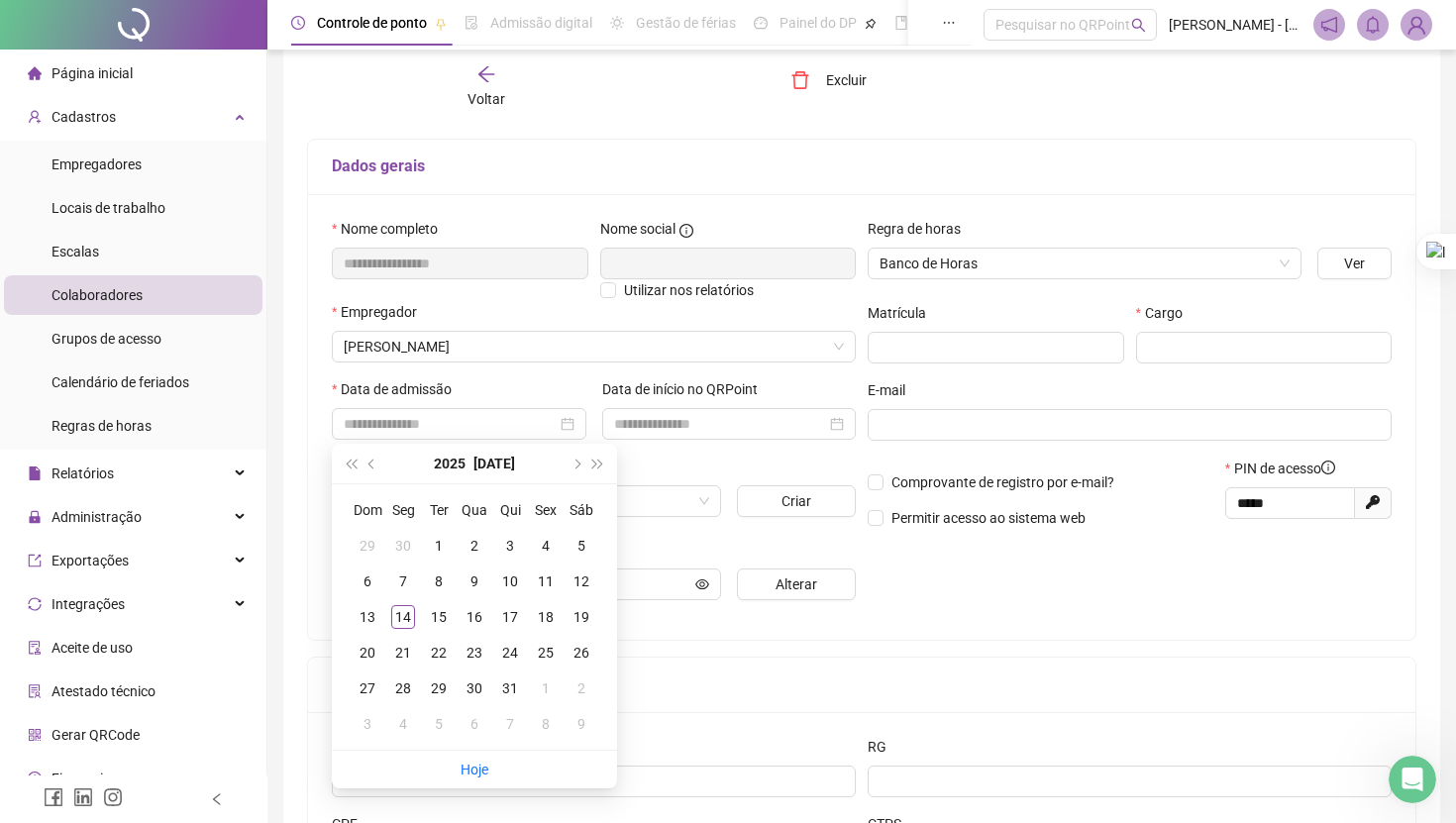 click on "Data de admissão" at bounding box center [459, 393] 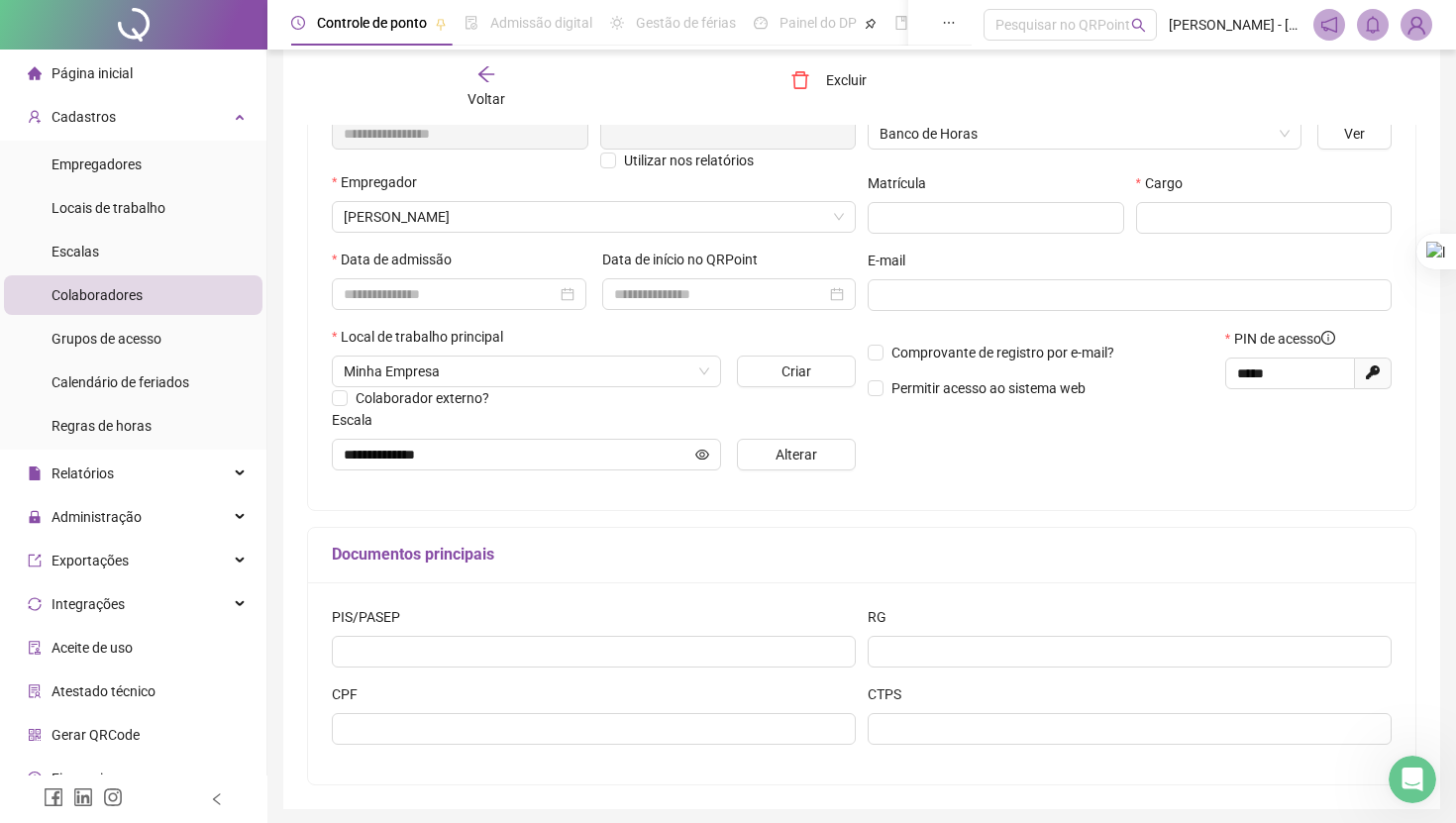 scroll, scrollTop: 358, scrollLeft: 0, axis: vertical 